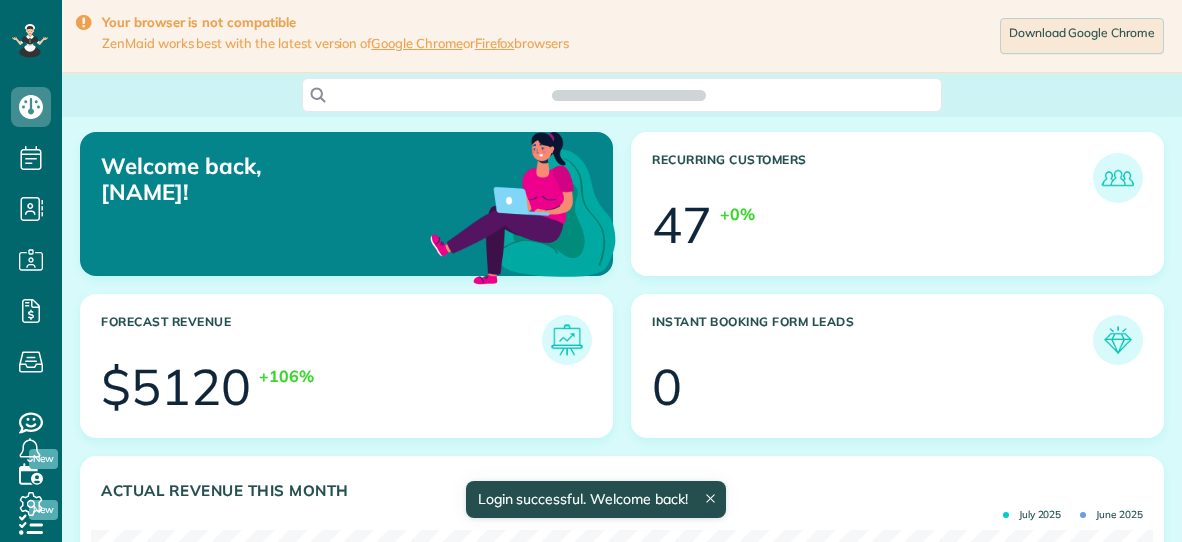 scroll, scrollTop: 0, scrollLeft: 0, axis: both 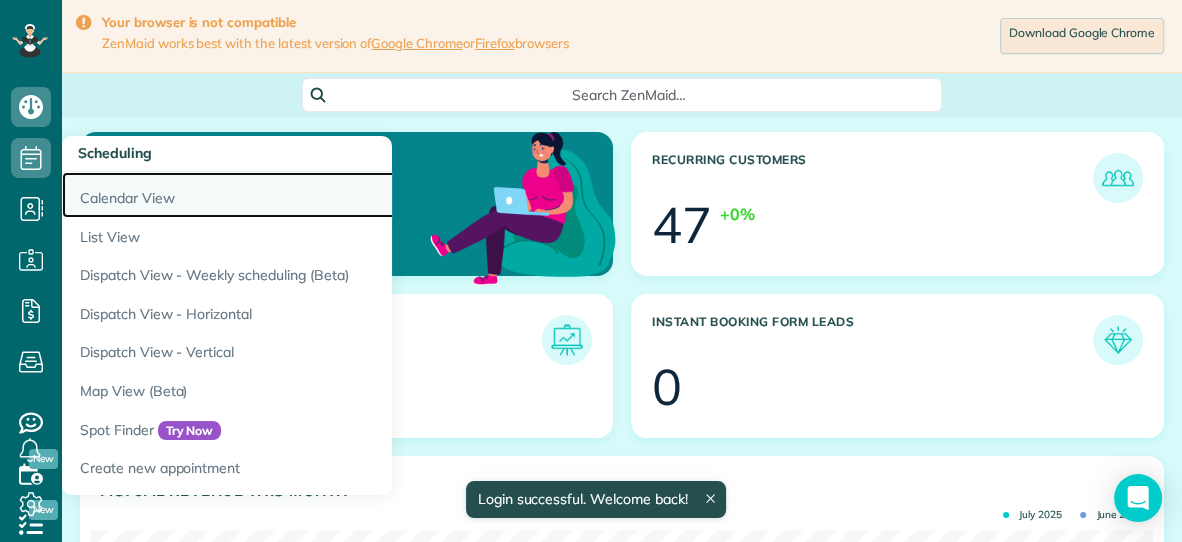 click on "Calendar View" at bounding box center [312, 195] 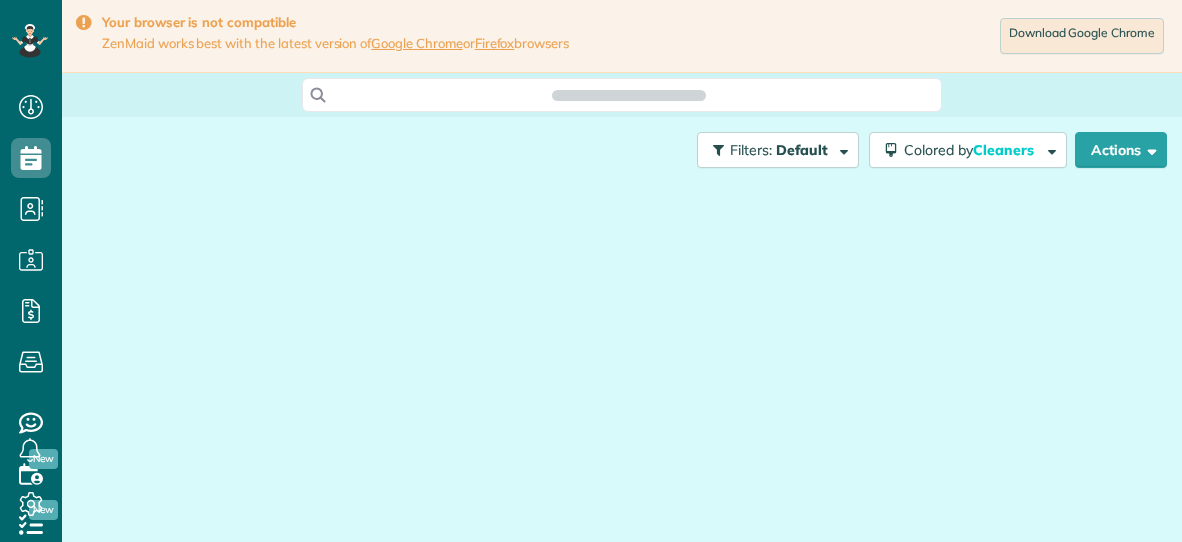 scroll, scrollTop: 0, scrollLeft: 0, axis: both 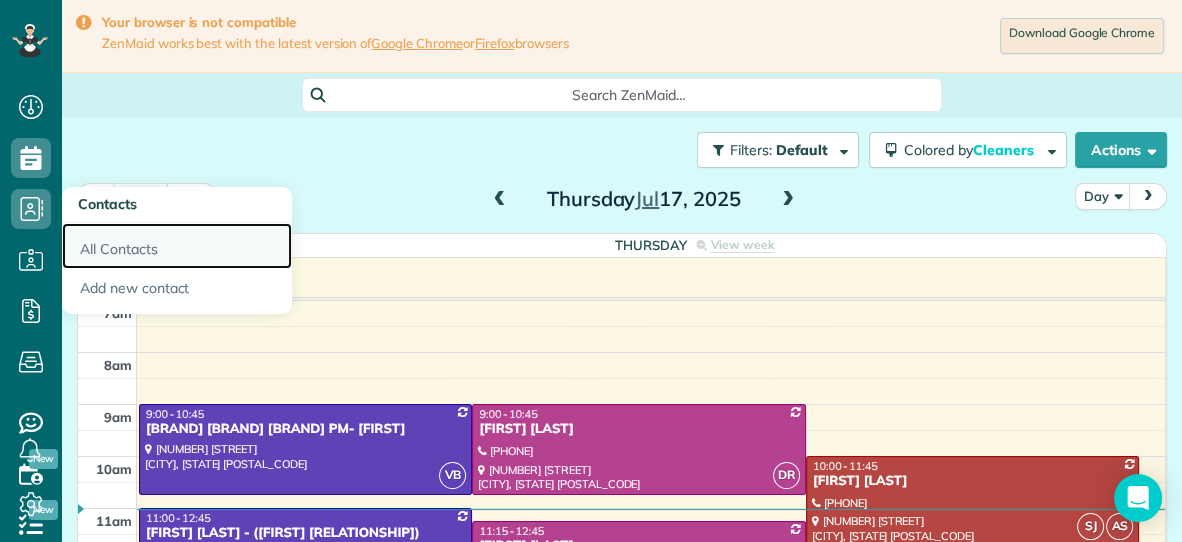 click on "All Contacts" at bounding box center (177, 246) 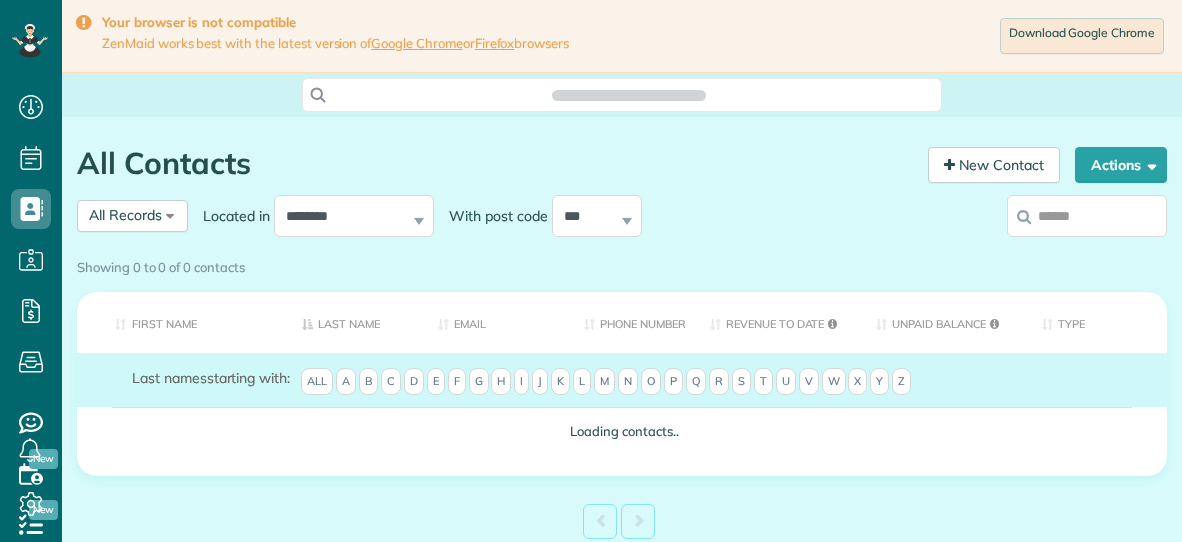 scroll, scrollTop: 0, scrollLeft: 0, axis: both 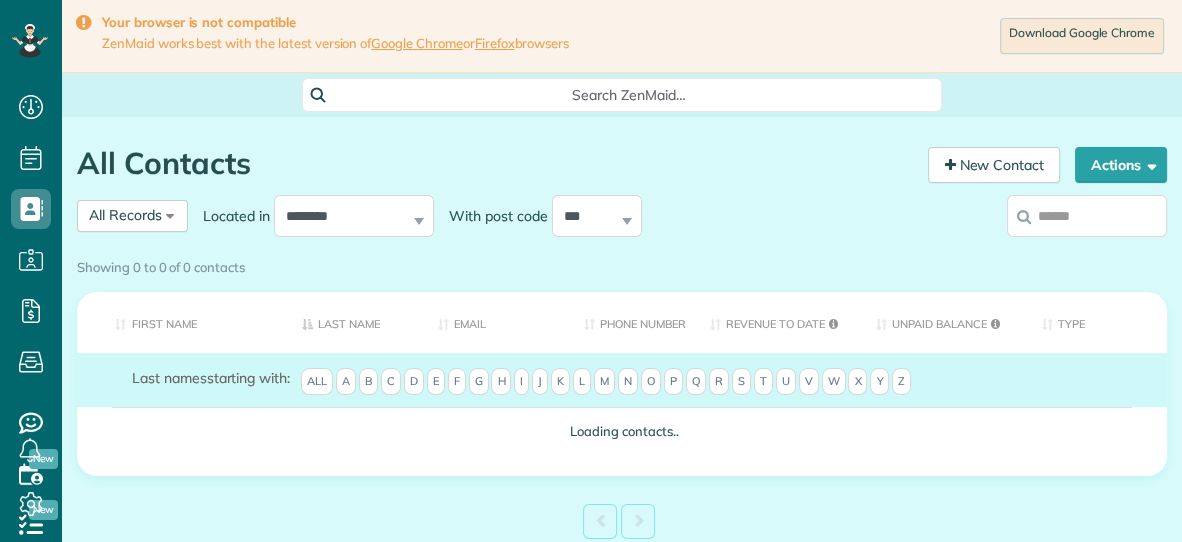 click at bounding box center [1087, 216] 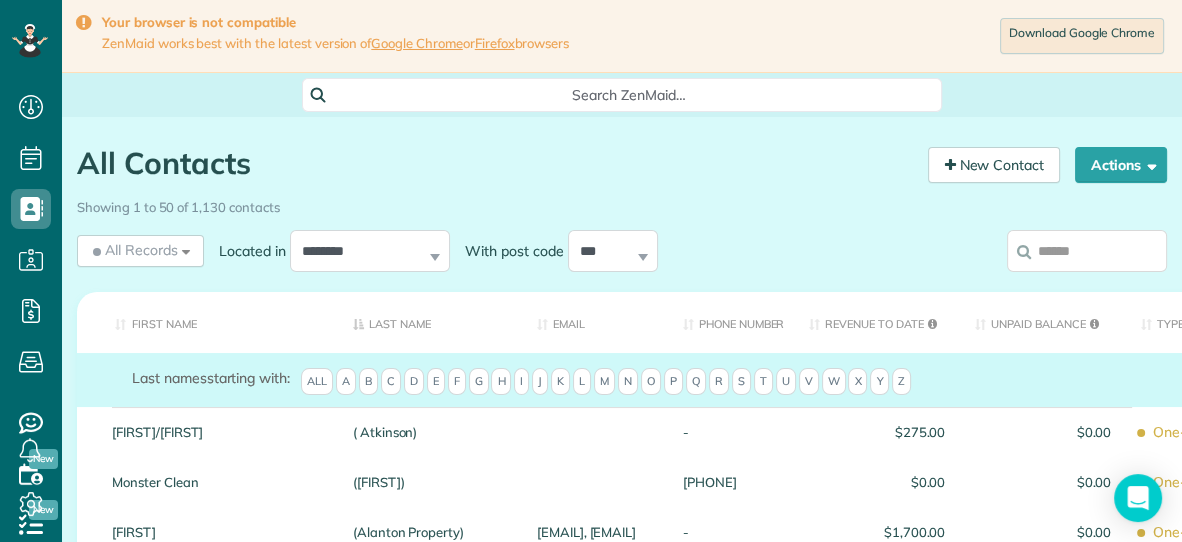 click at bounding box center [1087, 251] 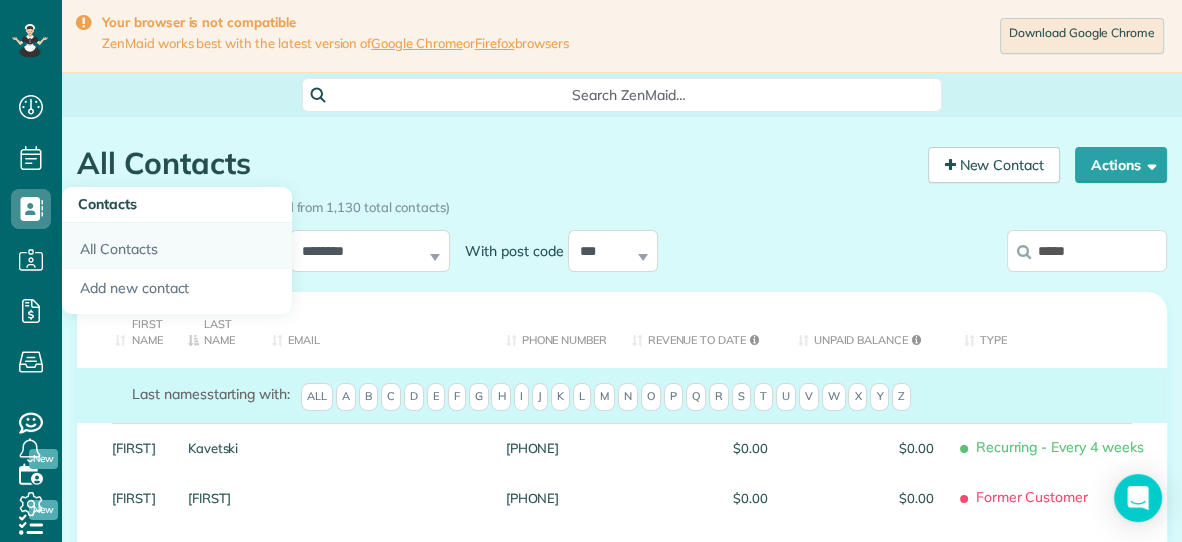 type on "*****" 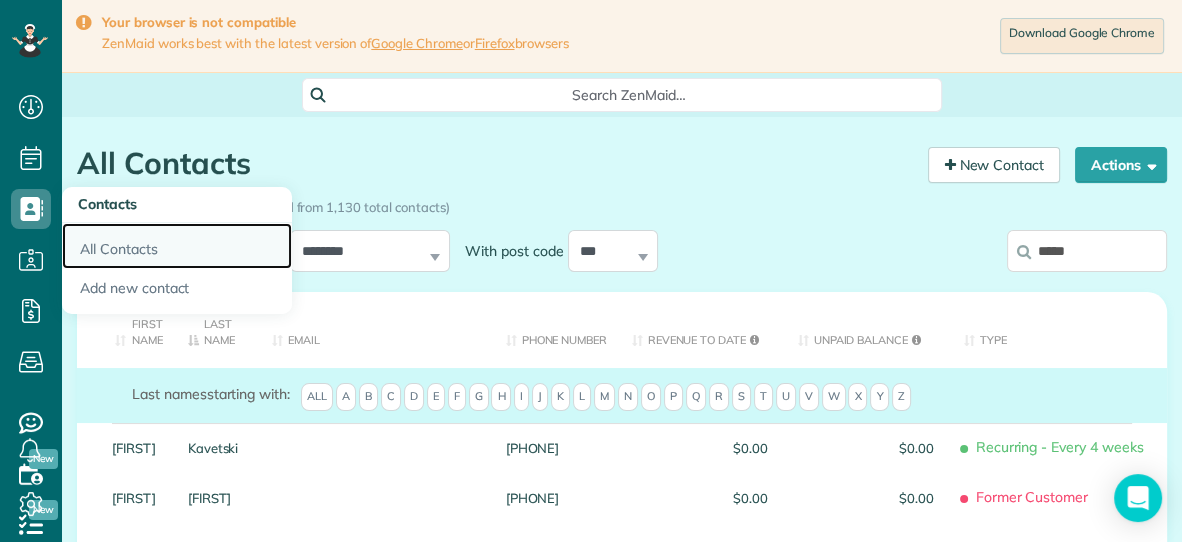 click on "All Contacts" at bounding box center (177, 246) 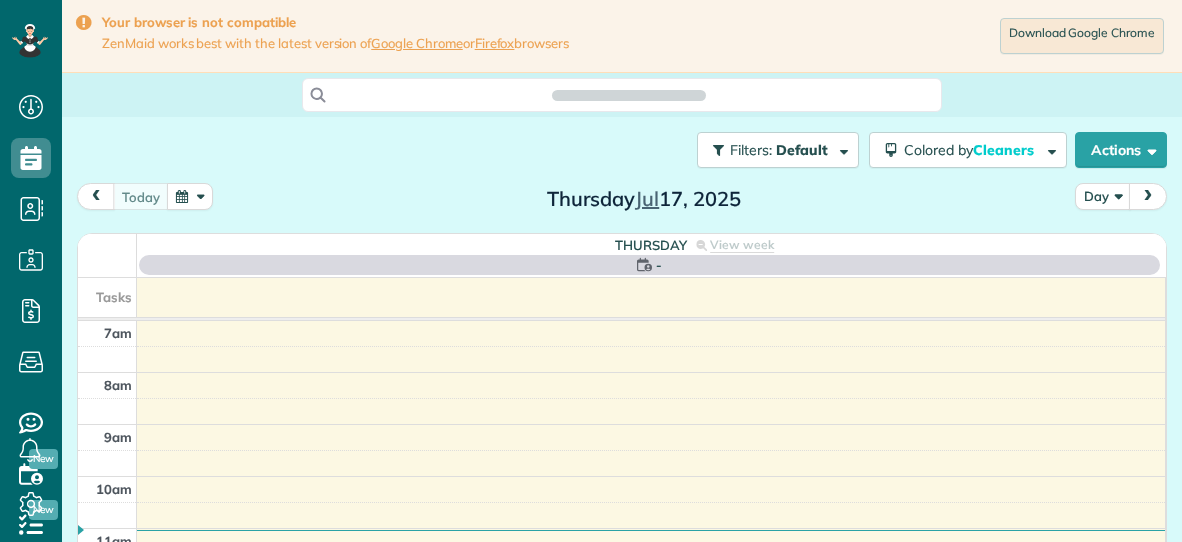 scroll, scrollTop: 0, scrollLeft: 0, axis: both 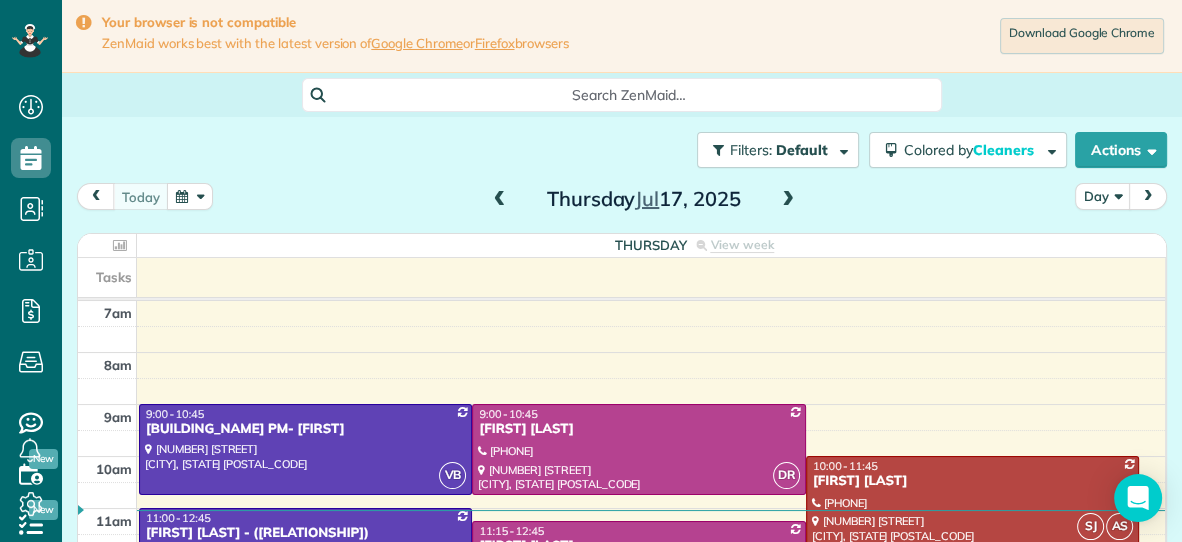 click at bounding box center [500, 200] 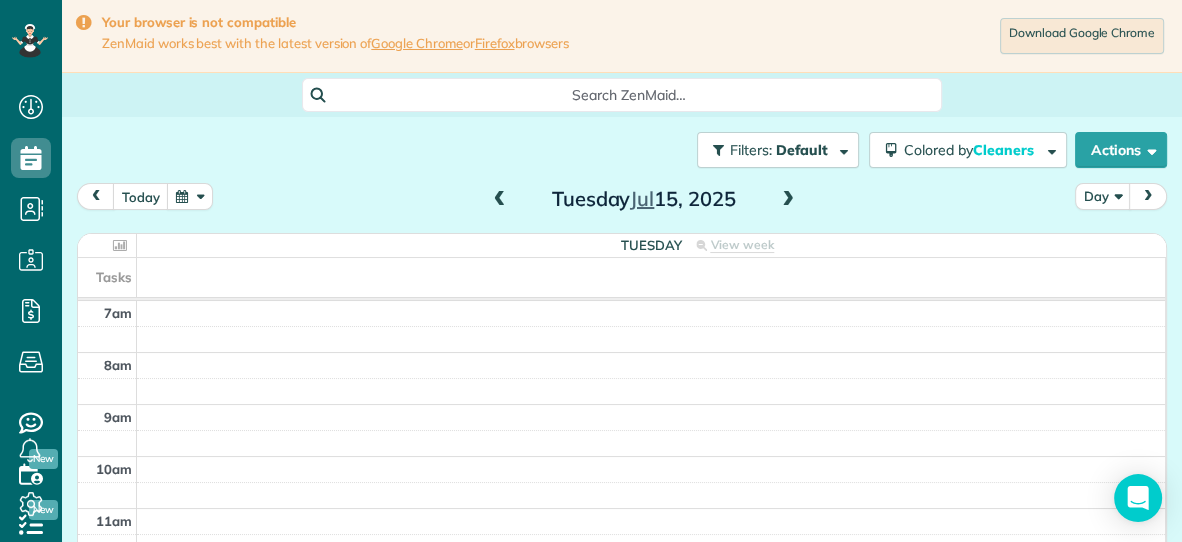 click at bounding box center (500, 200) 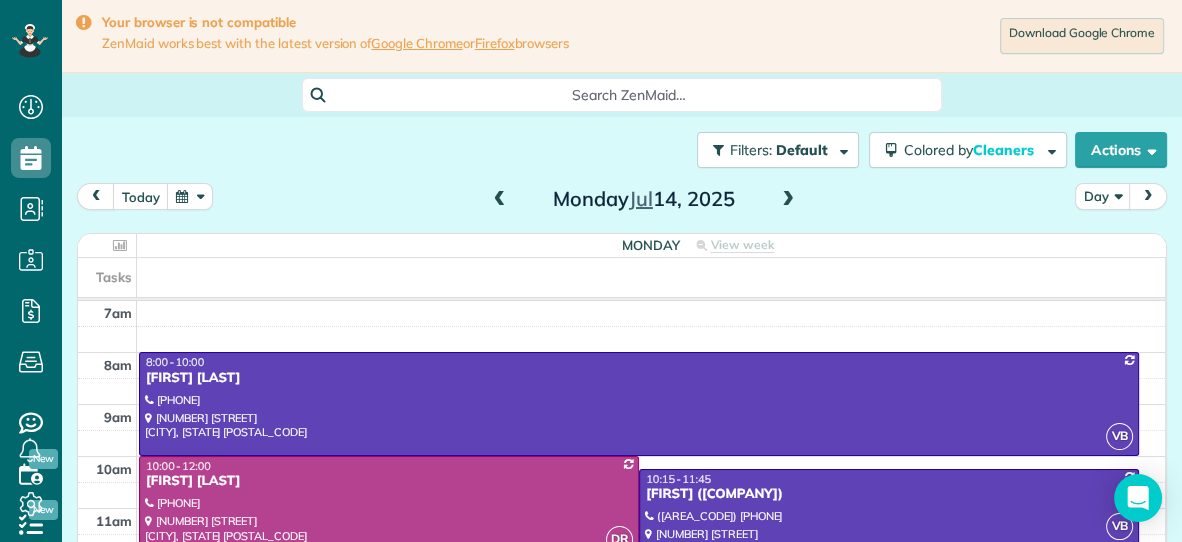 click at bounding box center (190, 196) 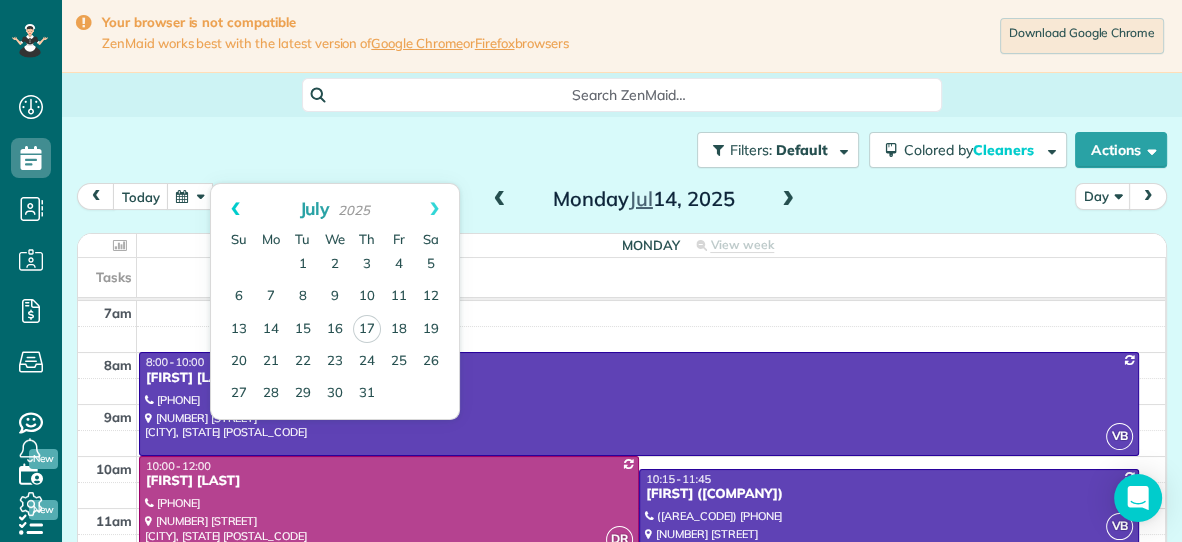 click on "Prev" at bounding box center (235, 209) 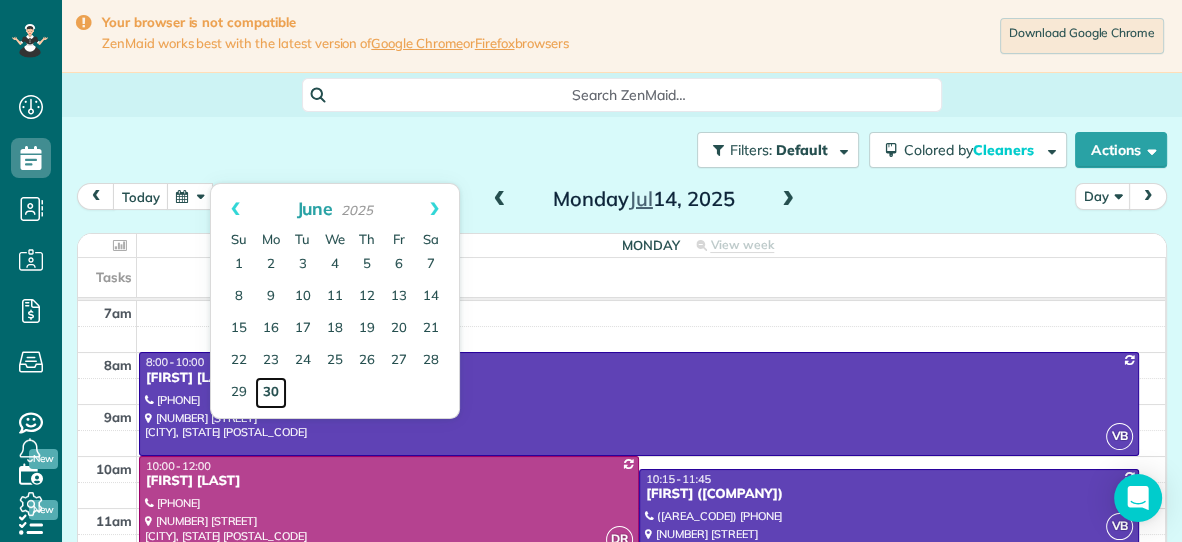click on "30" at bounding box center (271, 393) 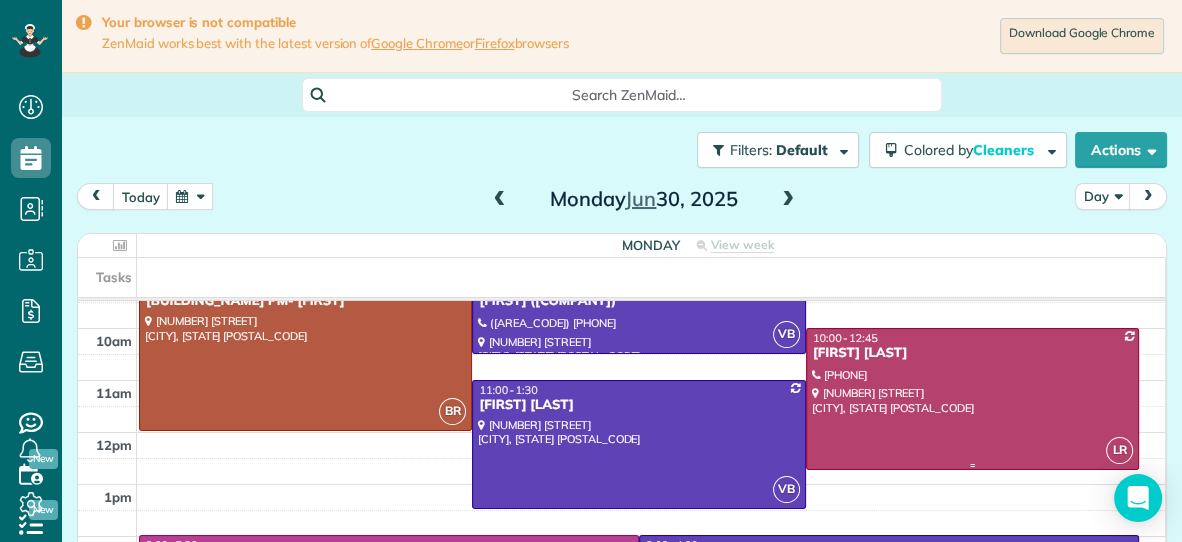 scroll, scrollTop: 121, scrollLeft: 0, axis: vertical 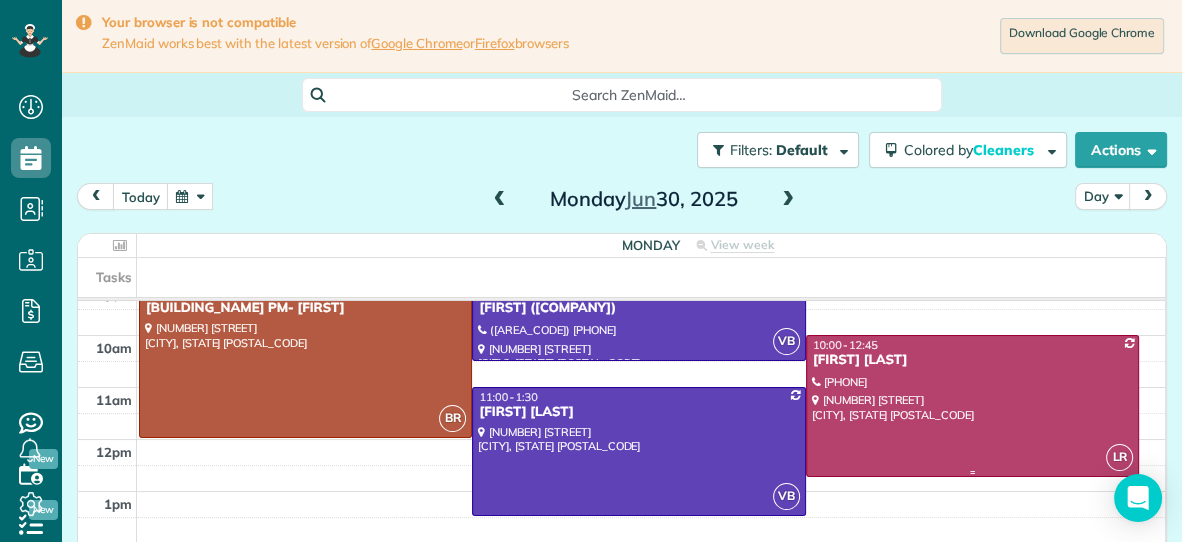 click at bounding box center [972, 406] 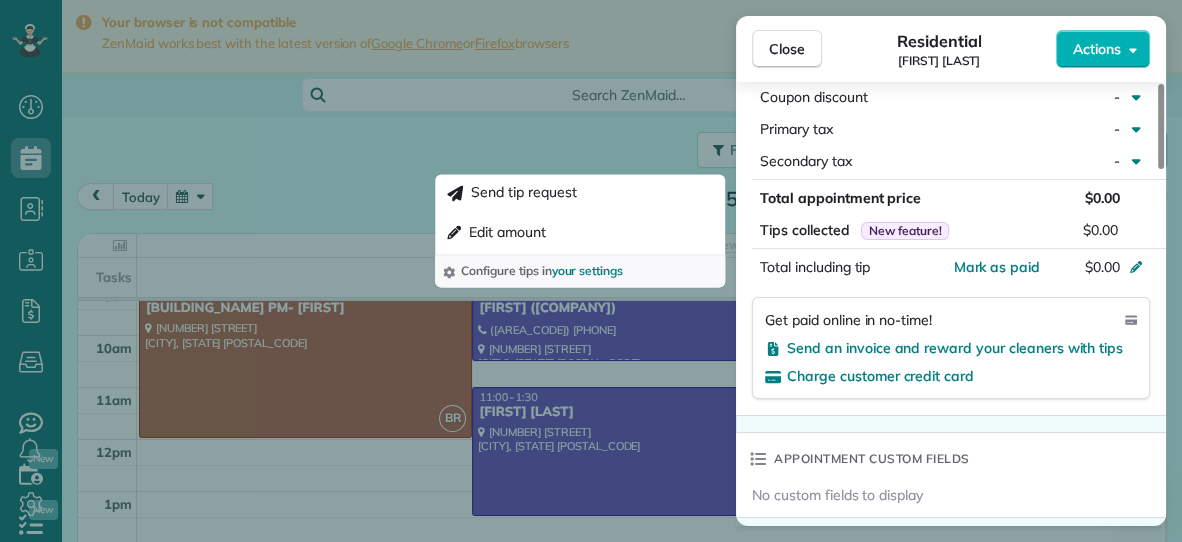 scroll, scrollTop: 1145, scrollLeft: 0, axis: vertical 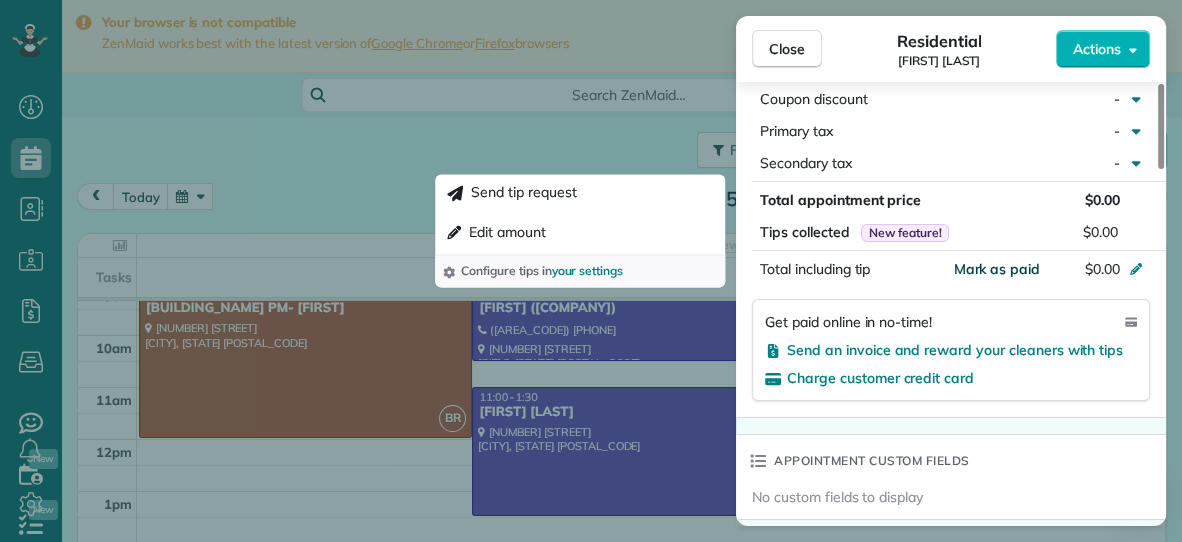 click on "Mark as paid" at bounding box center [996, 269] 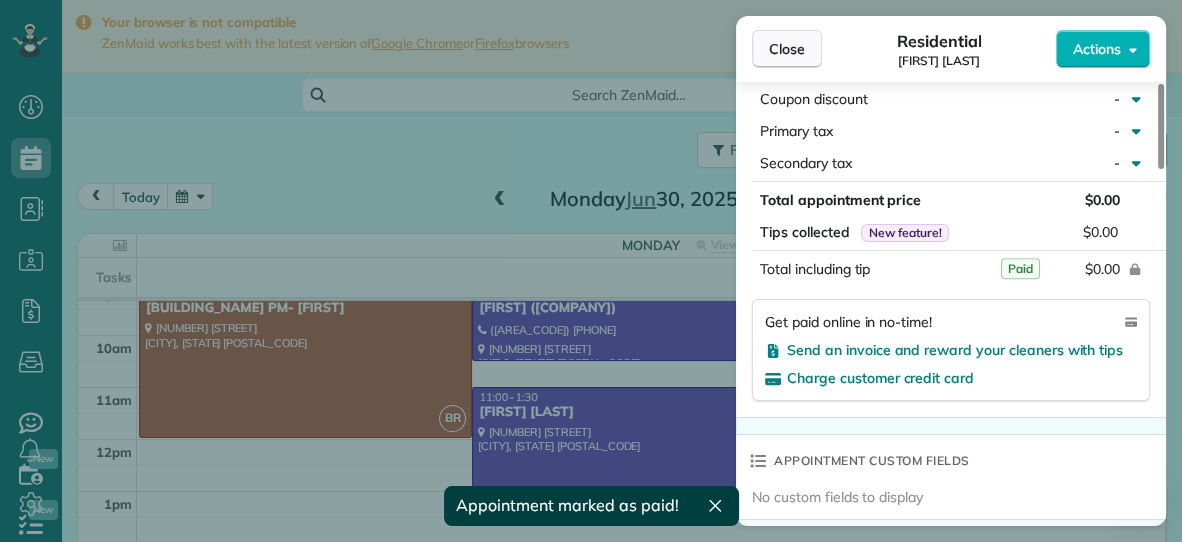 click on "Close" at bounding box center [787, 49] 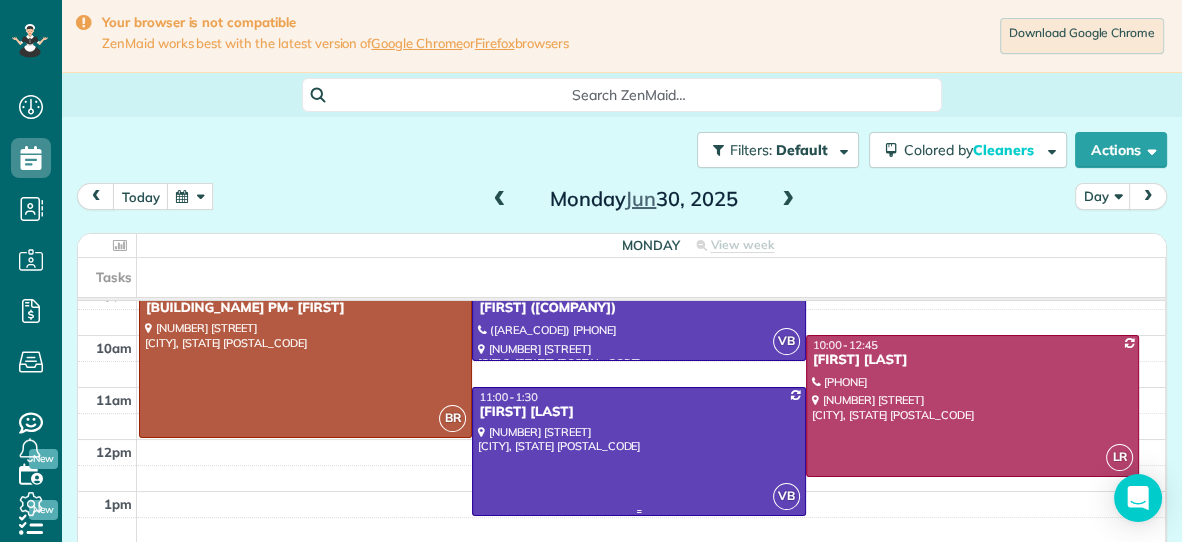 click at bounding box center (638, 451) 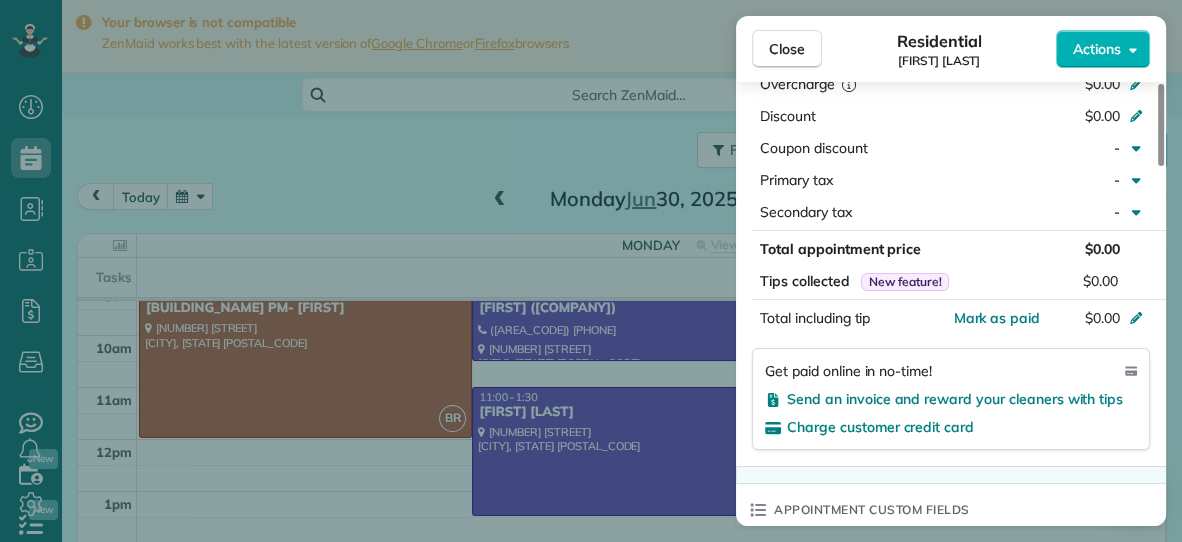 scroll, scrollTop: 1104, scrollLeft: 0, axis: vertical 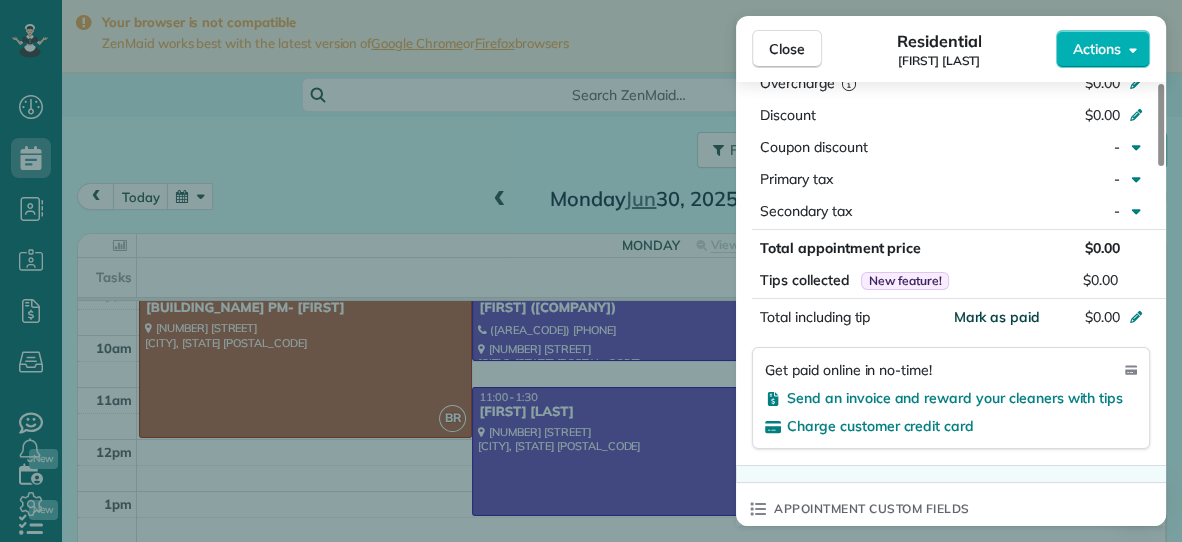 click on "Mark as paid" at bounding box center [996, 317] 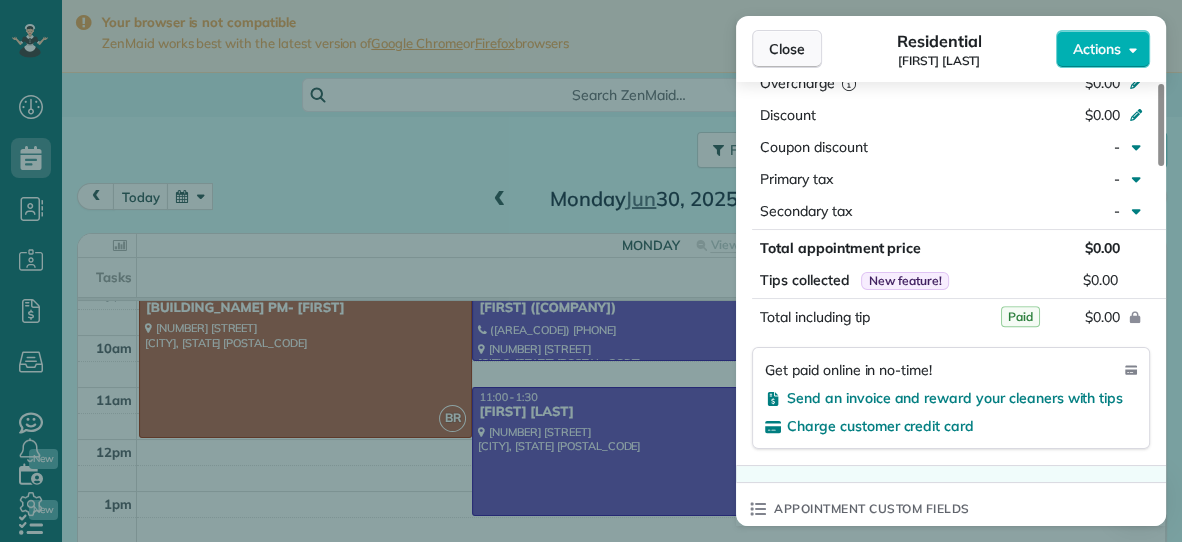 click on "Close" at bounding box center (787, 49) 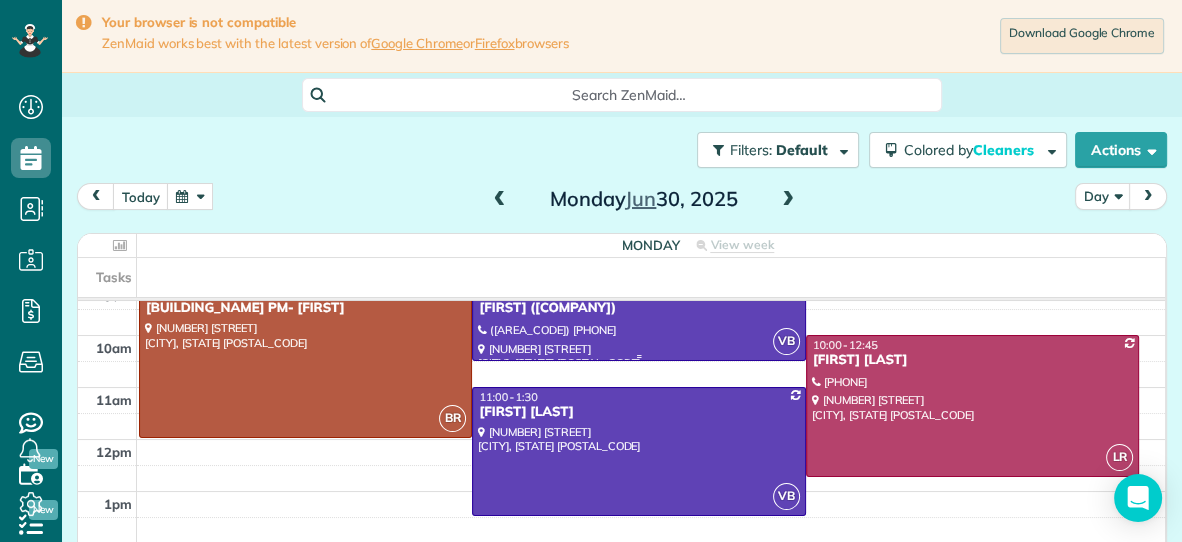 click at bounding box center [638, 322] 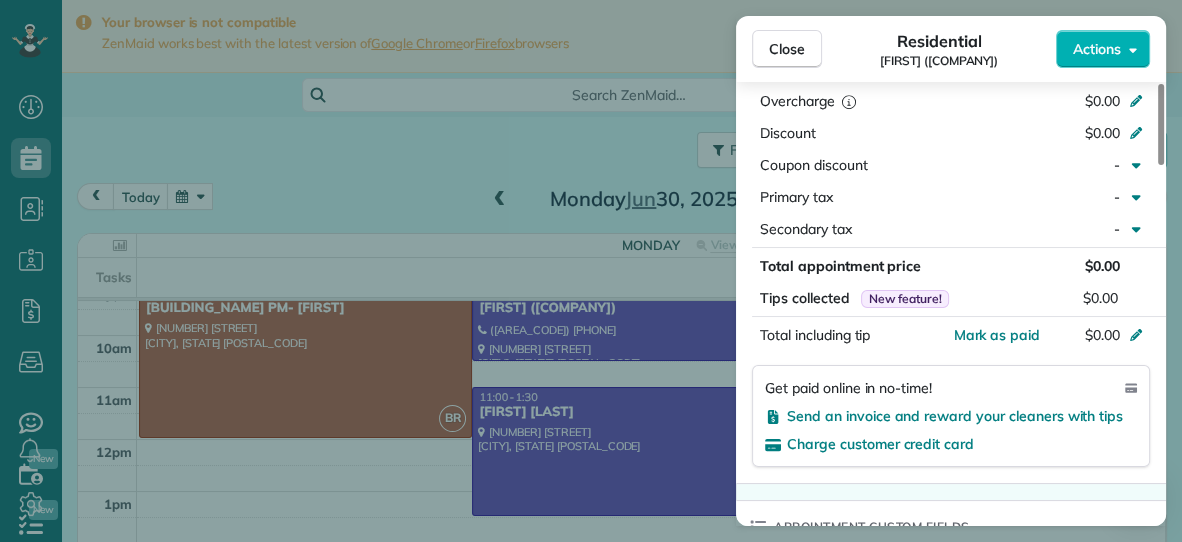 scroll, scrollTop: 1089, scrollLeft: 0, axis: vertical 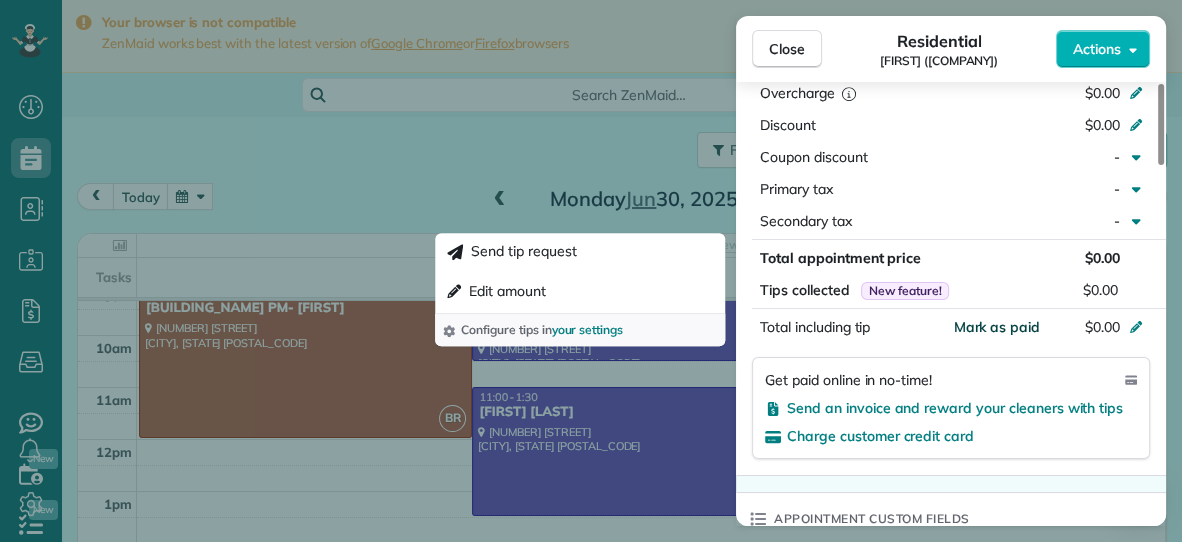 click on "Mark as paid" at bounding box center (996, 327) 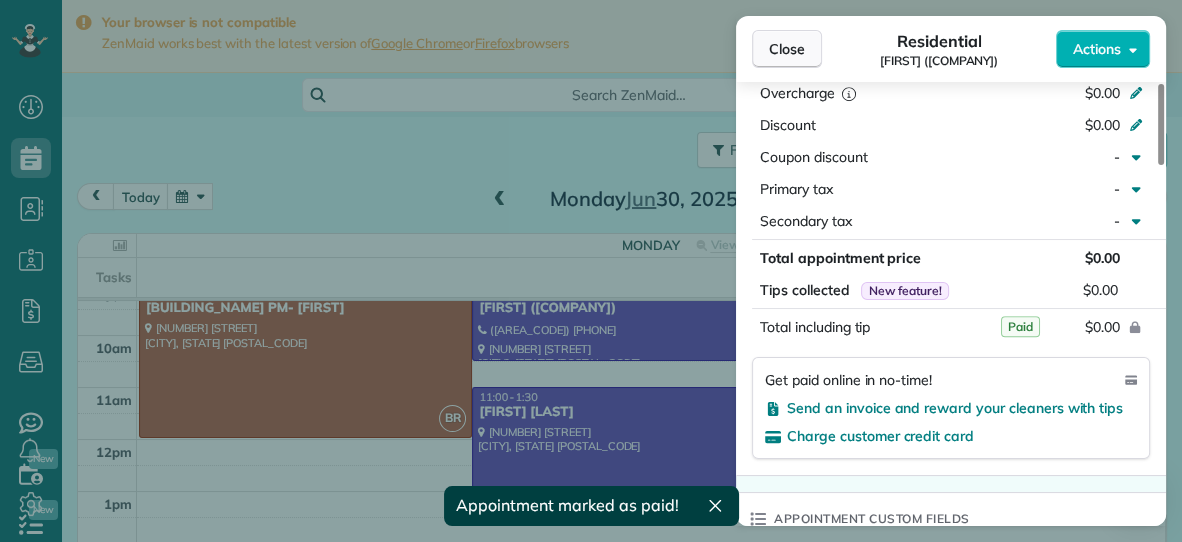 click on "Close" at bounding box center [787, 49] 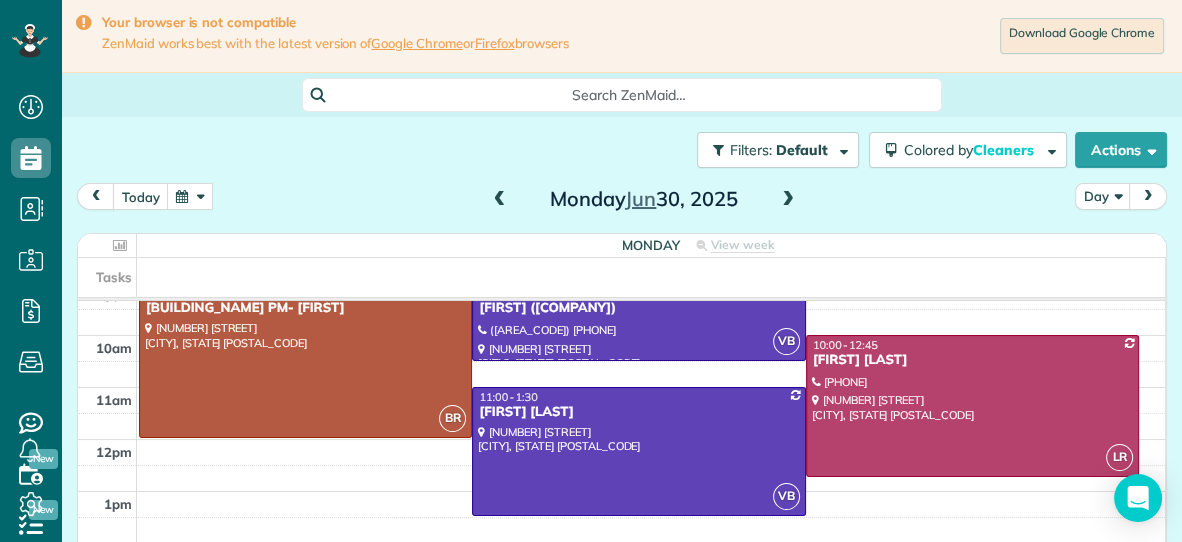 click at bounding box center [788, 200] 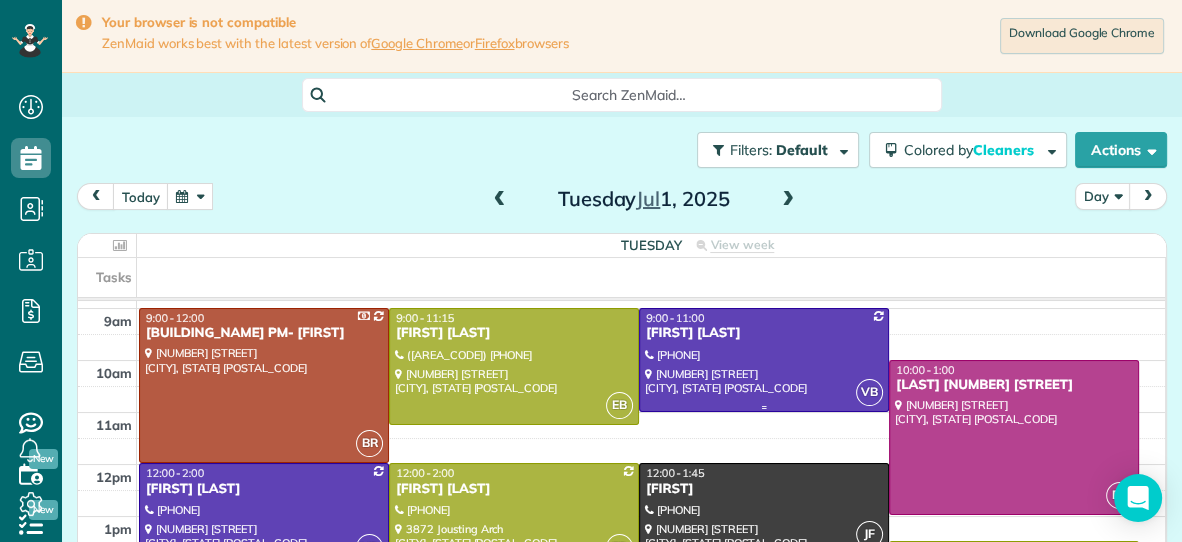 scroll, scrollTop: 103, scrollLeft: 0, axis: vertical 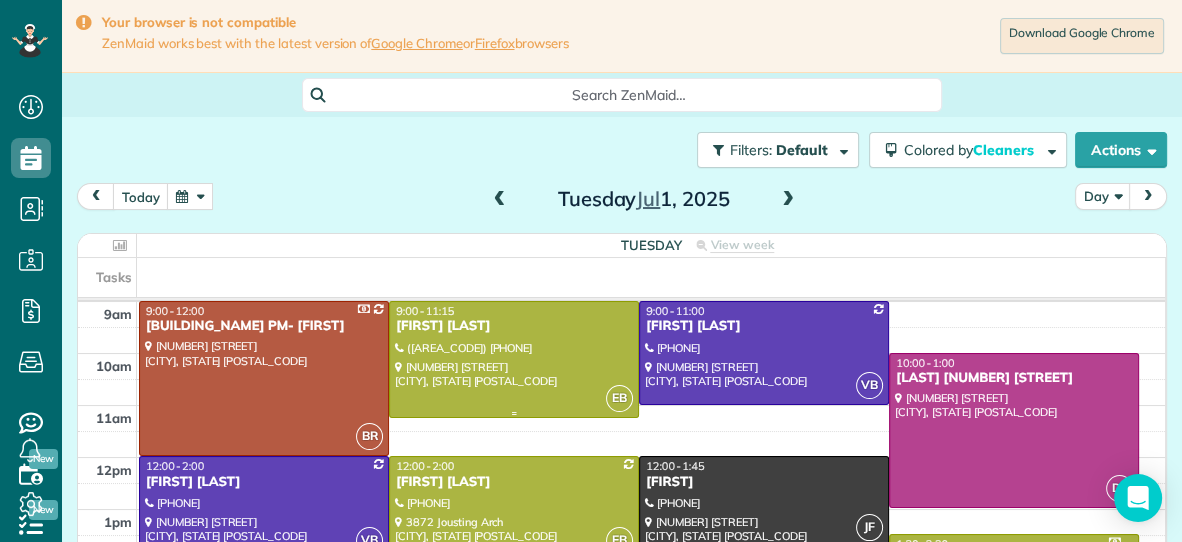 click at bounding box center [514, 359] 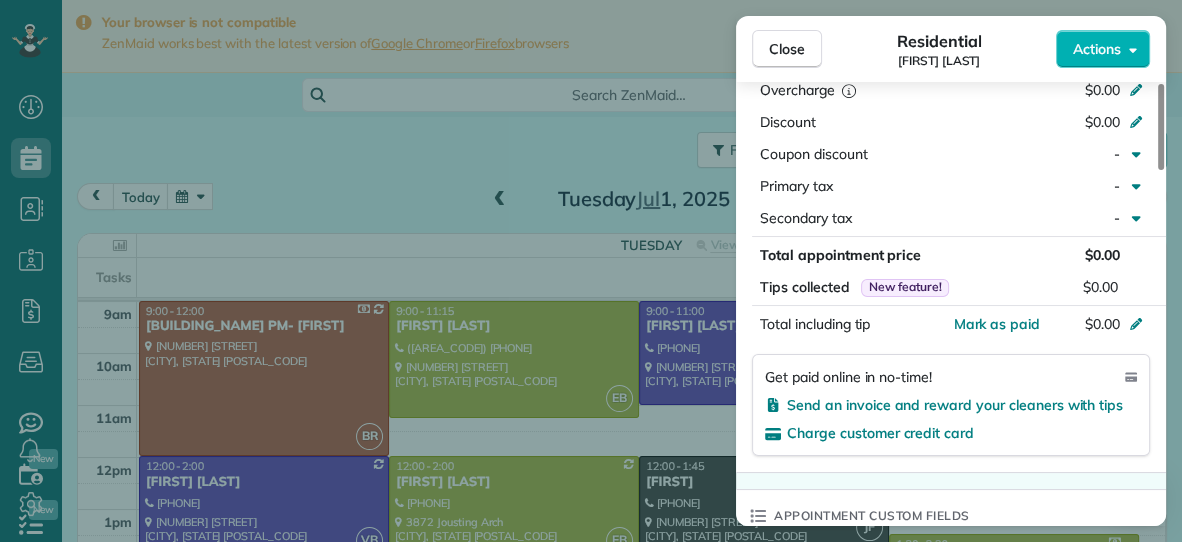 scroll, scrollTop: 1077, scrollLeft: 0, axis: vertical 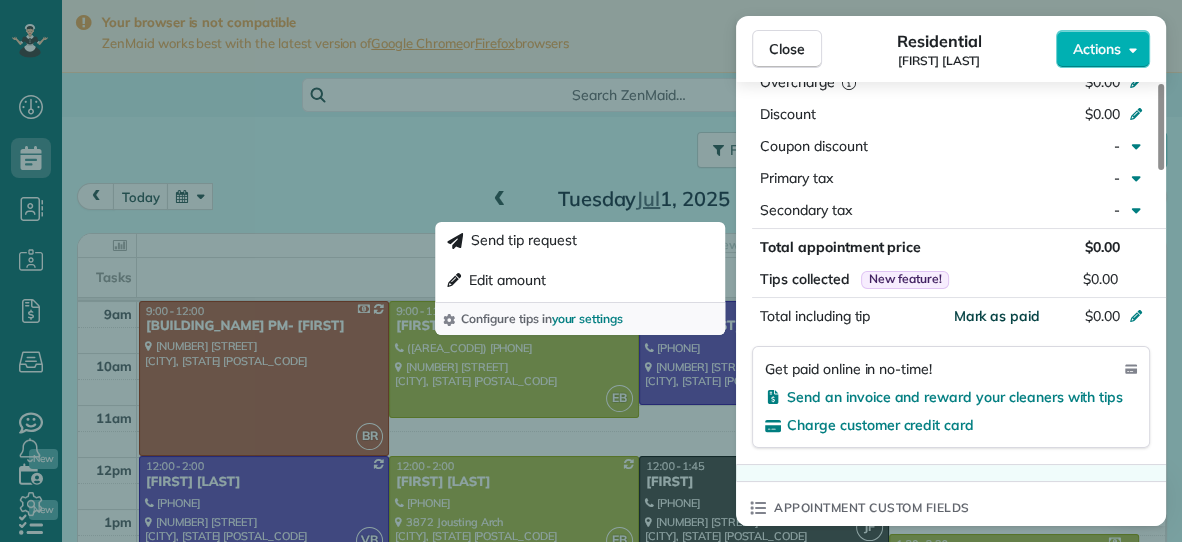 click on "Mark as paid" at bounding box center [996, 316] 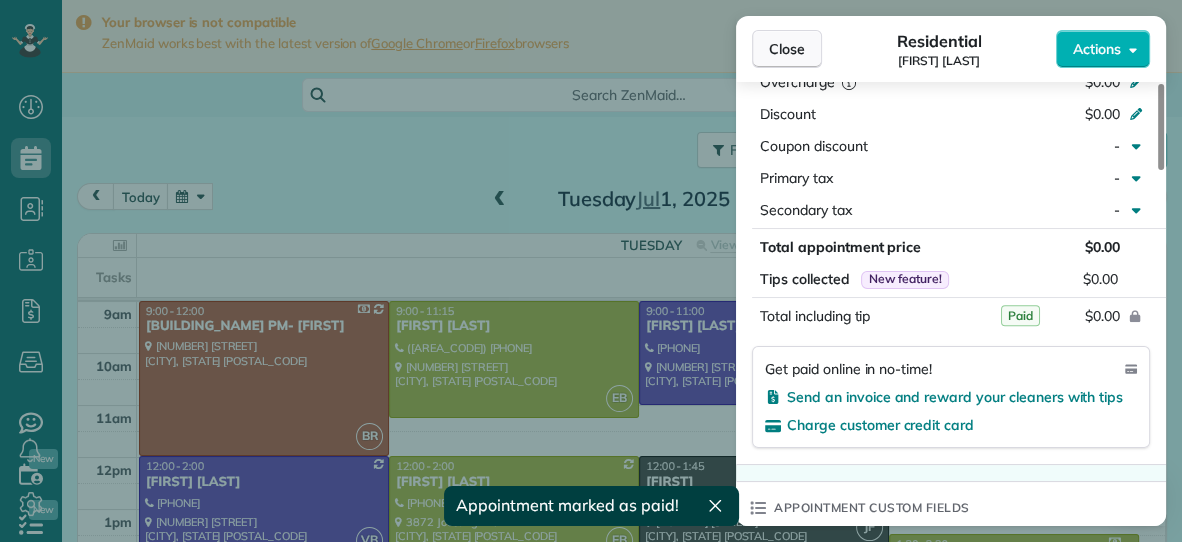 click on "Close" at bounding box center (787, 49) 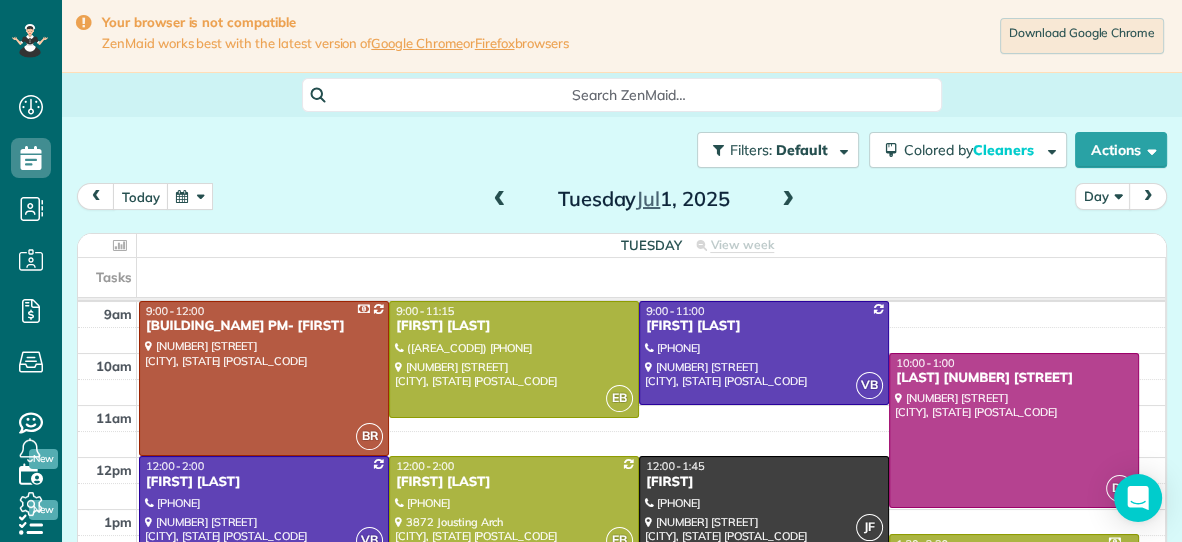 click at bounding box center [264, 507] 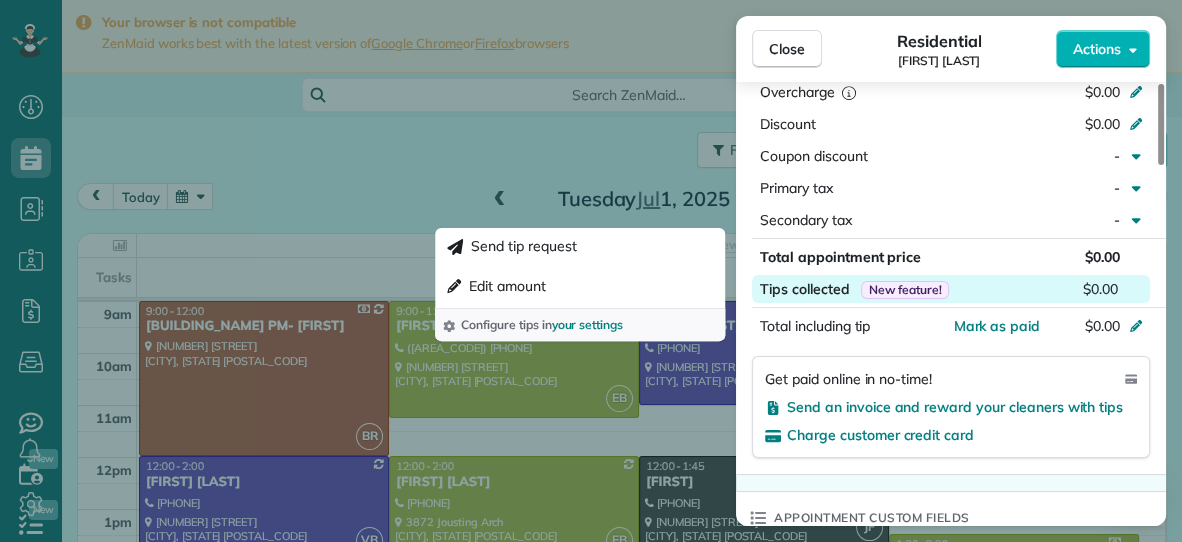 scroll, scrollTop: 1097, scrollLeft: 0, axis: vertical 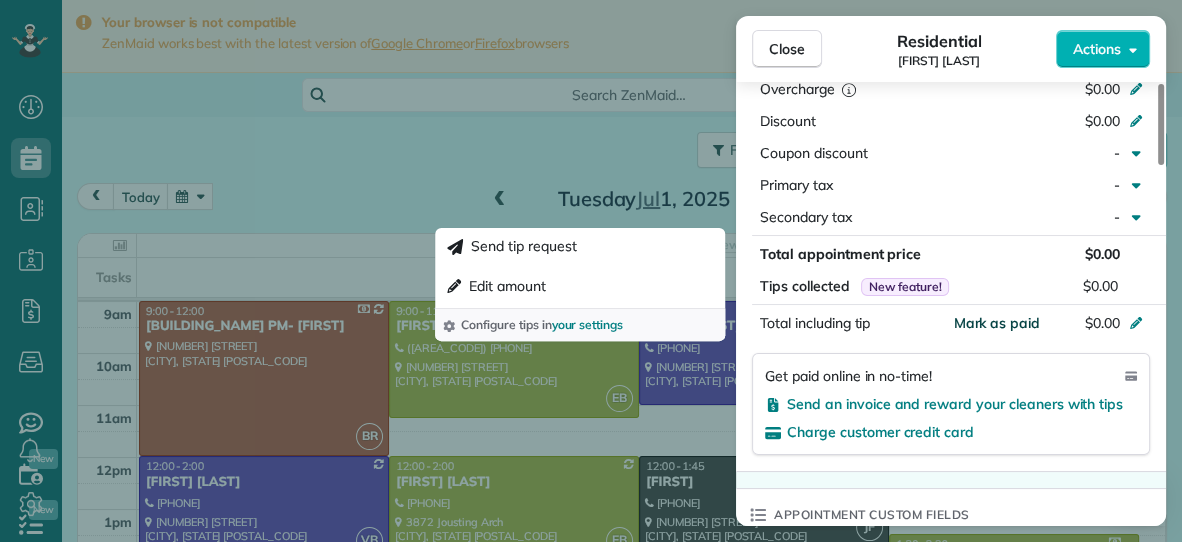 click on "Mark as paid" at bounding box center (996, 323) 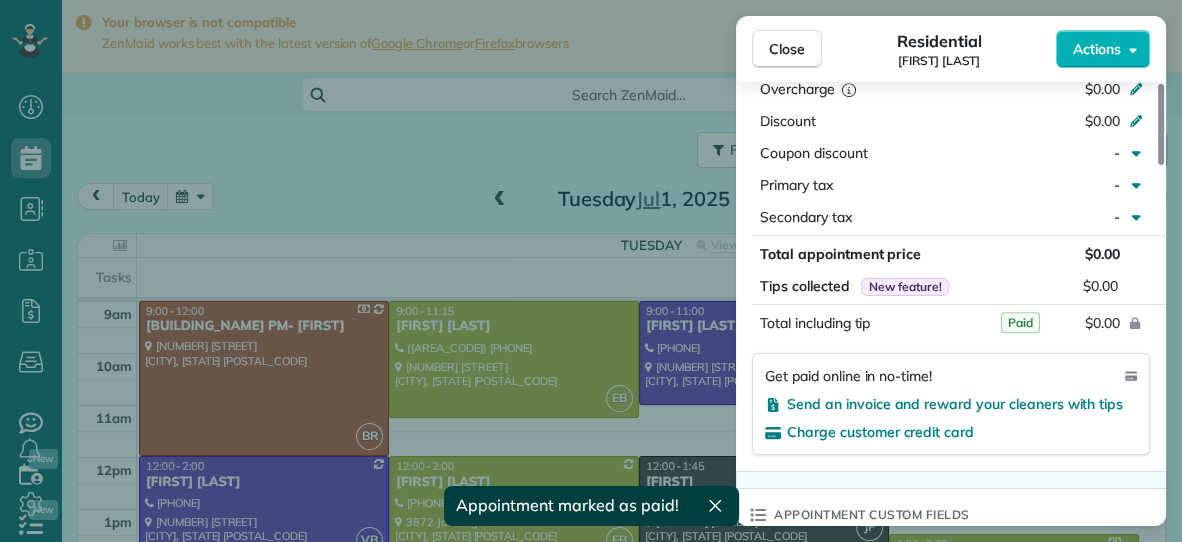 click on "Close Residential Victoria Southall Actions This appointment is linked to  Payroll ID #226 .   If you make changes to this appointment make sure the payroll reflects the new information. Status Active Victoria Southall · Open profile Mobile (757) 818-1618 Copy No email on record Add email View Details Residential Tuesday, July 01, 2025 12:00 PM 2:00 PM 2 hours and 0 minutes Repeats weekly Edit recurring service Previous (Jun 24) Next (Jul 08) 3628 Kathys Way Chesapeake VA 23323 Open access information Service was not rated yet Setup ratings Cleaners Time in and out Assign Invite Cleaners Vanessa   Beason 12:00 PM 2:00 PM Checklist Try Now Keep this appointment up to your standards. Stay on top of every detail, keep your cleaners organised, and your client happy. Assign a checklist Watch a 5 min demo Billing Billing actions Automatically calculated Price $0.00 Overcharge $0.00 Discount $0.00 Coupon discount - Primary tax - Secondary tax - Total appointment price $0.00 Tips collected New feature! $0.00 Paid" at bounding box center (591, 271) 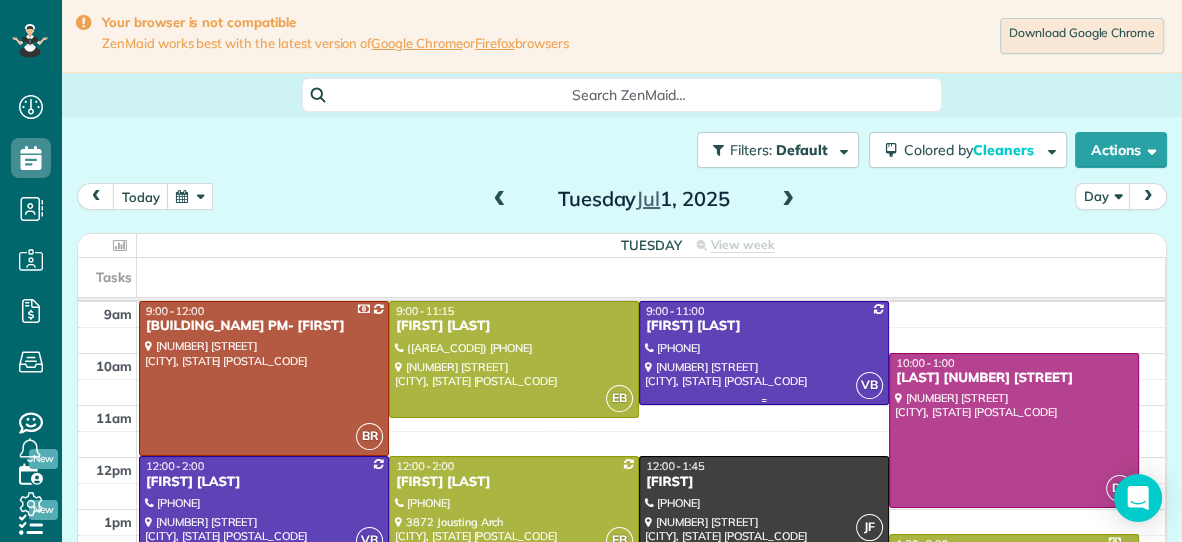 click on "Nancy Purkry" at bounding box center (764, 326) 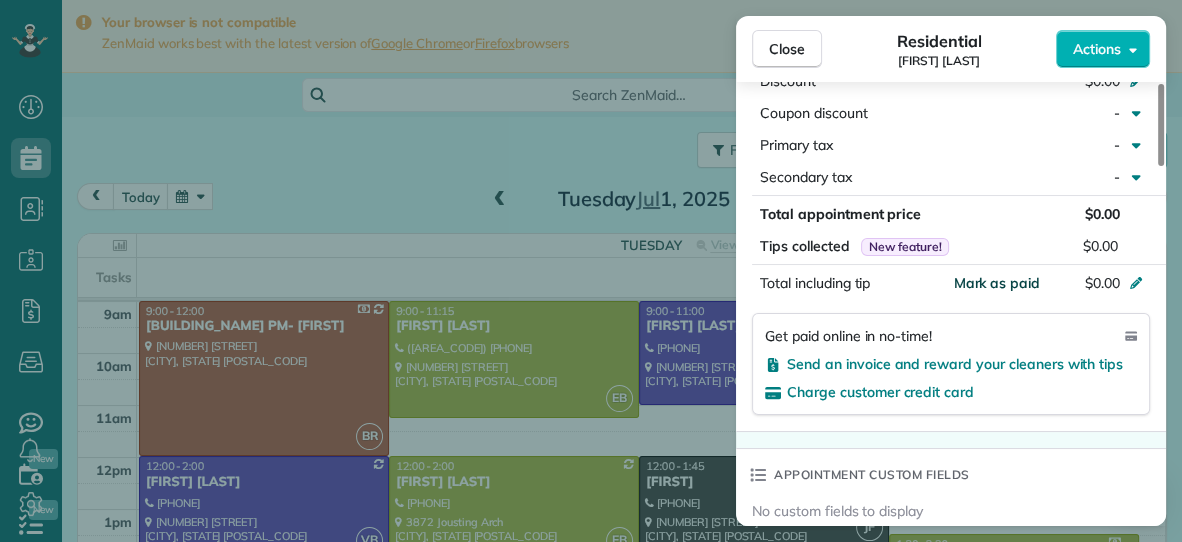scroll, scrollTop: 1154, scrollLeft: 0, axis: vertical 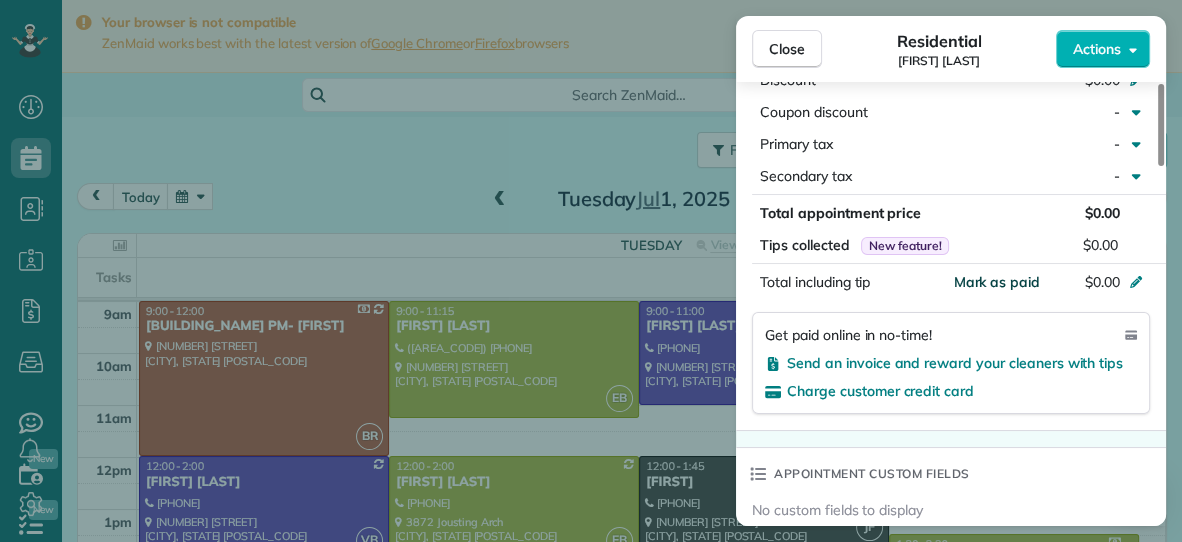 click on "Mark as paid" at bounding box center (996, 282) 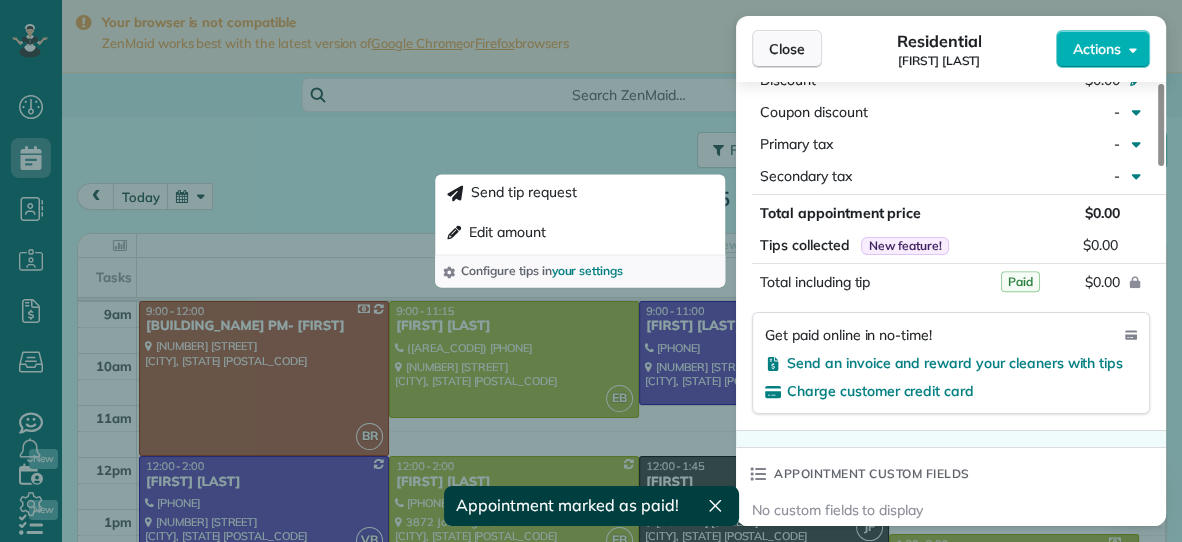 scroll, scrollTop: 1148, scrollLeft: 0, axis: vertical 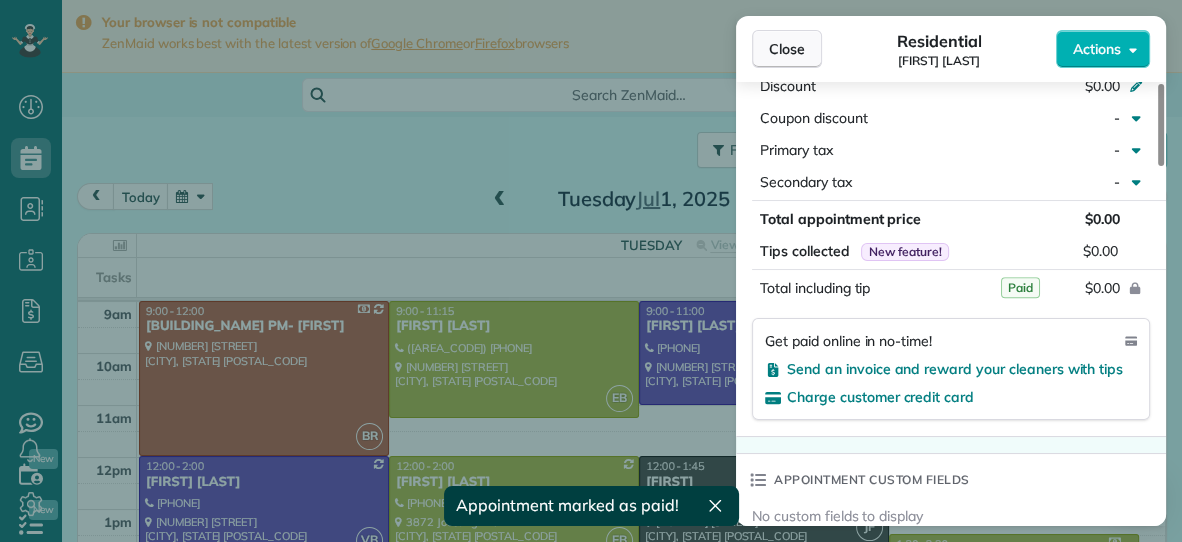click on "Close" at bounding box center [787, 49] 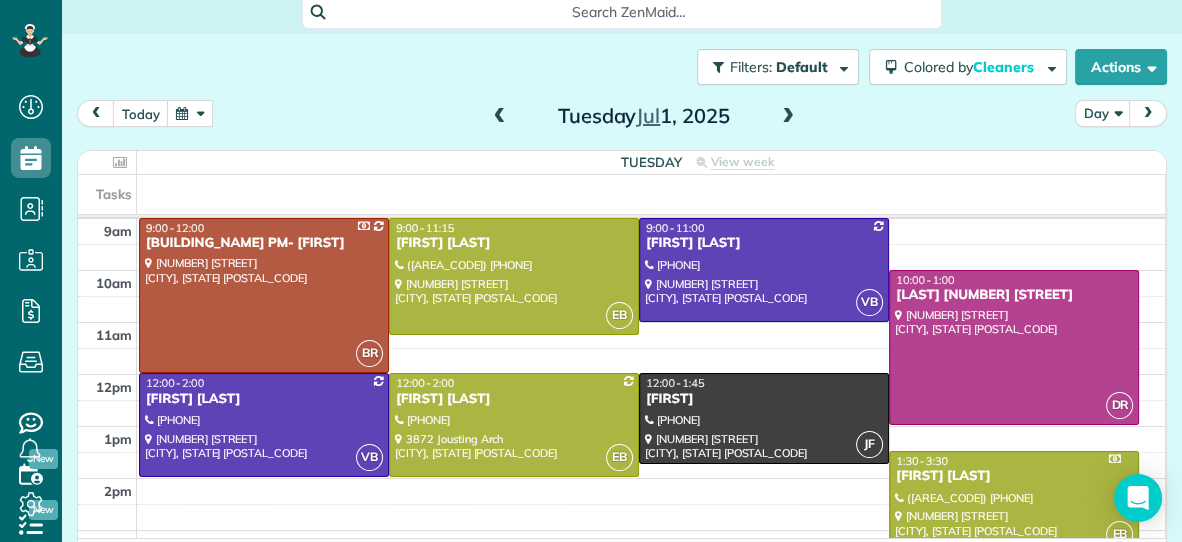 scroll, scrollTop: 98, scrollLeft: 0, axis: vertical 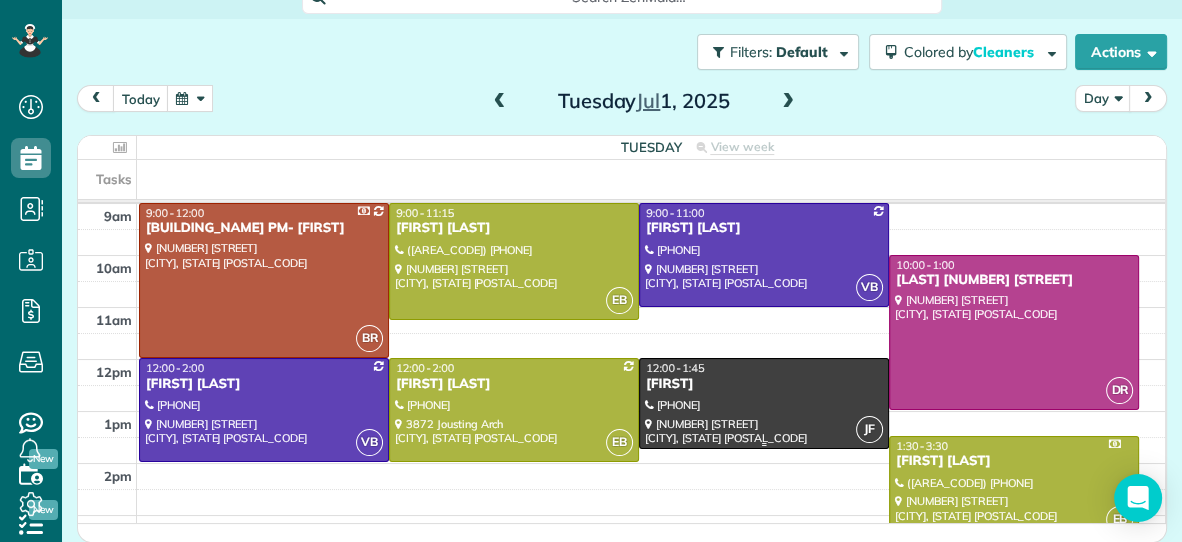 click at bounding box center (764, 403) 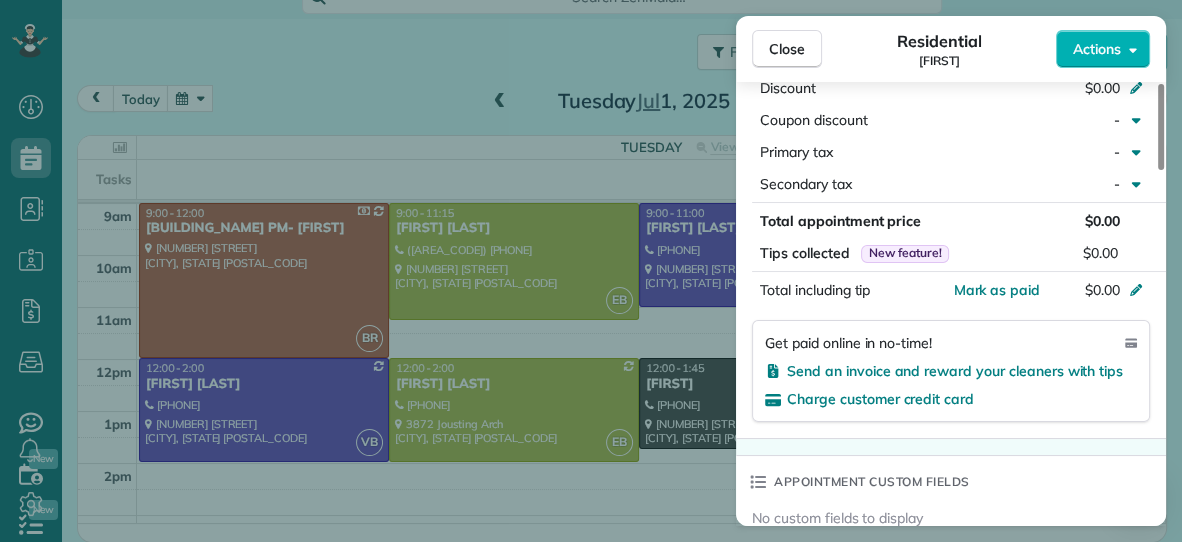 scroll, scrollTop: 1105, scrollLeft: 0, axis: vertical 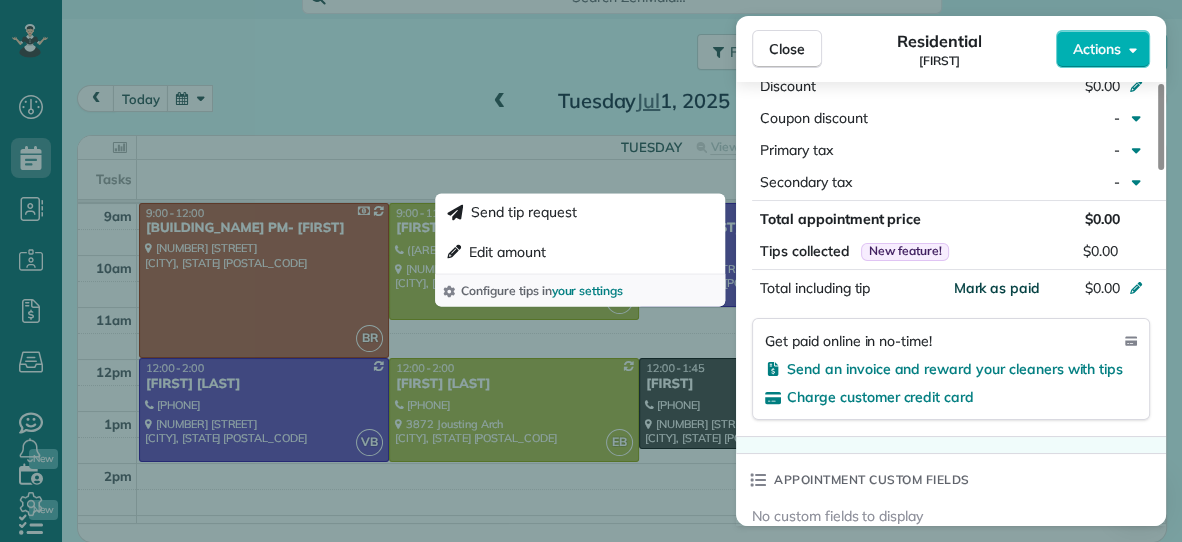click on "Mark as paid" at bounding box center (996, 288) 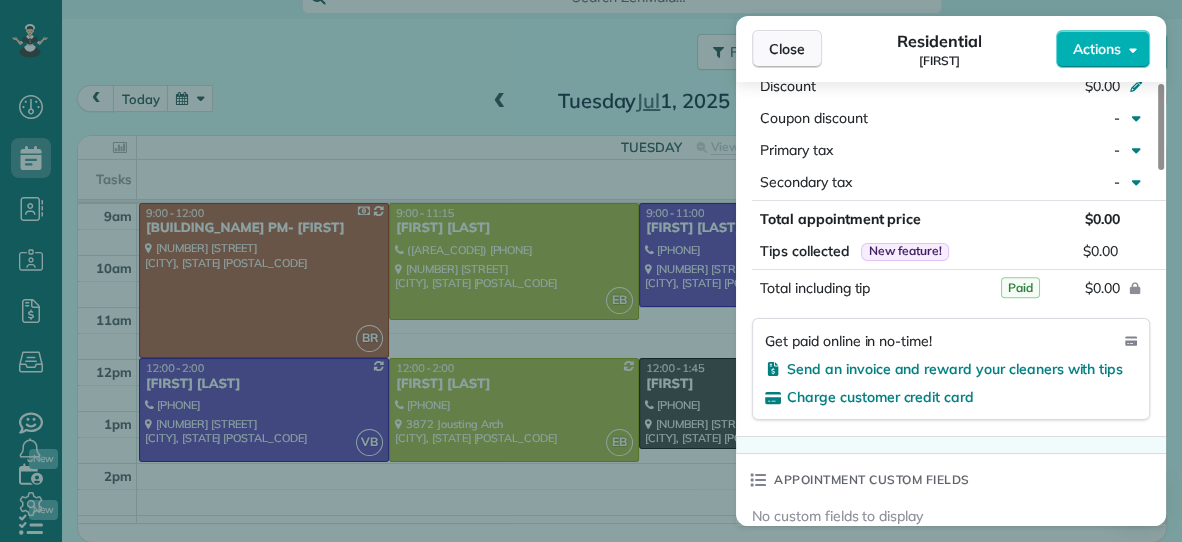 click on "Close" at bounding box center (787, 49) 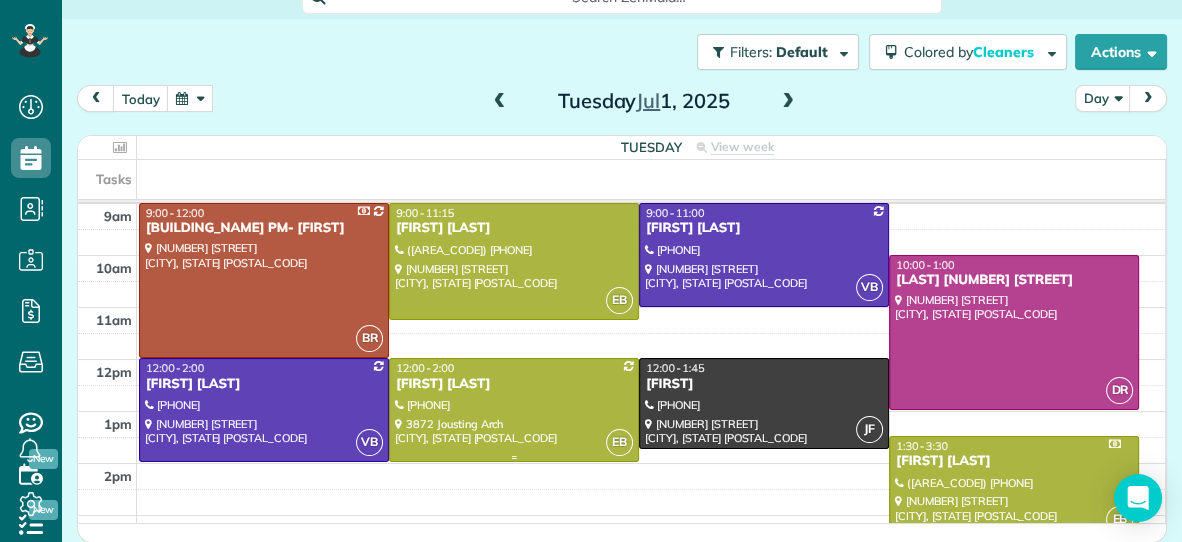 click at bounding box center (514, 409) 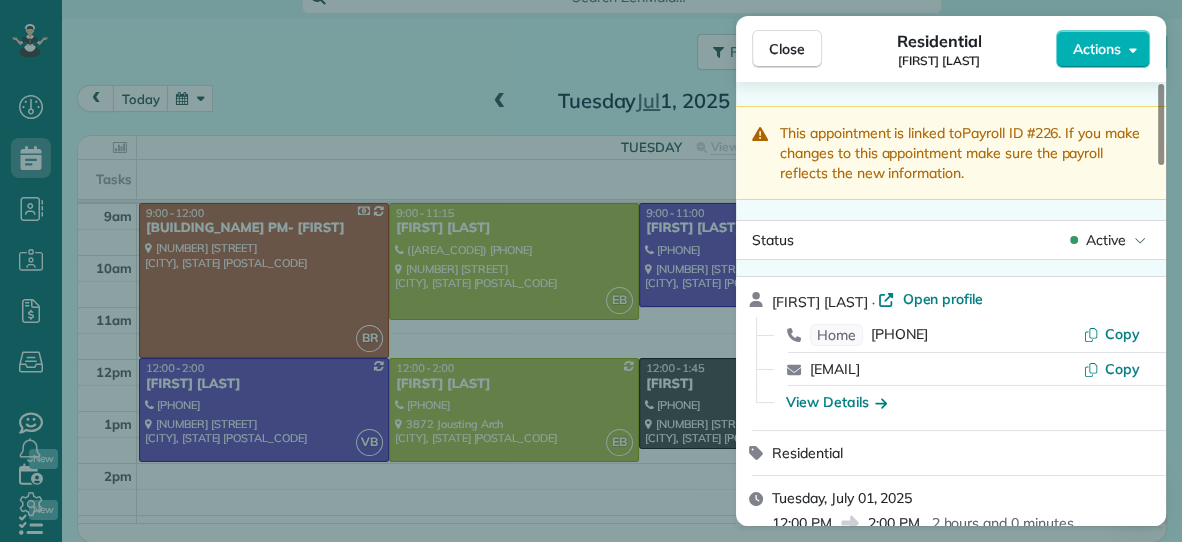 scroll, scrollTop: 0, scrollLeft: 0, axis: both 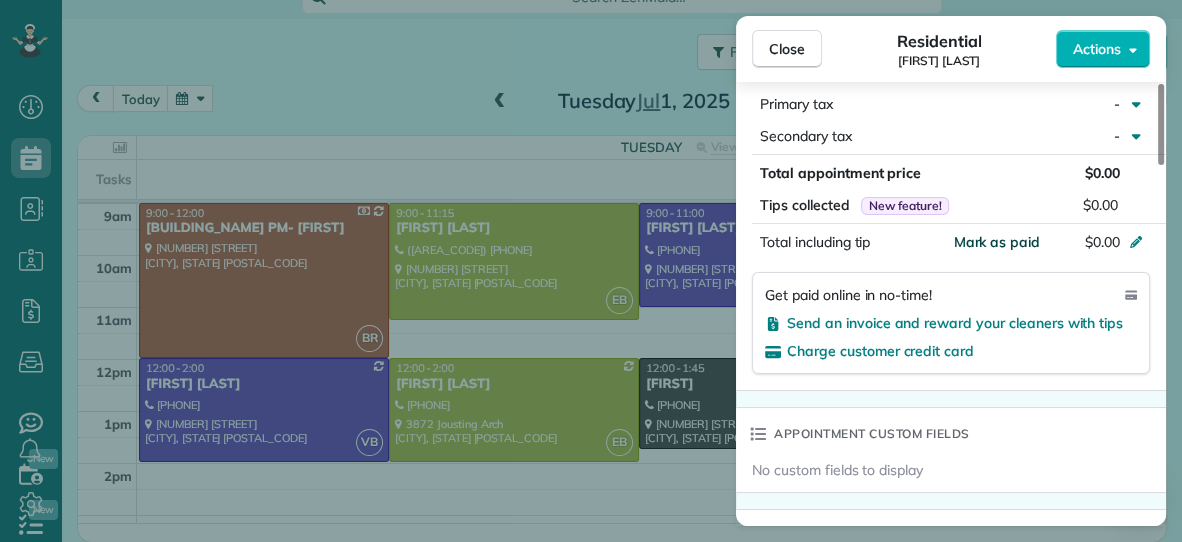 click on "Mark as paid" at bounding box center (996, 242) 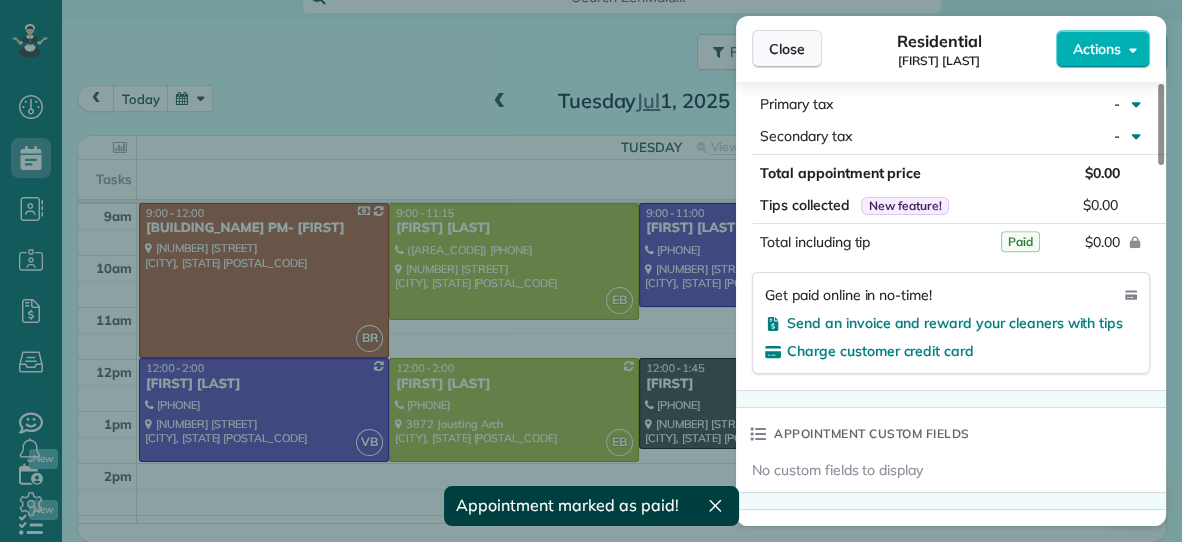 click on "Close" at bounding box center [787, 49] 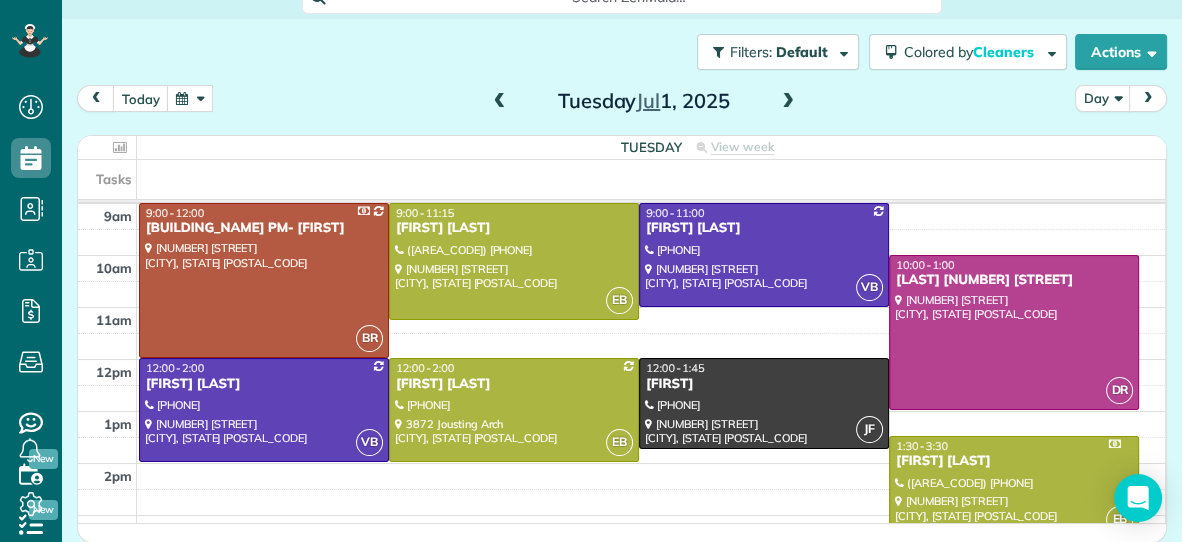 click at bounding box center (788, 102) 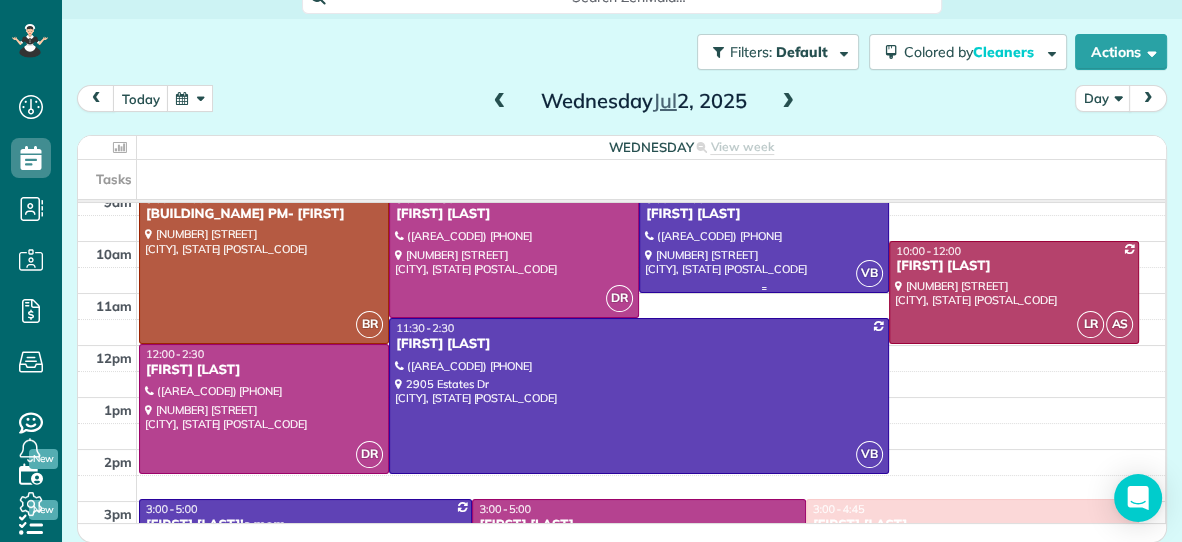scroll, scrollTop: 119, scrollLeft: 0, axis: vertical 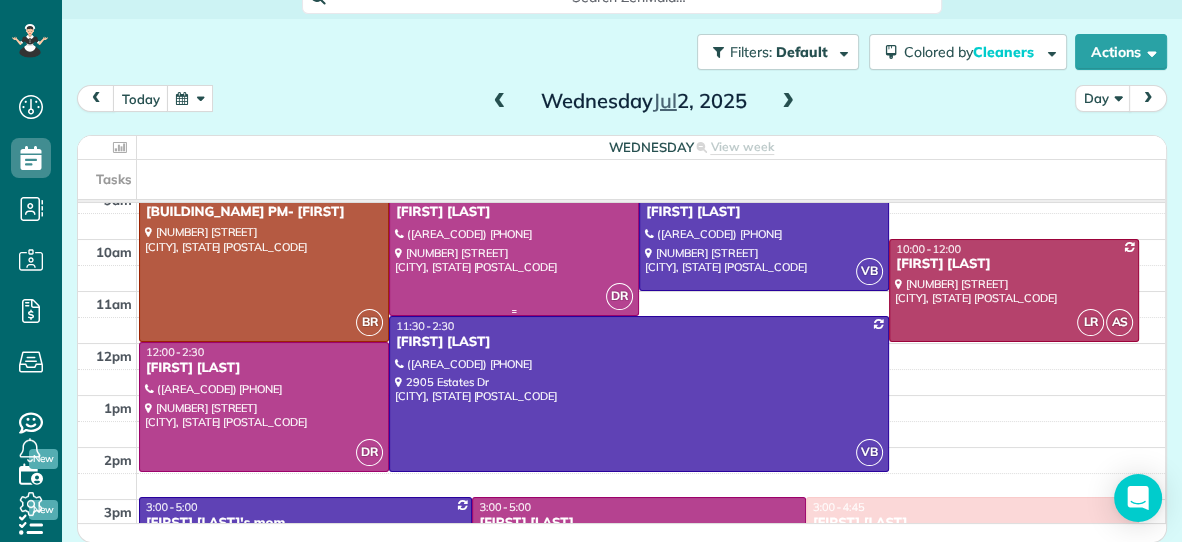 click at bounding box center (514, 251) 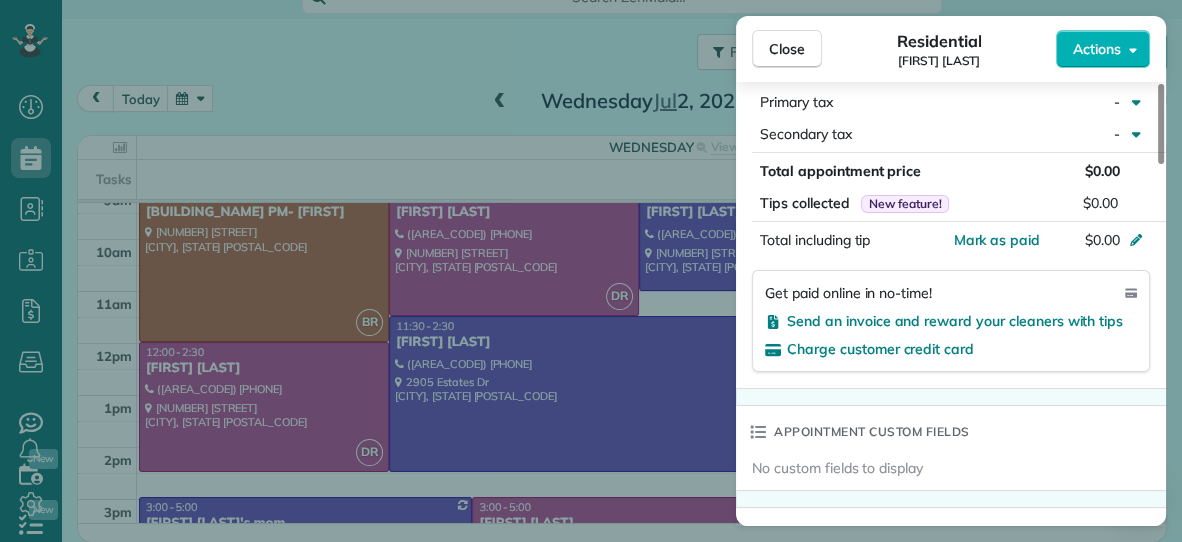 scroll, scrollTop: 1181, scrollLeft: 0, axis: vertical 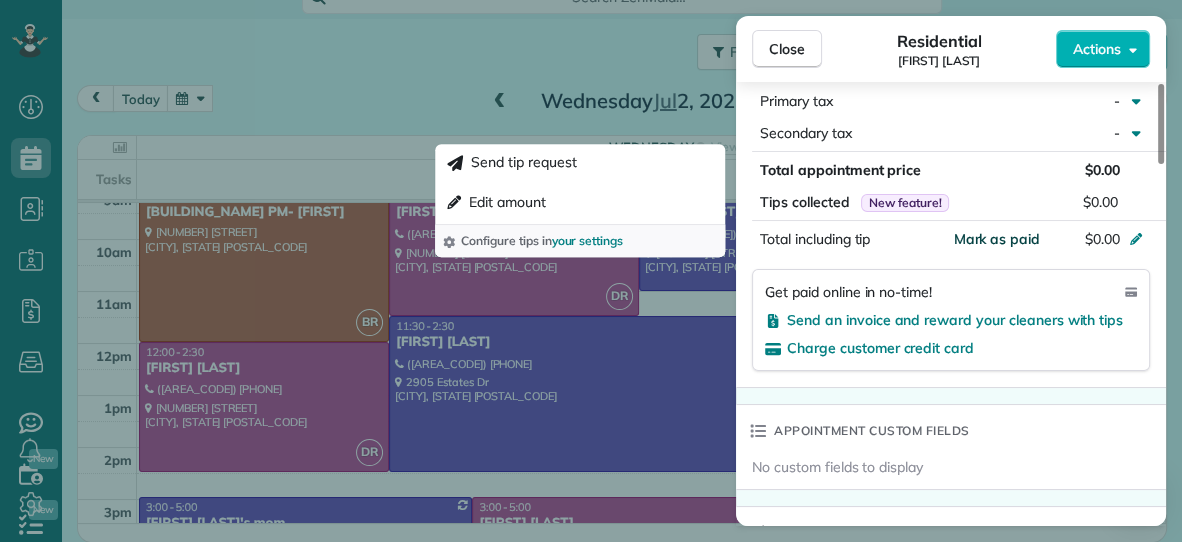 click on "Mark as paid" at bounding box center (996, 239) 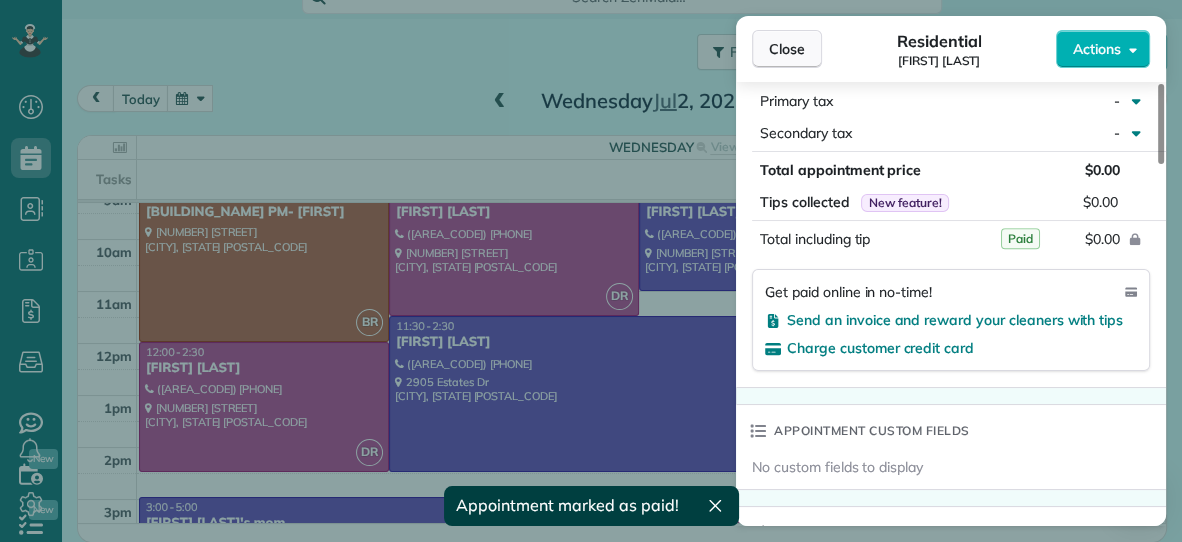 click on "Close" at bounding box center [787, 49] 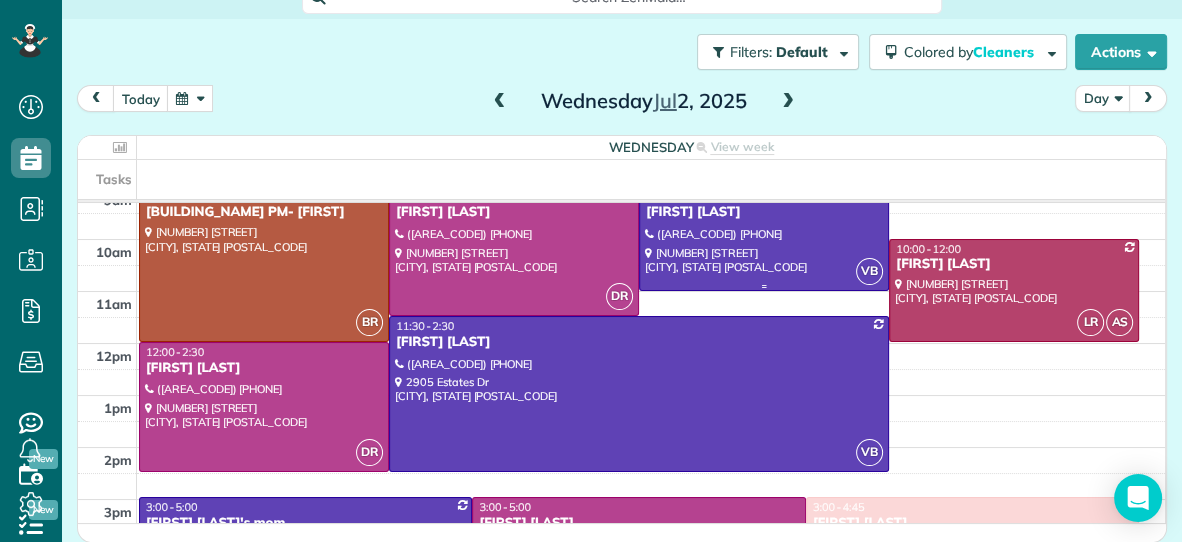 click at bounding box center [764, 238] 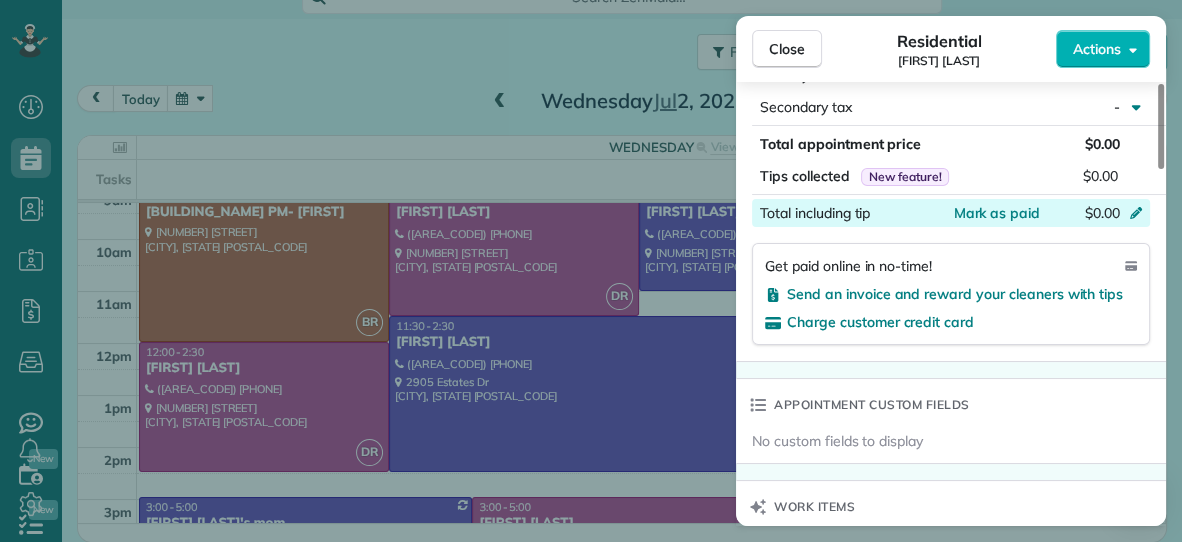 scroll, scrollTop: 1214, scrollLeft: 0, axis: vertical 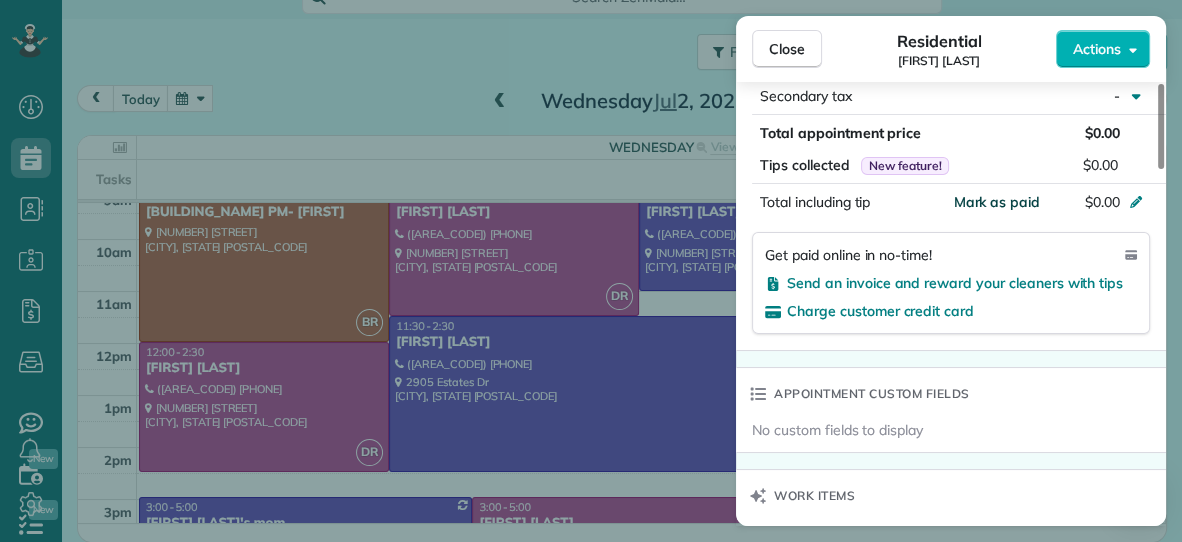 click on "Mark as paid" at bounding box center (996, 202) 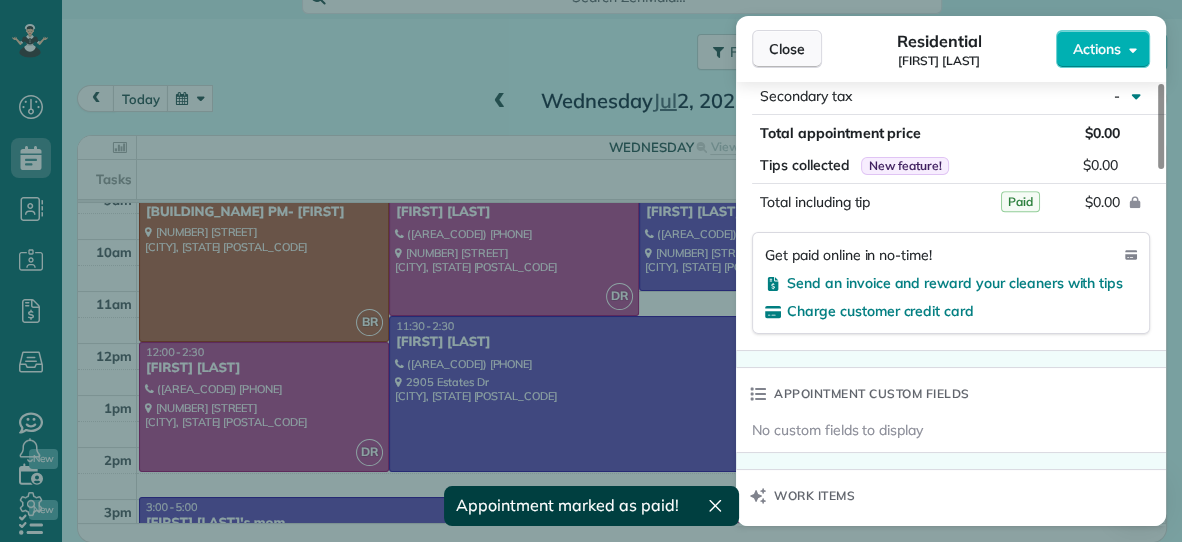 click on "Close" at bounding box center [787, 49] 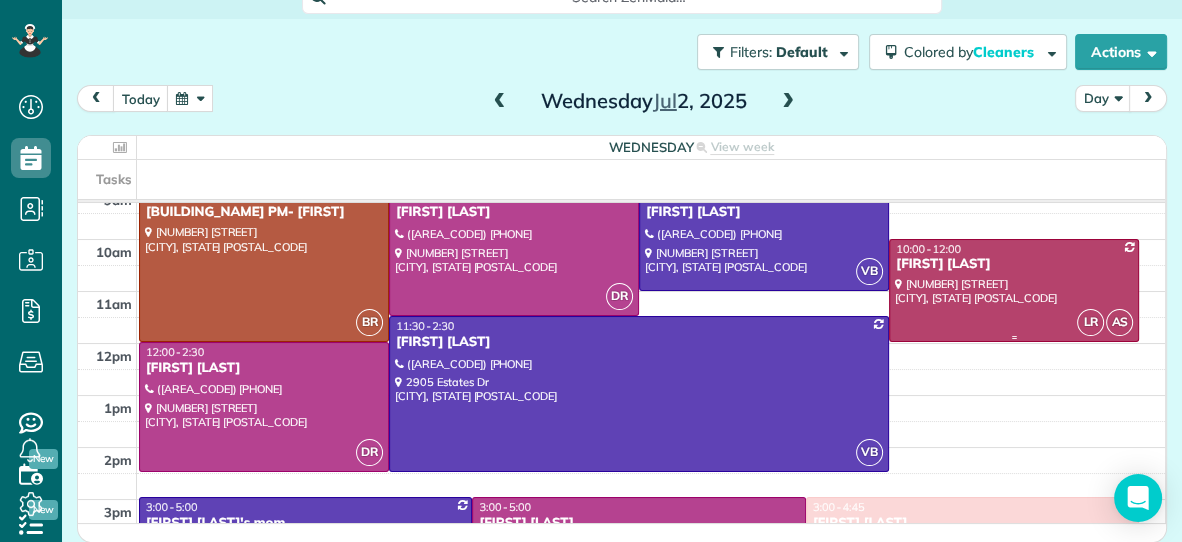 click at bounding box center (1014, 290) 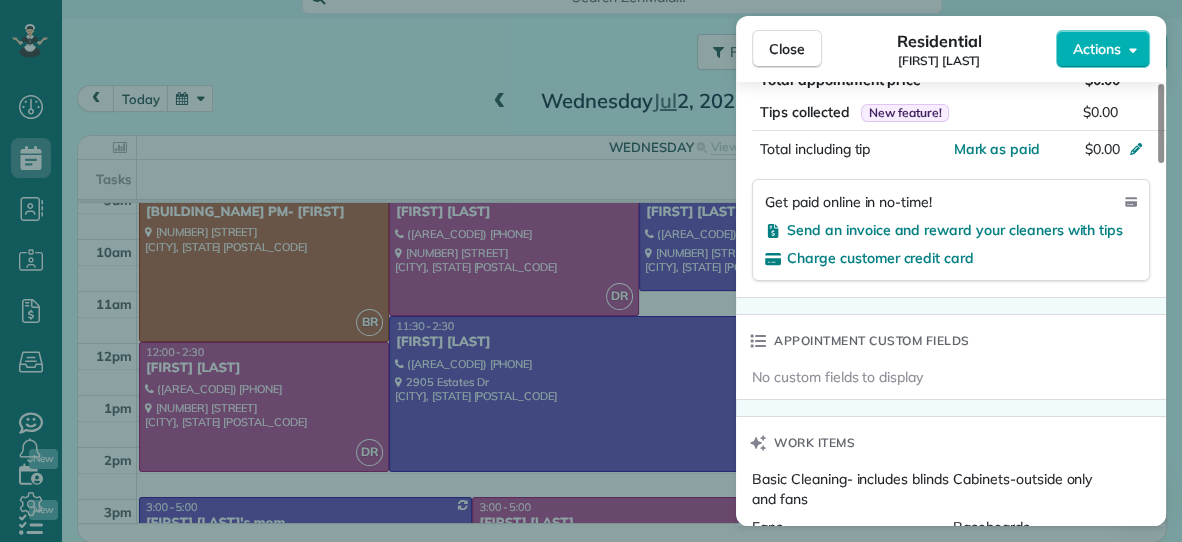 scroll, scrollTop: 1315, scrollLeft: 0, axis: vertical 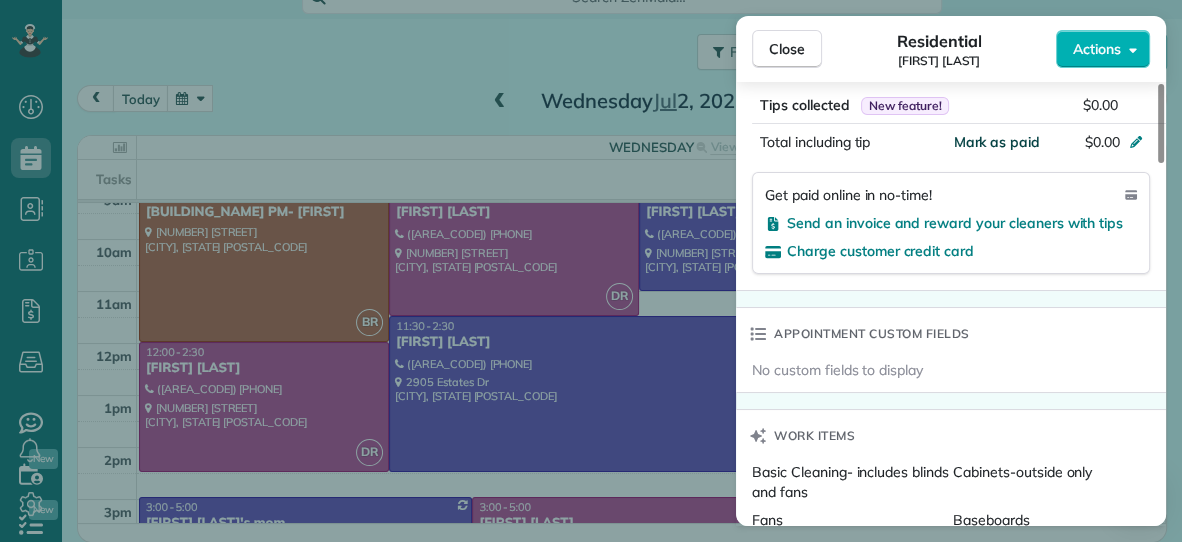 click on "Mark as paid" at bounding box center [996, 142] 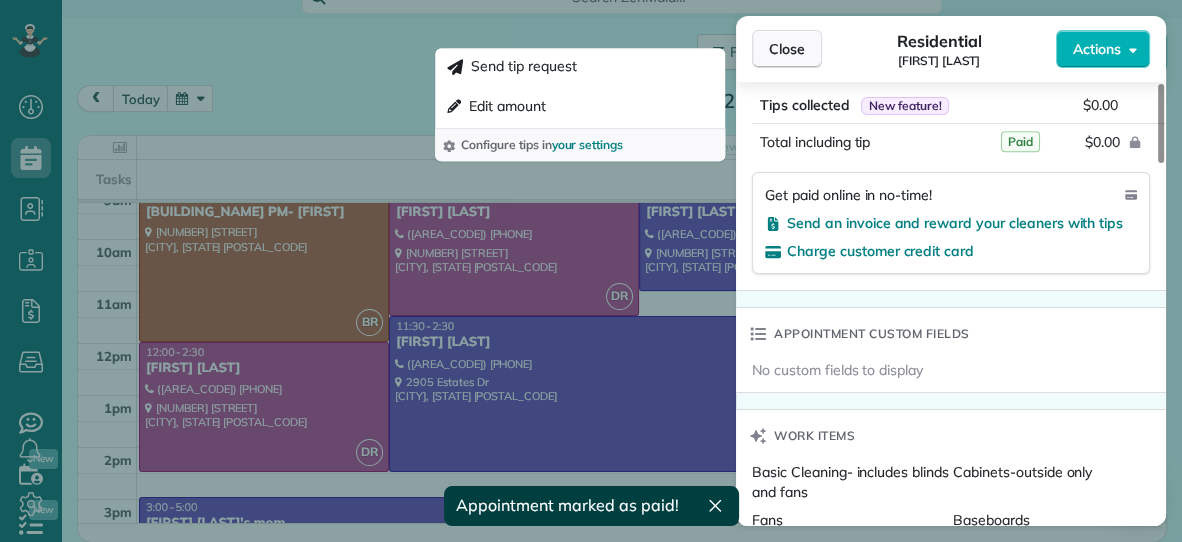click on "Close" at bounding box center [787, 49] 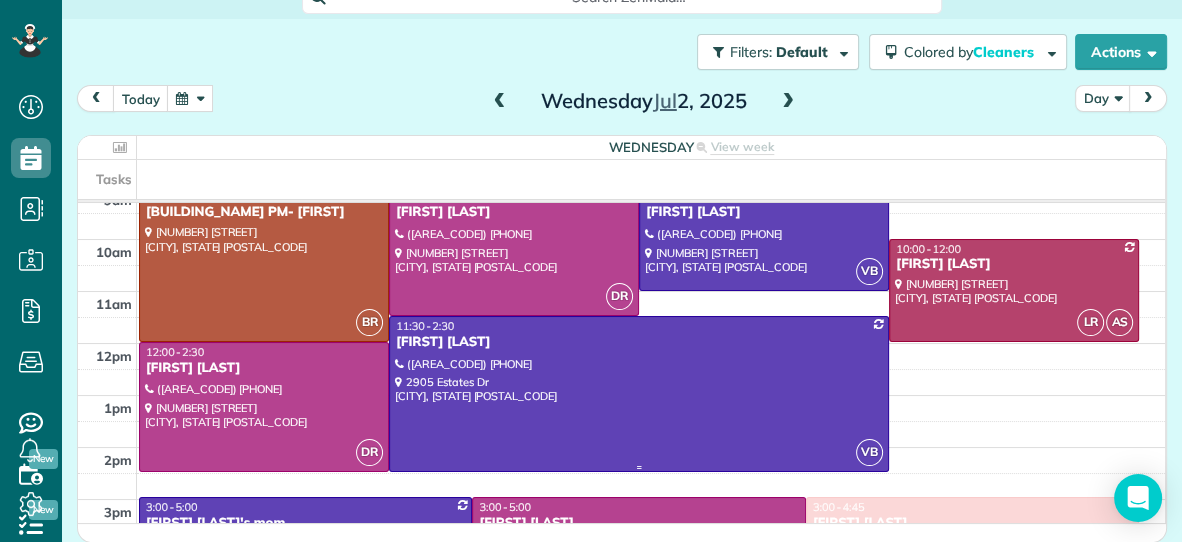 click at bounding box center (639, 393) 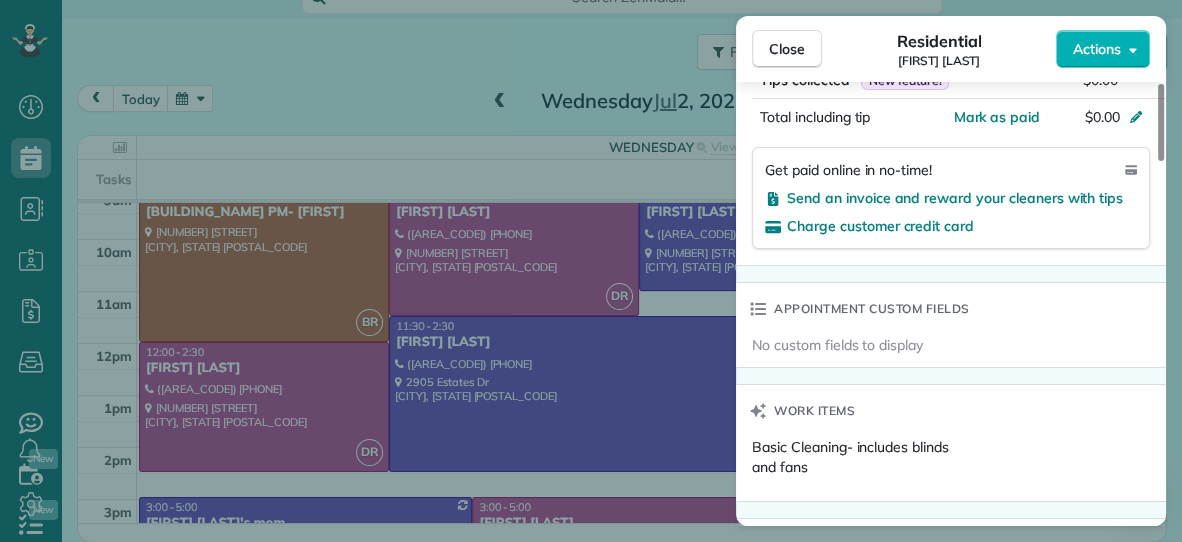 scroll, scrollTop: 1307, scrollLeft: 0, axis: vertical 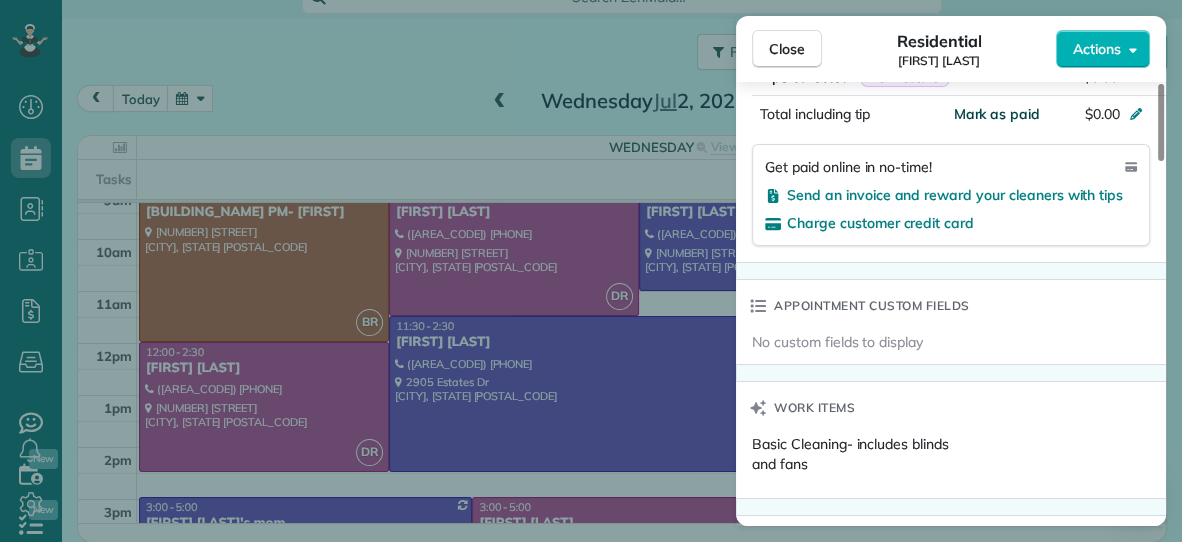 click on "Mark as paid" at bounding box center (996, 114) 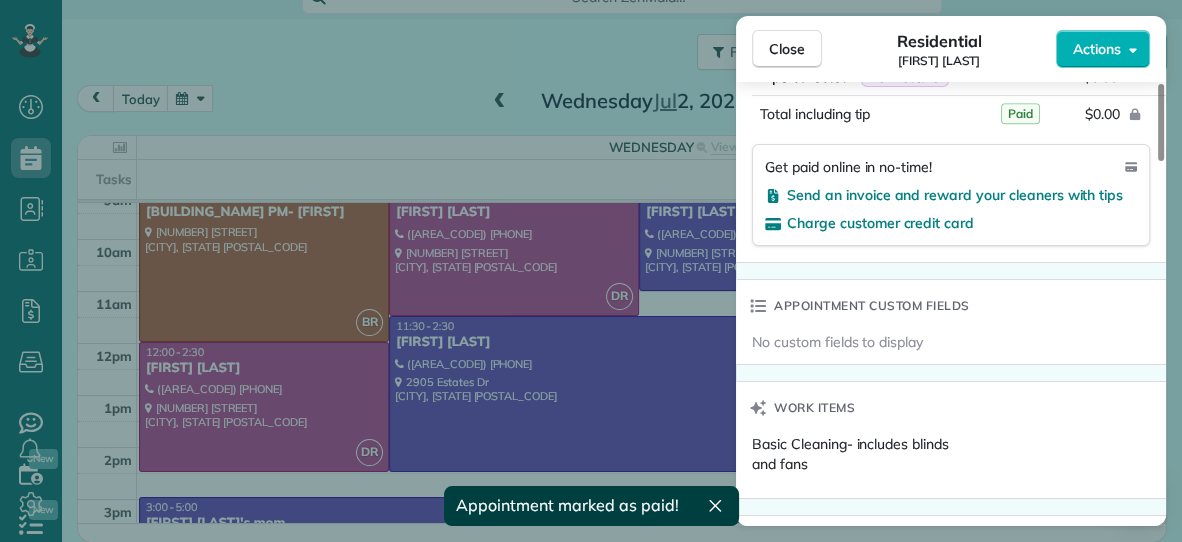 click on "Close Residential Kristiana Wallace Actions This appointment is linked to  Payroll ID #226 .   If you make changes to this appointment make sure the payroll reflects the new information. Status Active Kristiana Wallace · Open profile Home (757) 708-2698 Copy kristijason@cox.net Copy View Details Residential Wednesday, July 02, 2025 11:30 AM 2:30 PM 3 hours and 0 minutes Repeats weekly Edit recurring service Previous (Jun 25) Next (Jul 09) 2905 Estates Dr Virginia Beach VA 23454 Open access information Service was not rated yet Setup ratings Cleaners Time in and out Assign Invite Cleaners Vanessa   Beason 11:30 AM 2:30 PM Checklist Try Now Keep this appointment up to your standards. Stay on top of every detail, keep your cleaners organised, and your client happy. Assign a checklist Watch a 5 min demo Billing Billing actions Automatically calculated Price $0.00 Overcharge $0.00 Discount $0.00 Coupon discount - Primary tax - Secondary tax - Total appointment price $0.00 Tips collected New feature! $0.00 Paid" at bounding box center [591, 271] 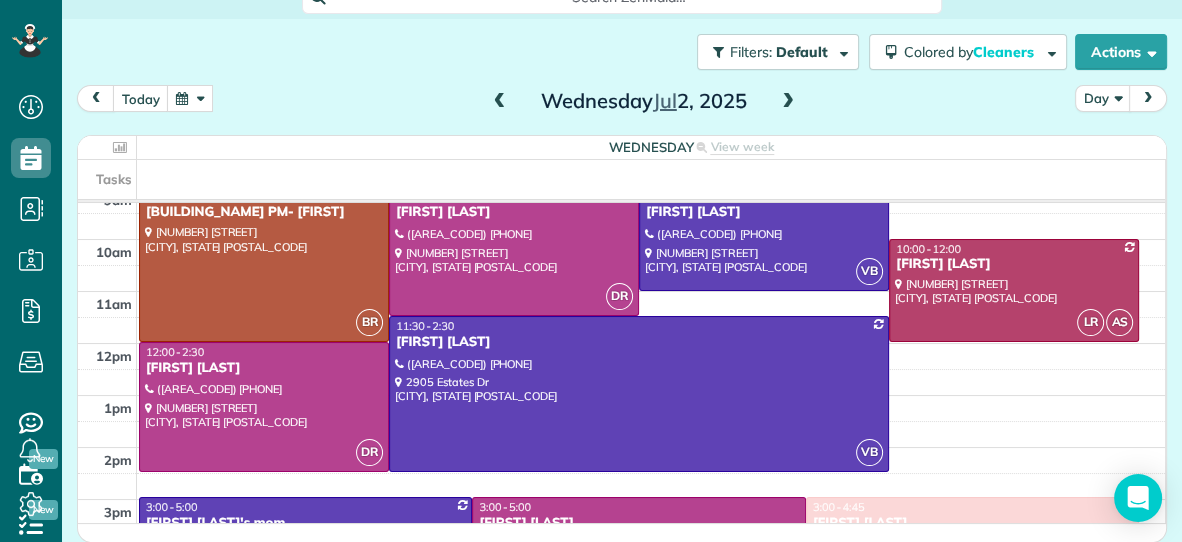 click on "3:00 - 5:00" at bounding box center [305, 507] 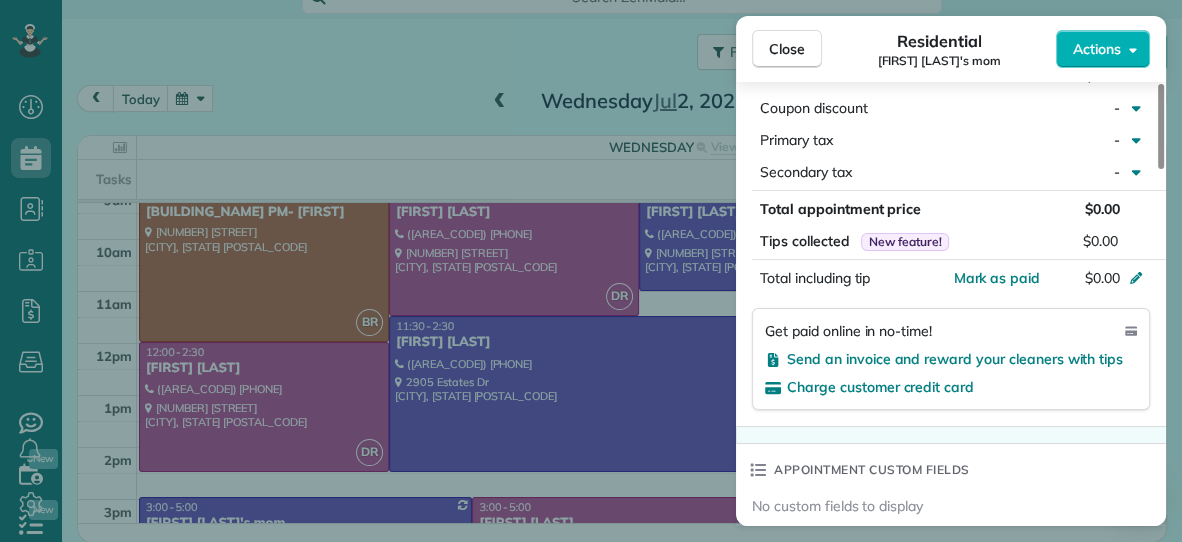 scroll, scrollTop: 1148, scrollLeft: 0, axis: vertical 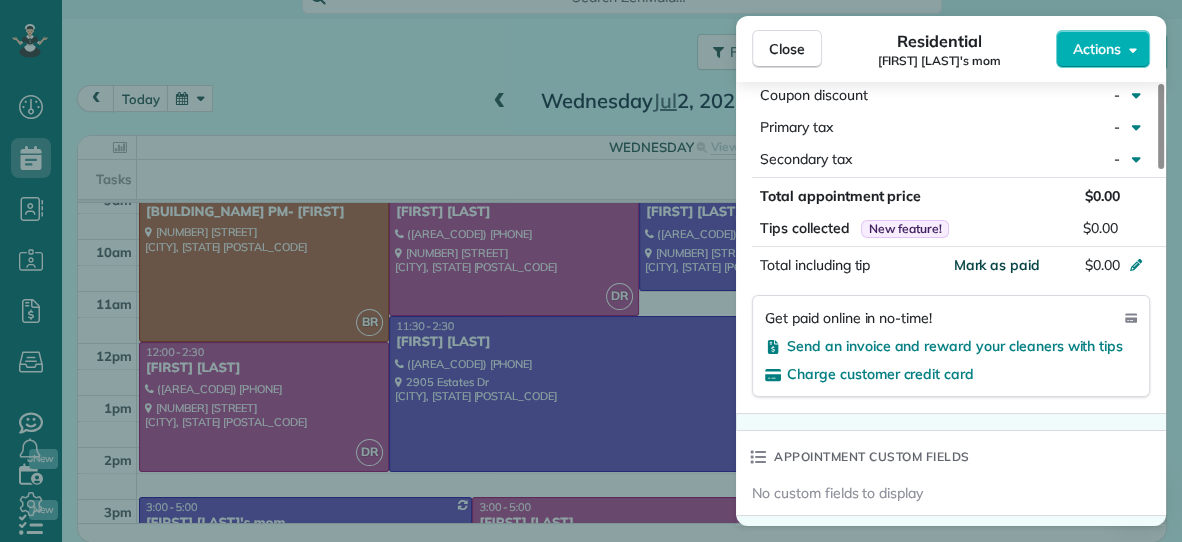 click on "Mark as paid" at bounding box center [996, 265] 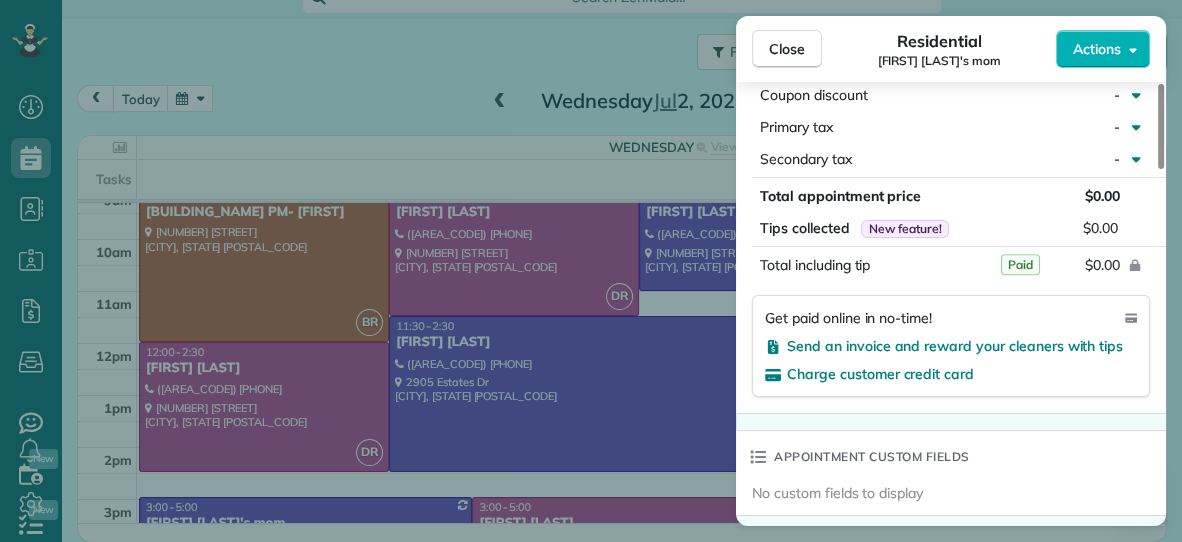 click on "Close Residential Cathy Cassie's mom Actions This appointment is linked to  Payroll ID #226 .   If you make changes to this appointment make sure the payroll reflects the new information. Status Active Cathy Cassie's mom · Open profile Mobile (757) 735-1196 Copy No email on record Add email View Details Residential Wednesday, July 02, 2025 3:00 PM 5:00 PM 2 hours and 0 minutes Repeats every 2 weeks Edit recurring service Next (Jul 30) 5313 Cerino Ct Virginia Beach VA 23464 Service was not rated yet Setup ratings Cleaners Time in and out Assign Invite Cleaners Vanessa   Beason 3:00 PM 5:00 PM Checklist Try Now Keep this appointment up to your standards. Stay on top of every detail, keep your cleaners organised, and your client happy. Assign a checklist Watch a 5 min demo Billing Billing actions Automatically calculated Price $0.00 Overcharge $0.00 Discount $0.00 Coupon discount - Primary tax - Secondary tax - Total appointment price $0.00 Tips collected New feature! $0.00 Paid Total including tip $0.00   0 0" at bounding box center [591, 271] 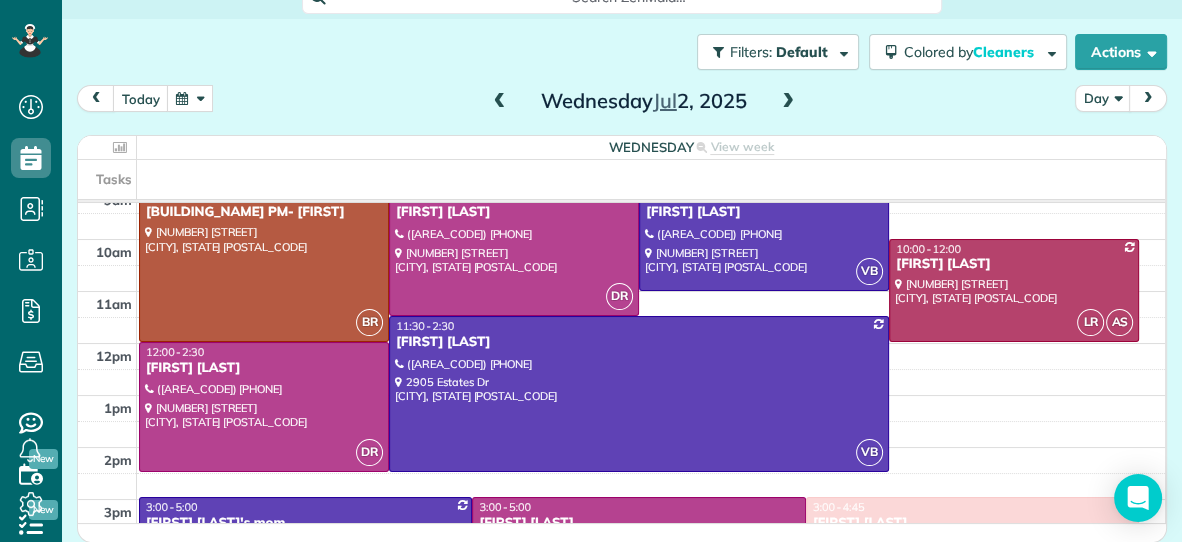 click on "3:00 - 5:00" at bounding box center (638, 507) 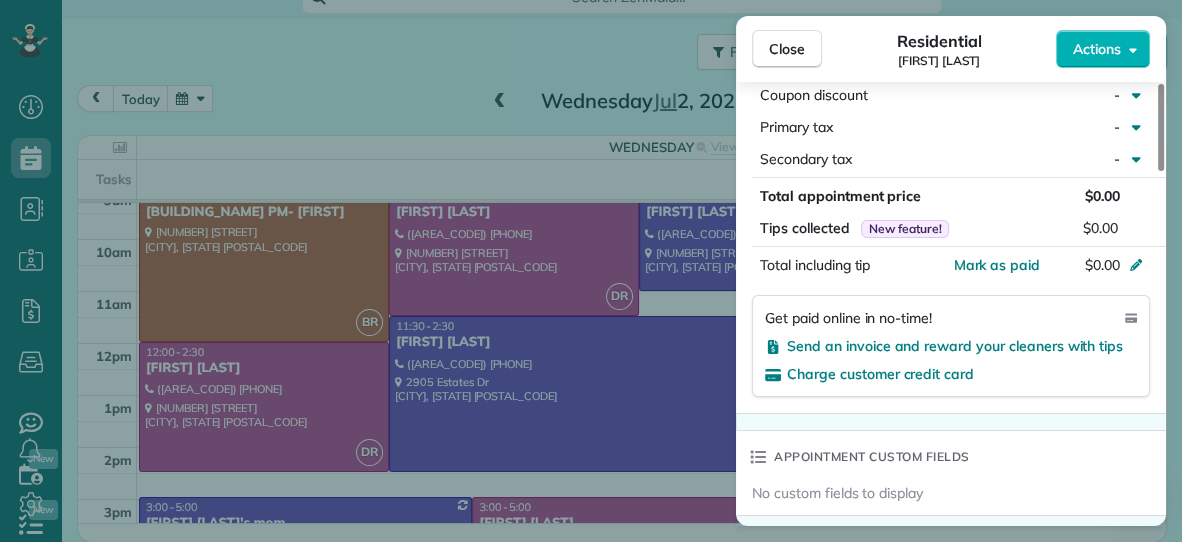 scroll, scrollTop: 1144, scrollLeft: 0, axis: vertical 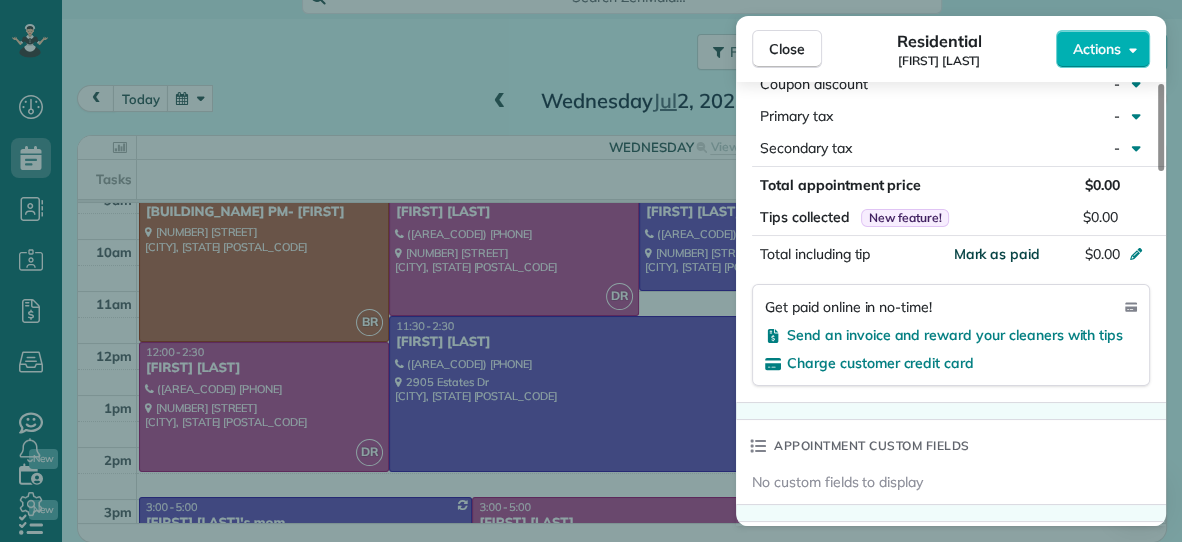 click on "Mark as paid" at bounding box center (996, 254) 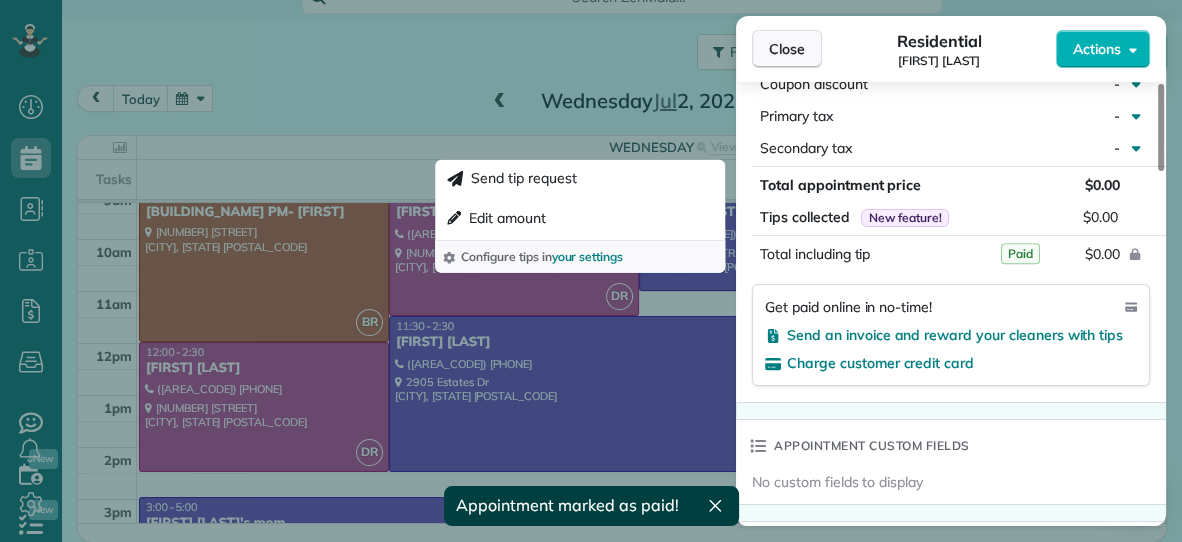 click on "Close" at bounding box center (787, 49) 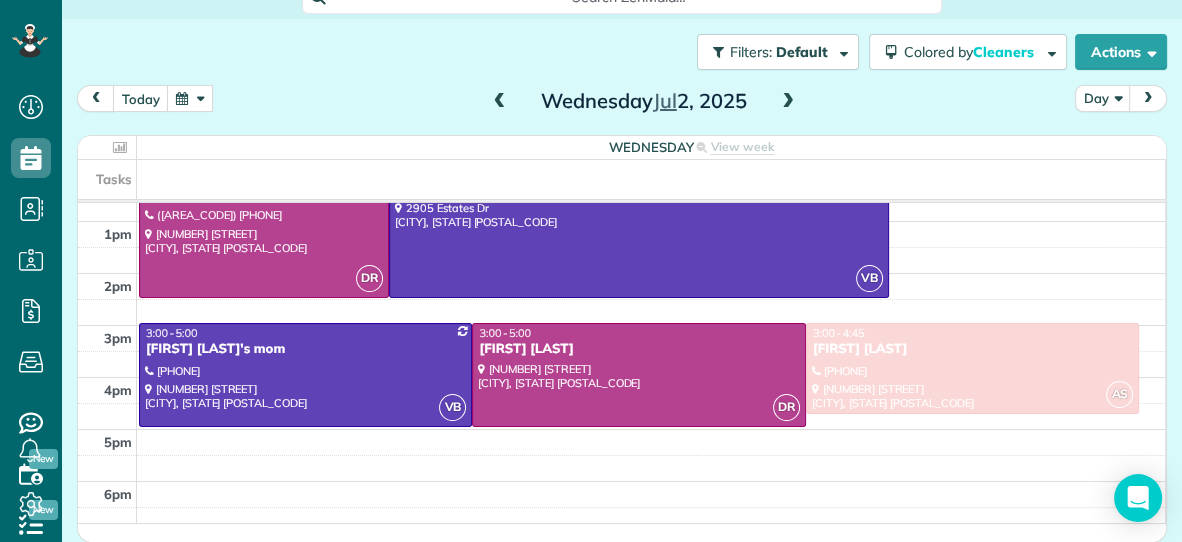 scroll, scrollTop: 298, scrollLeft: 0, axis: vertical 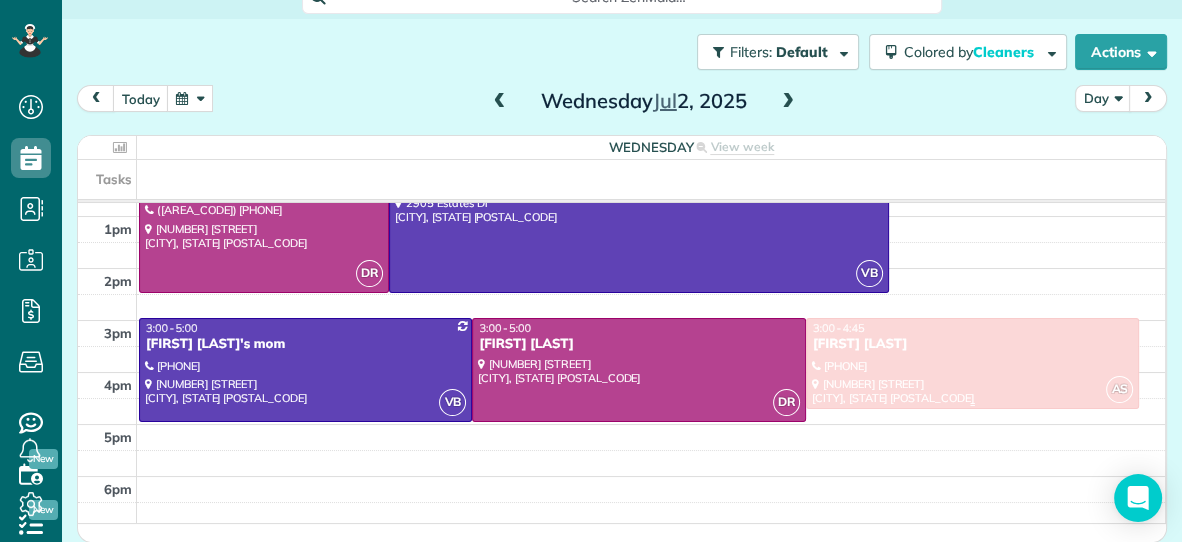 click at bounding box center (972, 363) 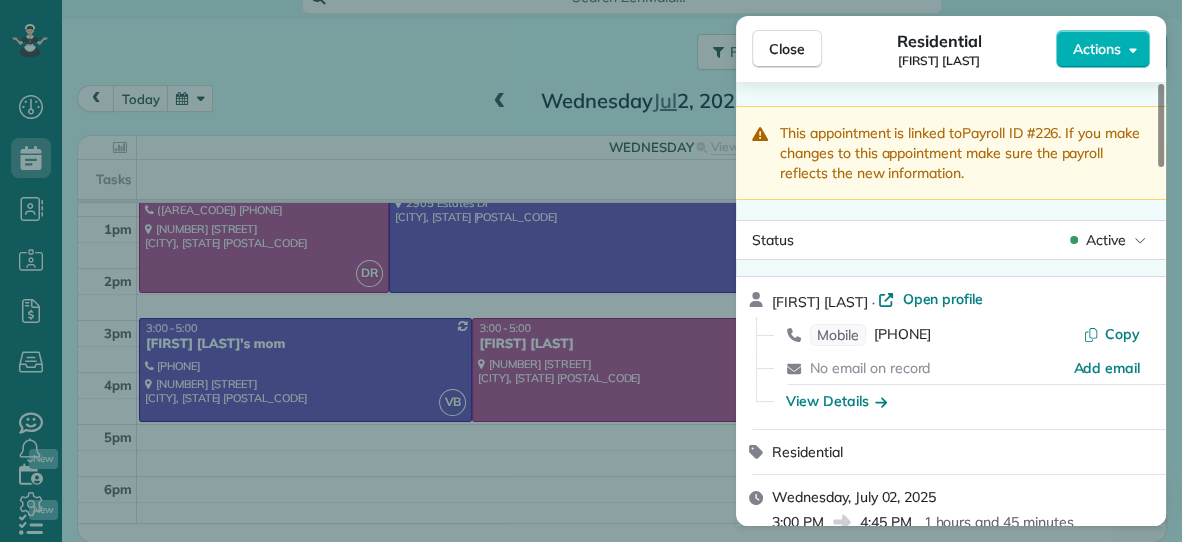 scroll, scrollTop: 0, scrollLeft: 0, axis: both 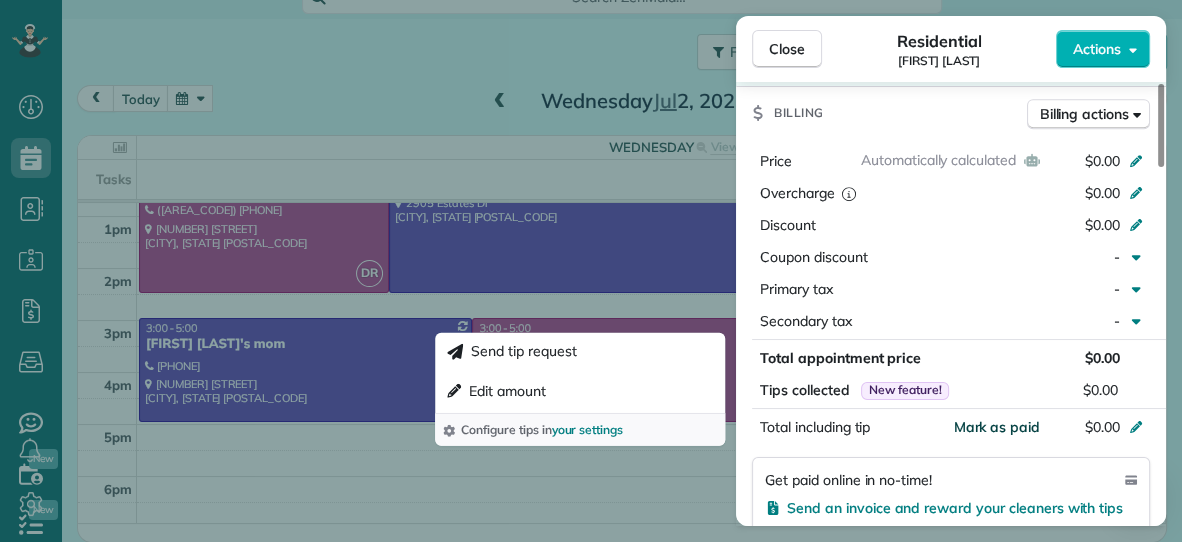click on "Mark as paid" at bounding box center (996, 427) 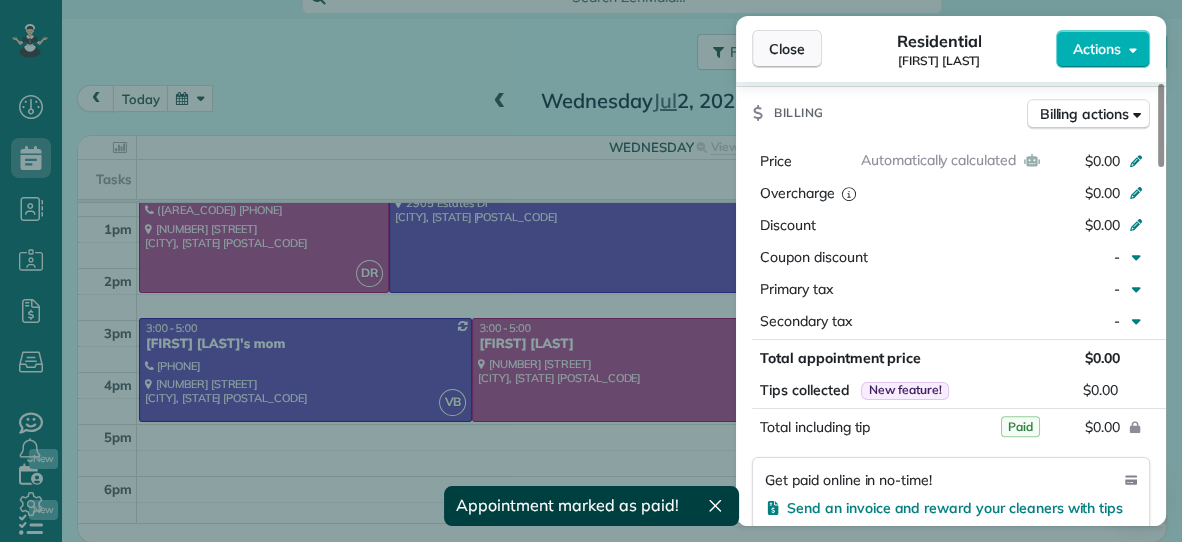click on "Close" at bounding box center [787, 49] 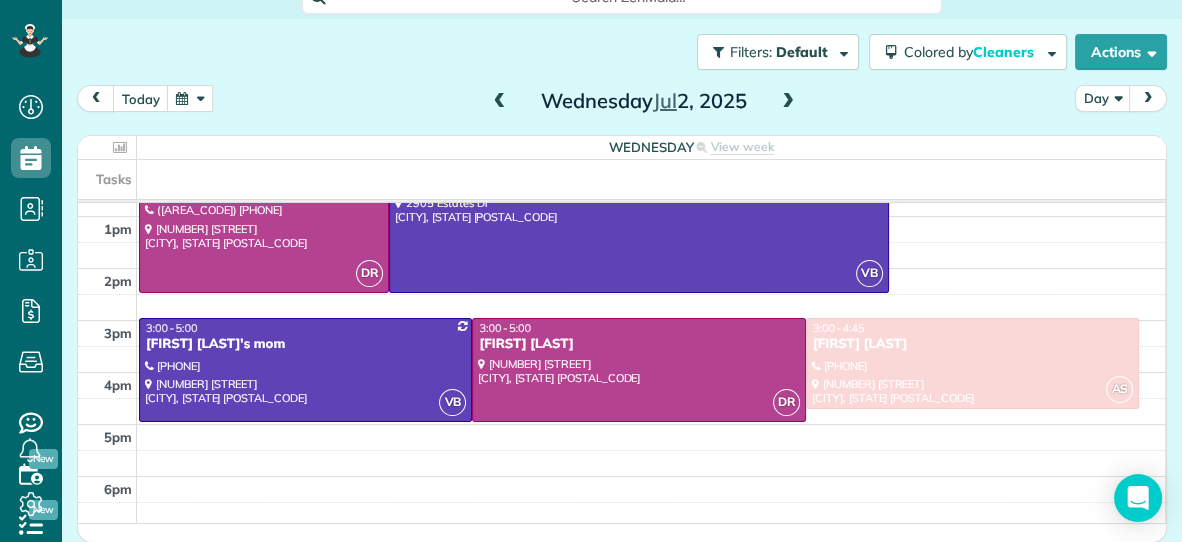 scroll, scrollTop: 211, scrollLeft: 0, axis: vertical 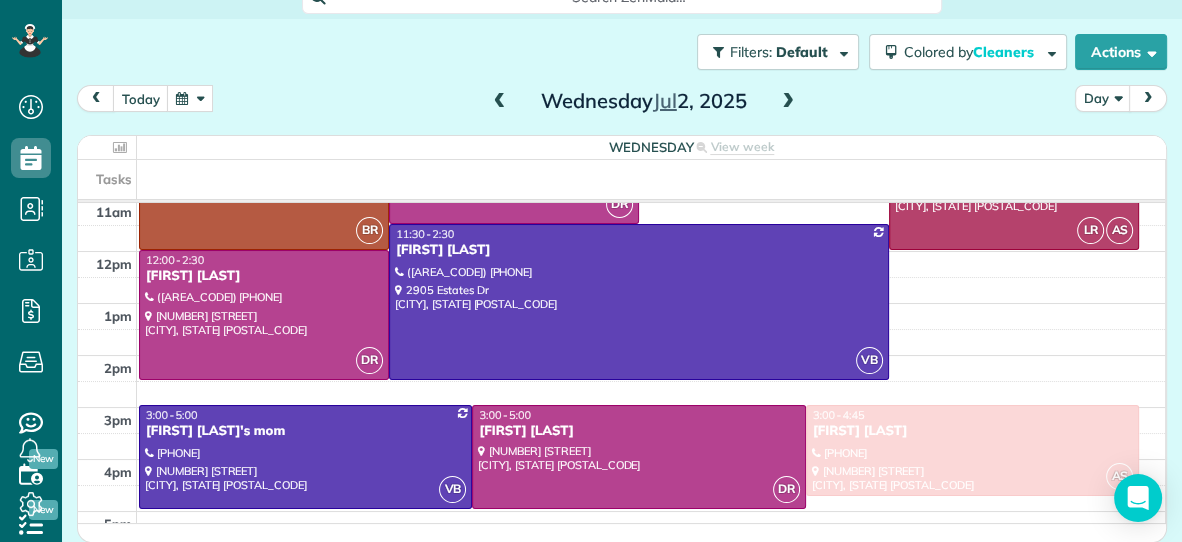 click at bounding box center (788, 102) 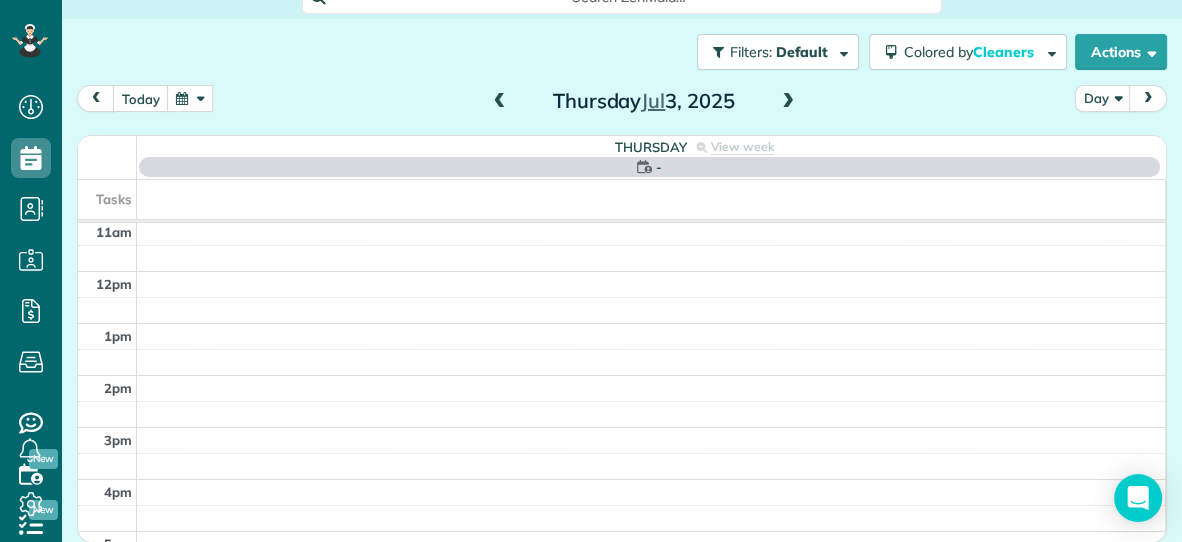 scroll, scrollTop: 0, scrollLeft: 0, axis: both 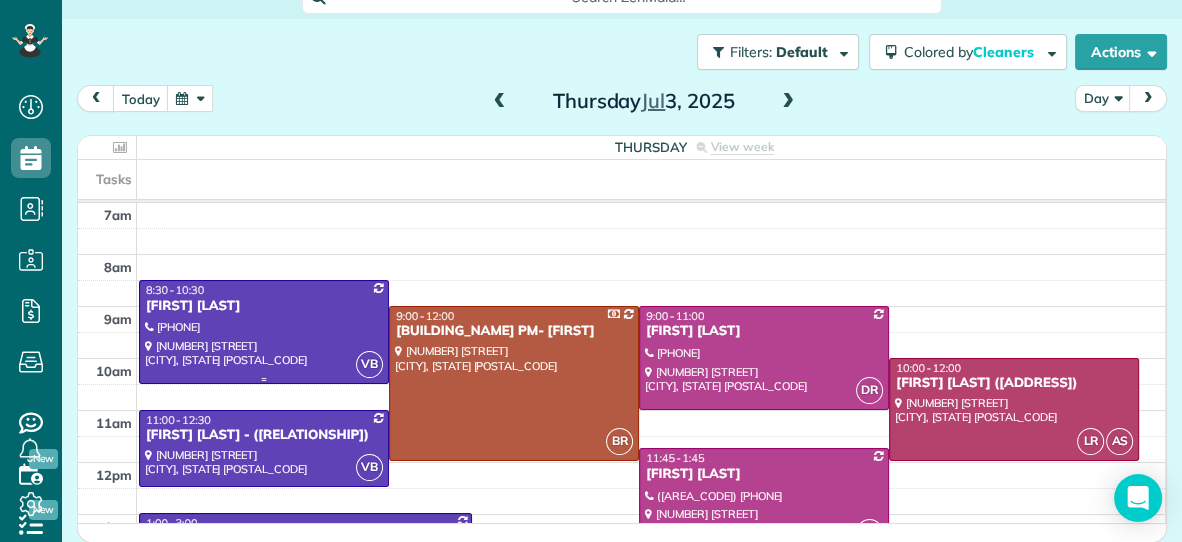 click at bounding box center [264, 331] 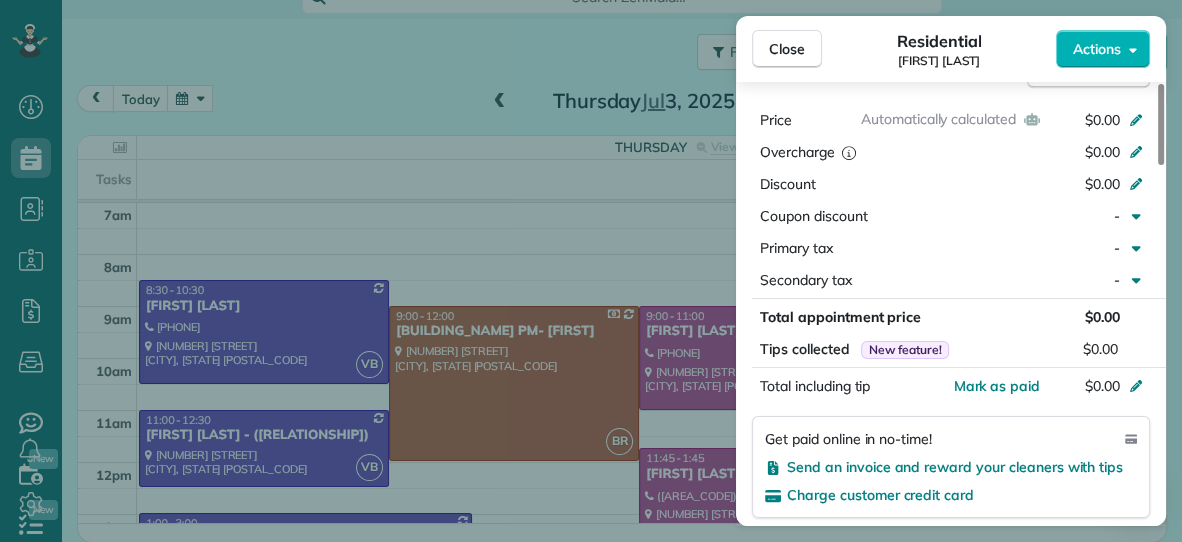 scroll, scrollTop: 1033, scrollLeft: 0, axis: vertical 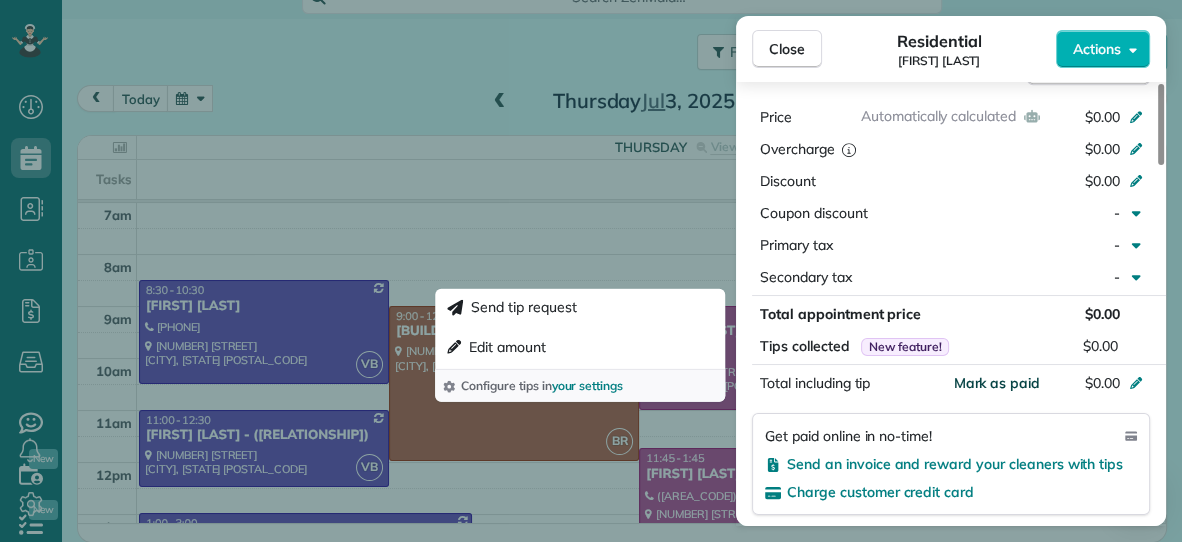 click on "Mark as paid" at bounding box center (996, 383) 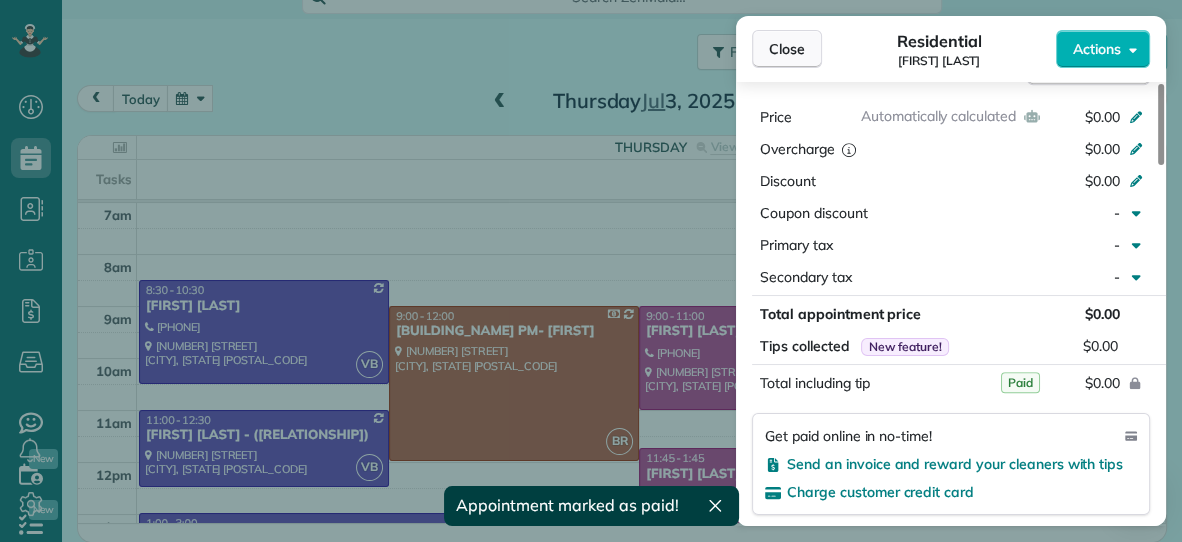 click on "Close" at bounding box center [787, 49] 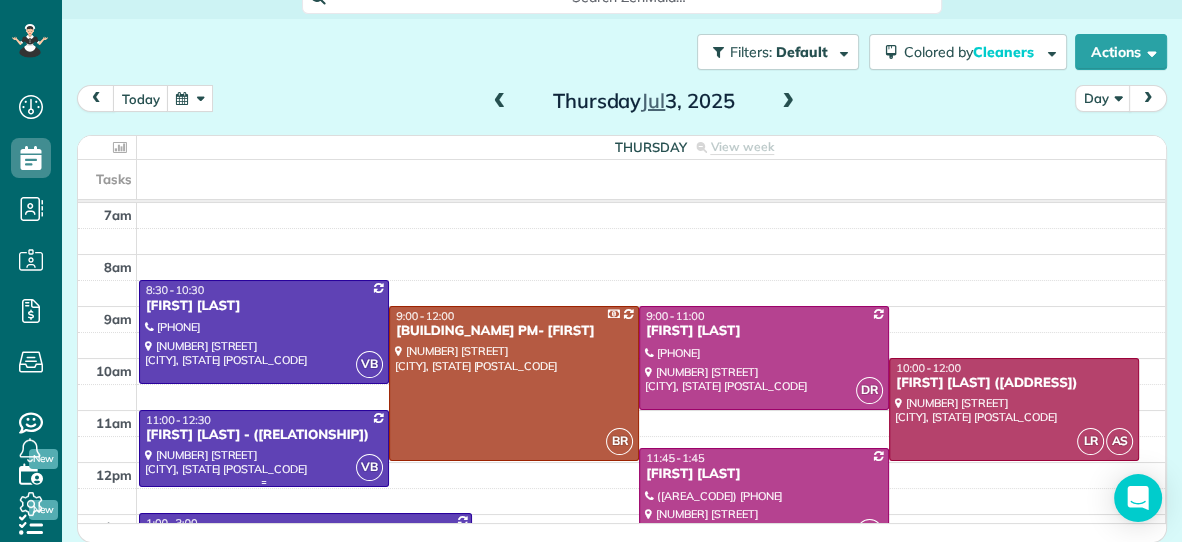 click at bounding box center [264, 449] 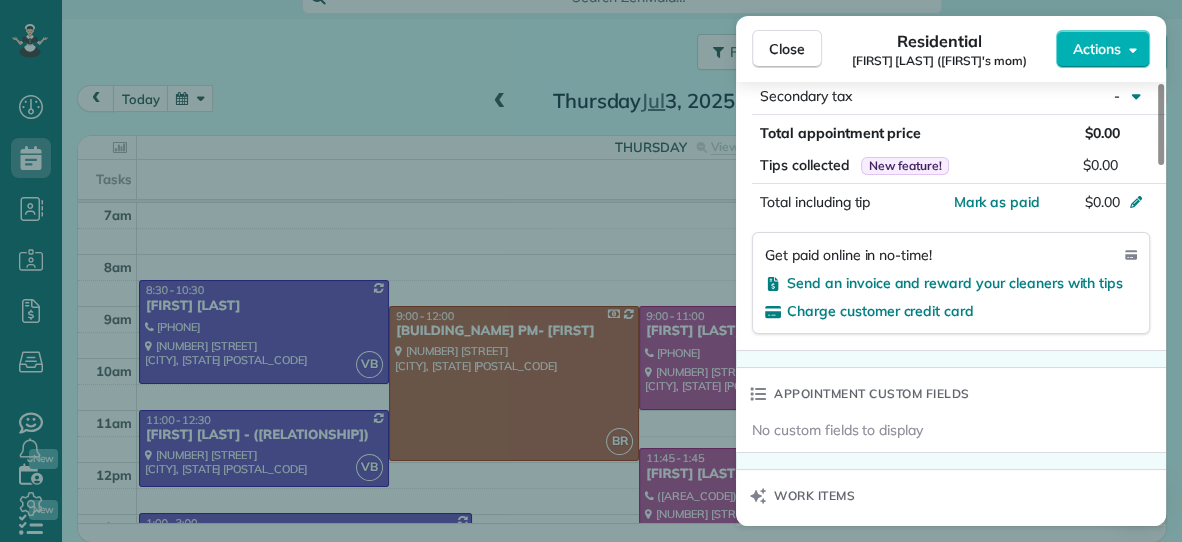 scroll, scrollTop: 1242, scrollLeft: 0, axis: vertical 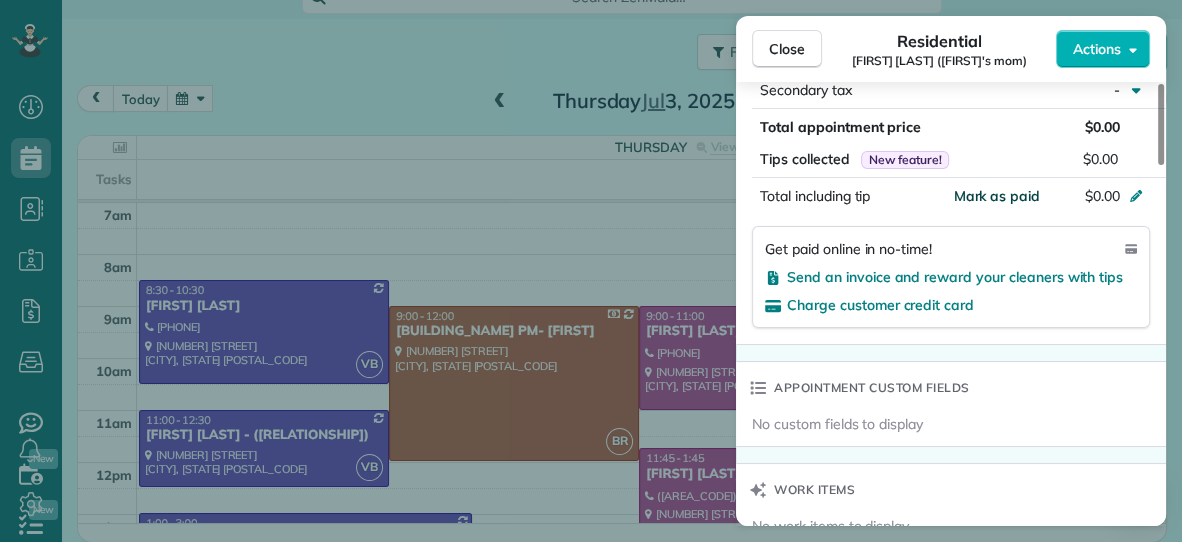 click on "Mark as paid" at bounding box center [996, 196] 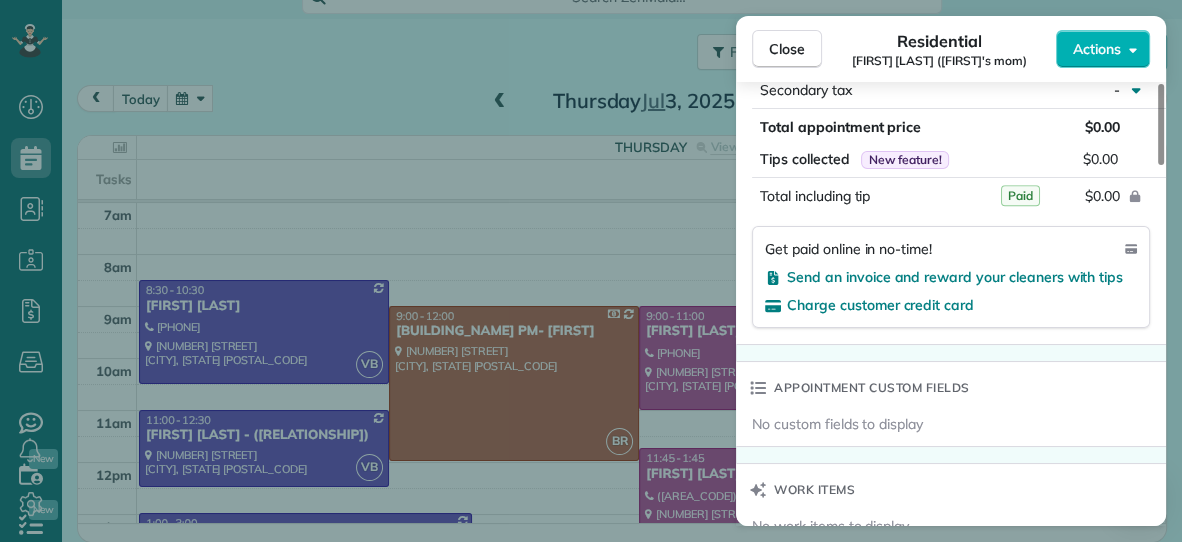 click on "Close Residential Sandi Rinaldi ((Kristianas mom)) Actions This appointment is linked to  Payroll ID #226 .   If you make changes to this appointment make sure the payroll reflects the new information. Status Active Sandi Rinaldi ((Kristianas mom)) · Open profile No phone number on record Add phone number No email on record Add email View Details Residential Thursday, July 03, 2025 11:00 AM 12:30 PM 1 hours and 30 minutes Repeats every 2 weeks Edit recurring service Next (Jul 17) 2830 Shore Dr unit 602 (Seagate Condos) Virginia Beach VA 23451 Service was not rated yet Setup ratings Cleaners Time in and out Assign Invite Cleaners Vanessa   Beason 11:00 AM 12:30 PM Checklist Try Now Keep this appointment up to your standards. Stay on top of every detail, keep your cleaners organised, and your client happy. Assign a checklist Watch a 5 min demo Billing Billing actions Automatically calculated Price $0.00 Overcharge $0.00 Discount $0.00 Coupon discount - Primary tax - Secondary tax - Total appointment price Paid" at bounding box center [591, 271] 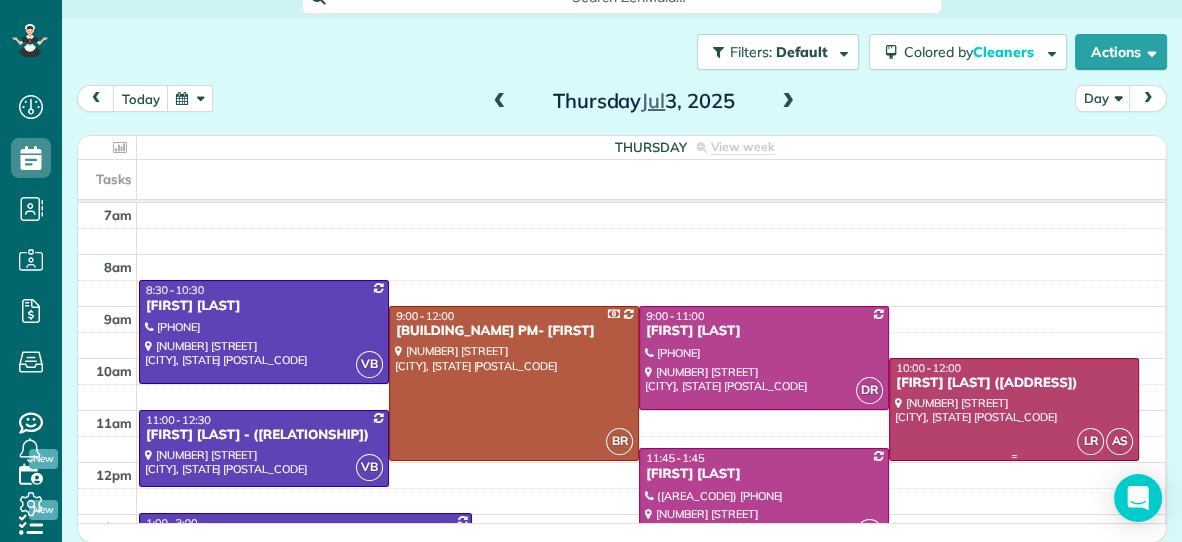click at bounding box center (1014, 409) 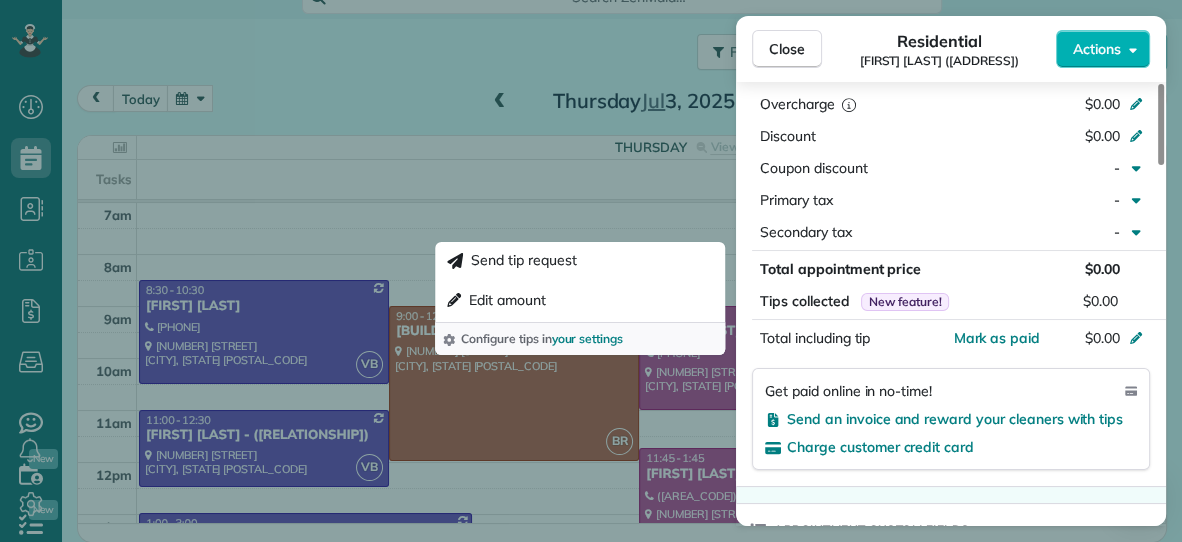 scroll, scrollTop: 1102, scrollLeft: 0, axis: vertical 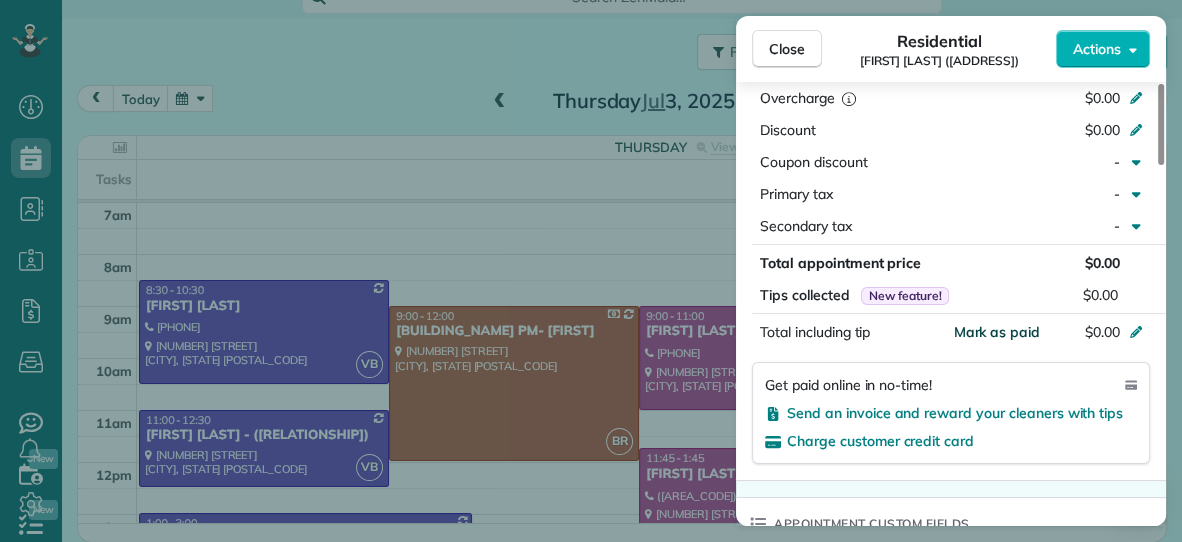 click on "Mark as paid" at bounding box center [996, 332] 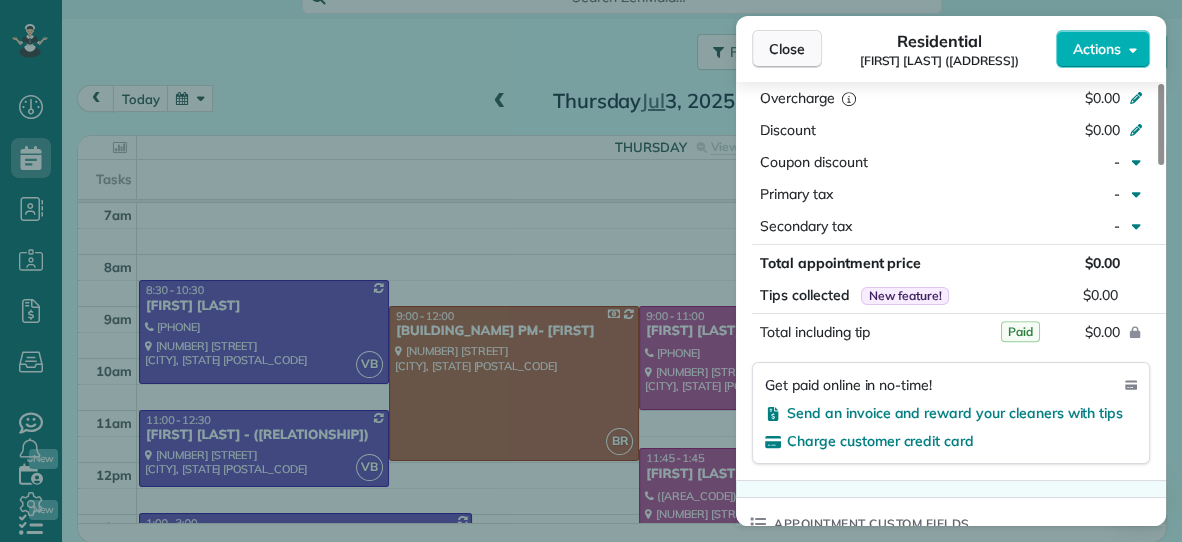 click on "Close" at bounding box center [787, 49] 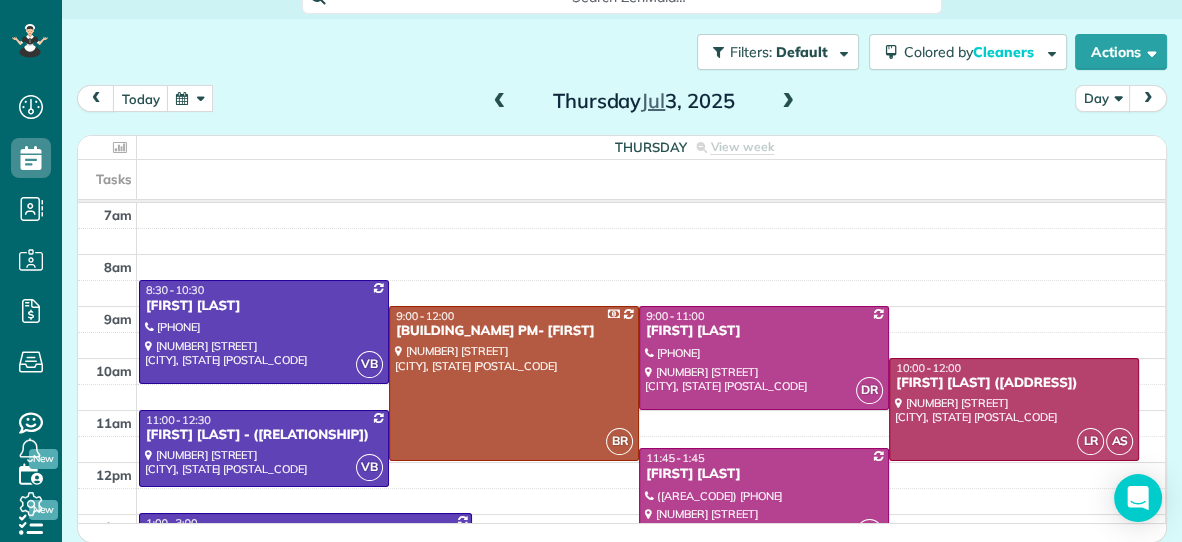 click on "Cassie Verschlade" at bounding box center (764, 474) 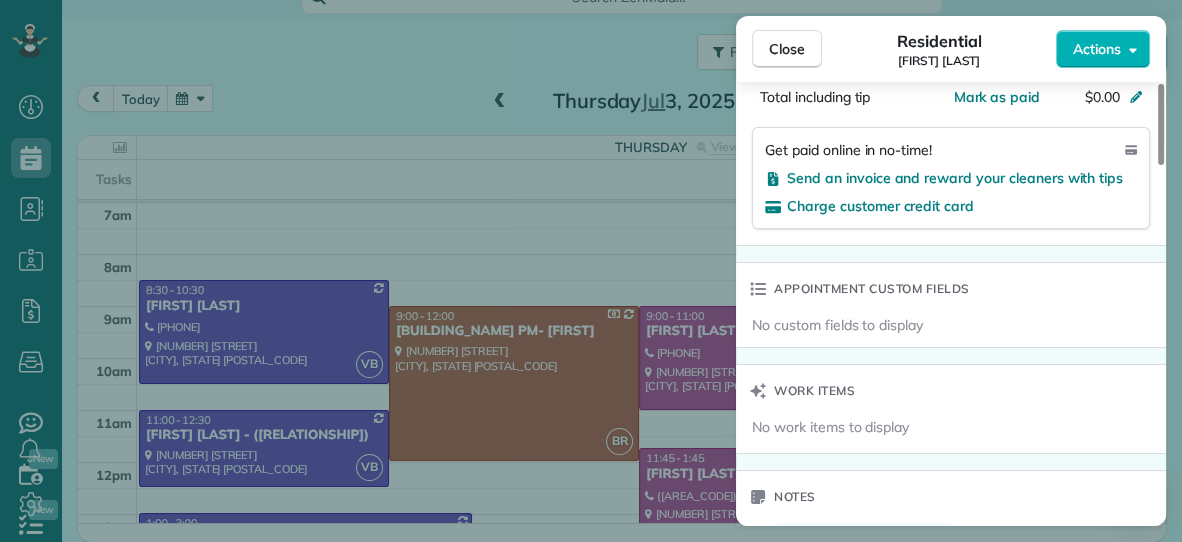 scroll, scrollTop: 1367, scrollLeft: 0, axis: vertical 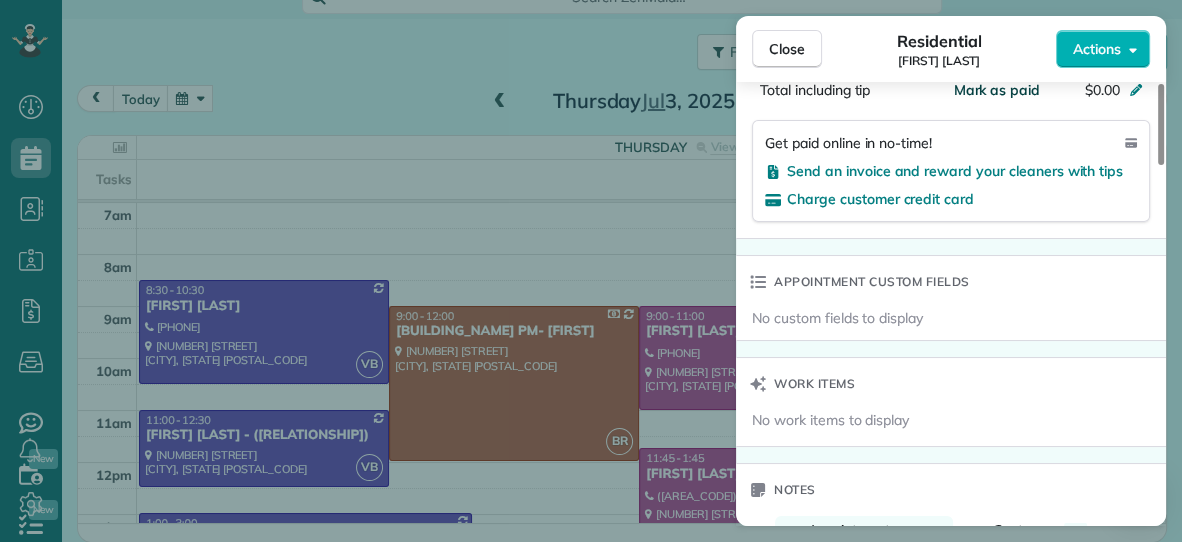 click on "Mark as paid" at bounding box center (996, 90) 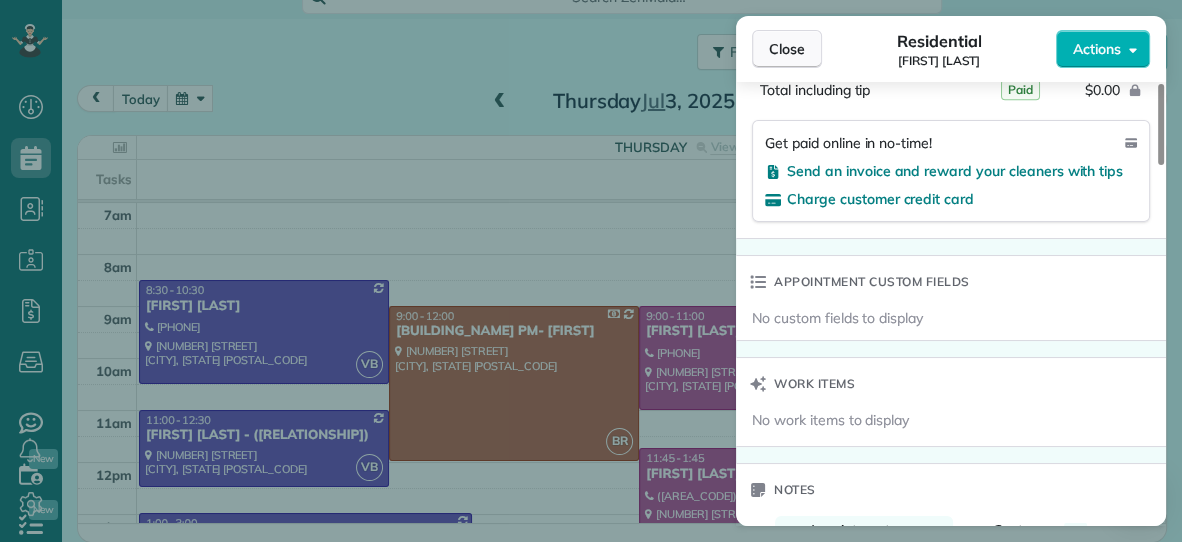 click on "Close" at bounding box center [787, 49] 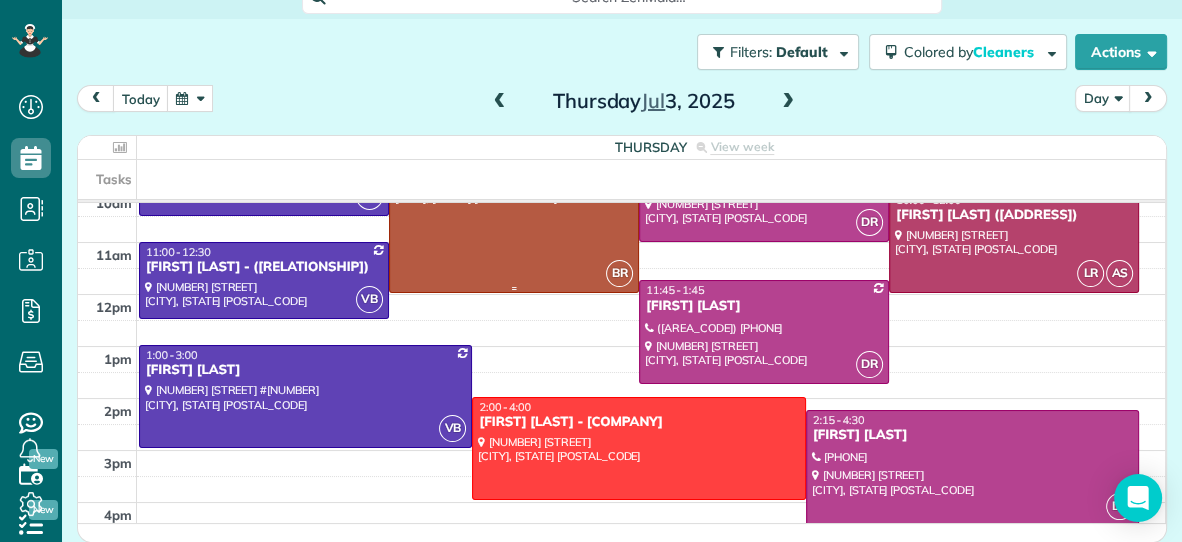 scroll, scrollTop: 198, scrollLeft: 0, axis: vertical 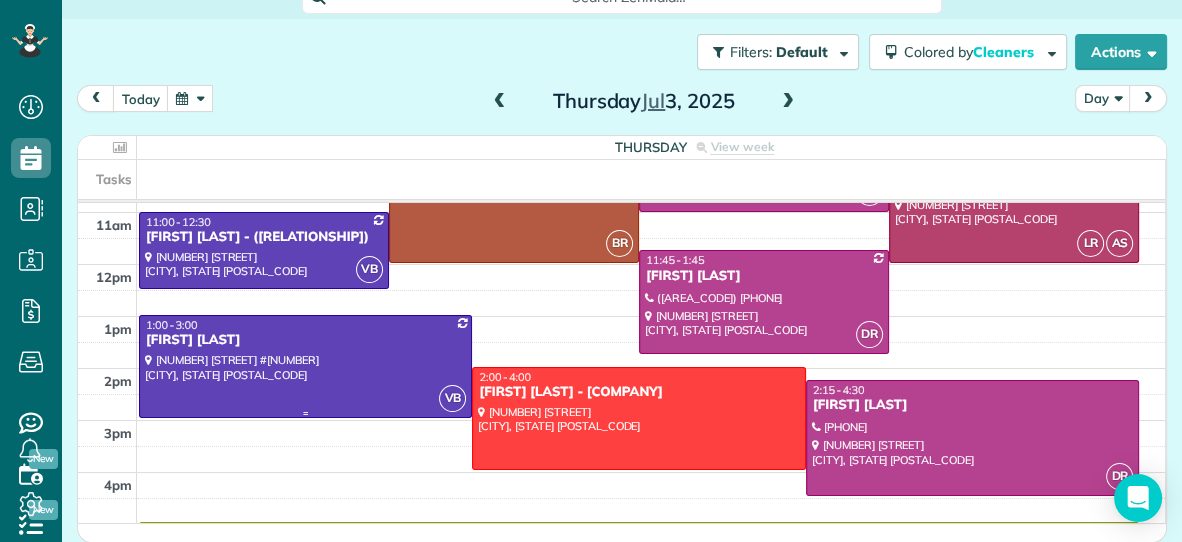 click at bounding box center [305, 366] 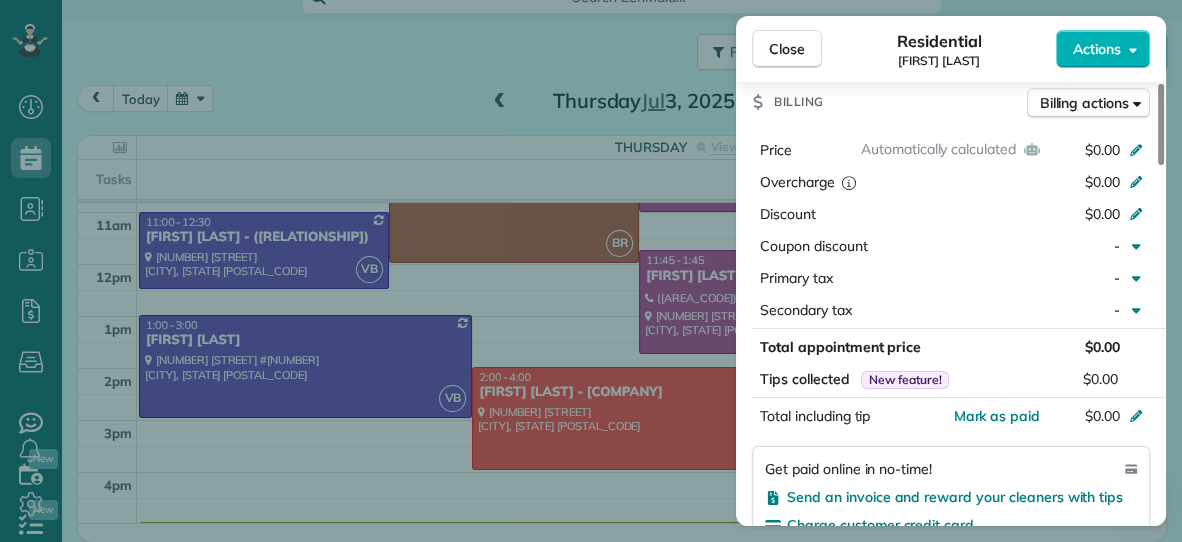 scroll, scrollTop: 1023, scrollLeft: 0, axis: vertical 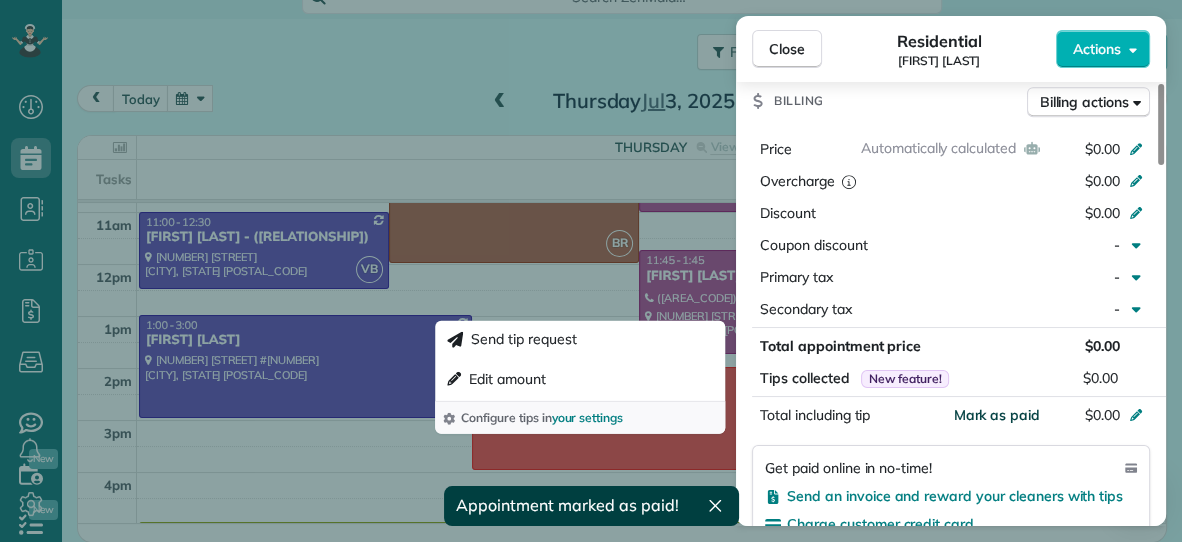 click on "Mark as paid" at bounding box center [996, 415] 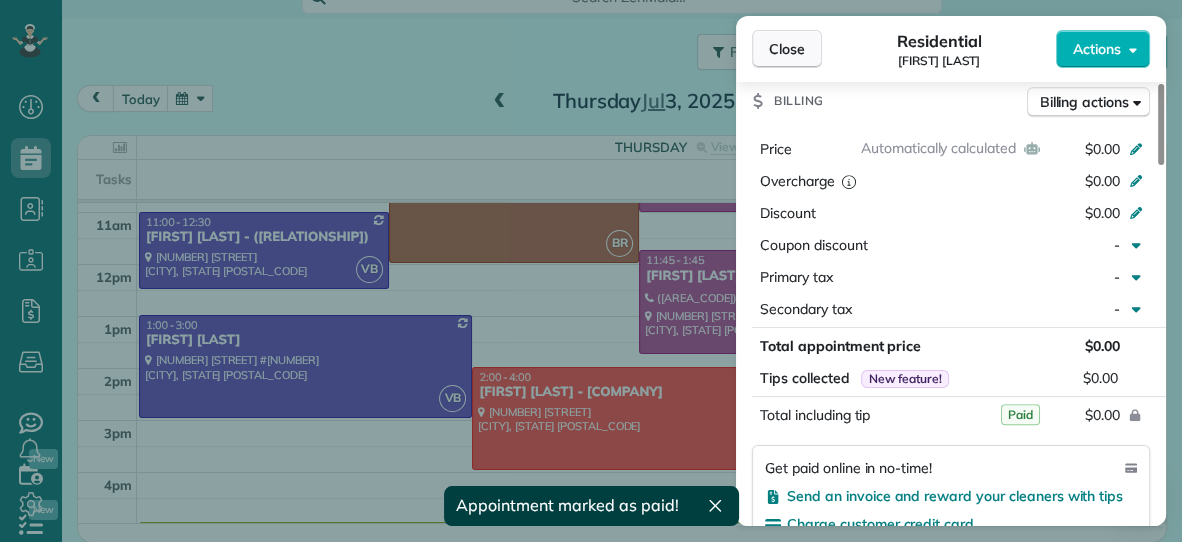 click on "Close" at bounding box center (787, 49) 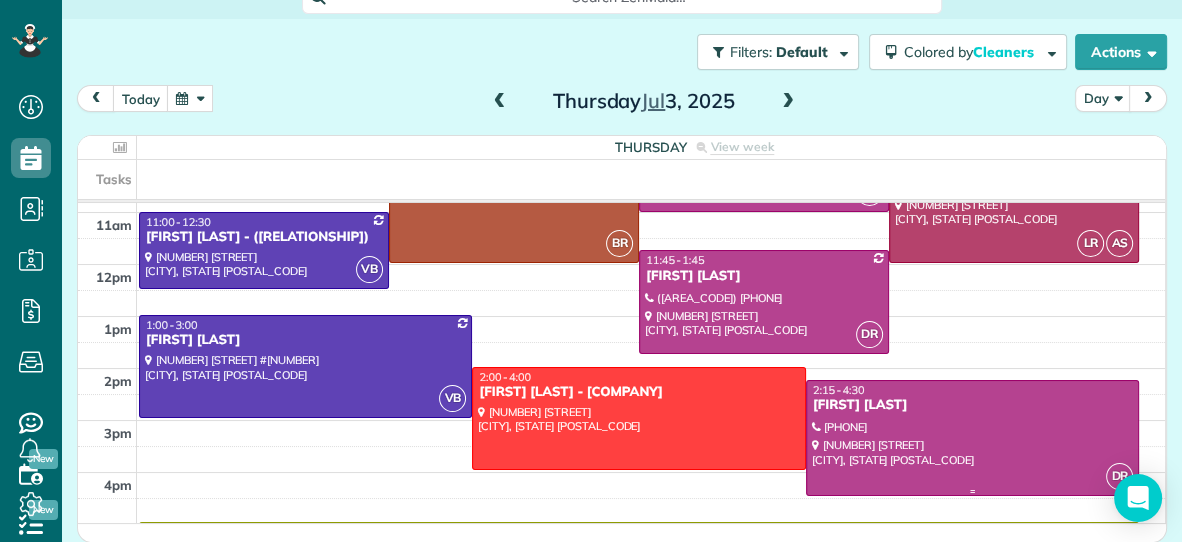 click on "2:15 - 4:30" at bounding box center (972, 390) 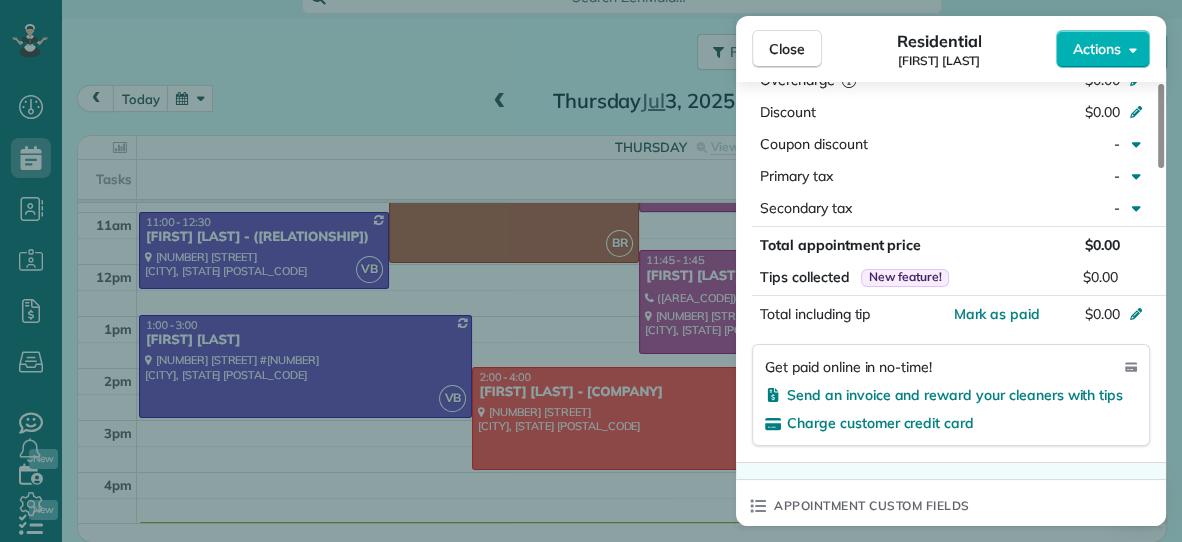 scroll, scrollTop: 1082, scrollLeft: 0, axis: vertical 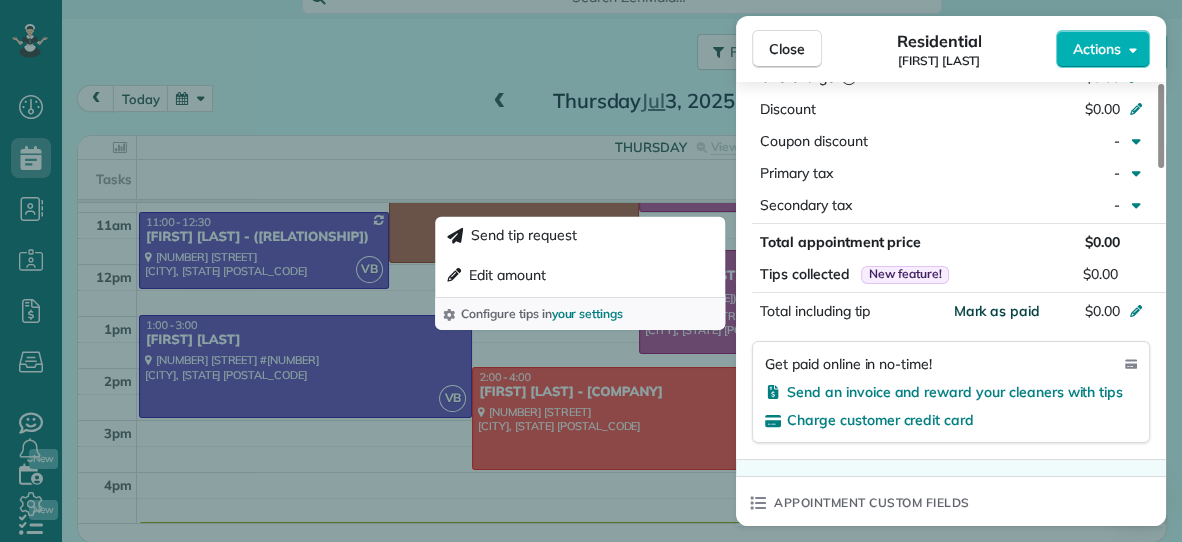 click on "Mark as paid" at bounding box center (996, 311) 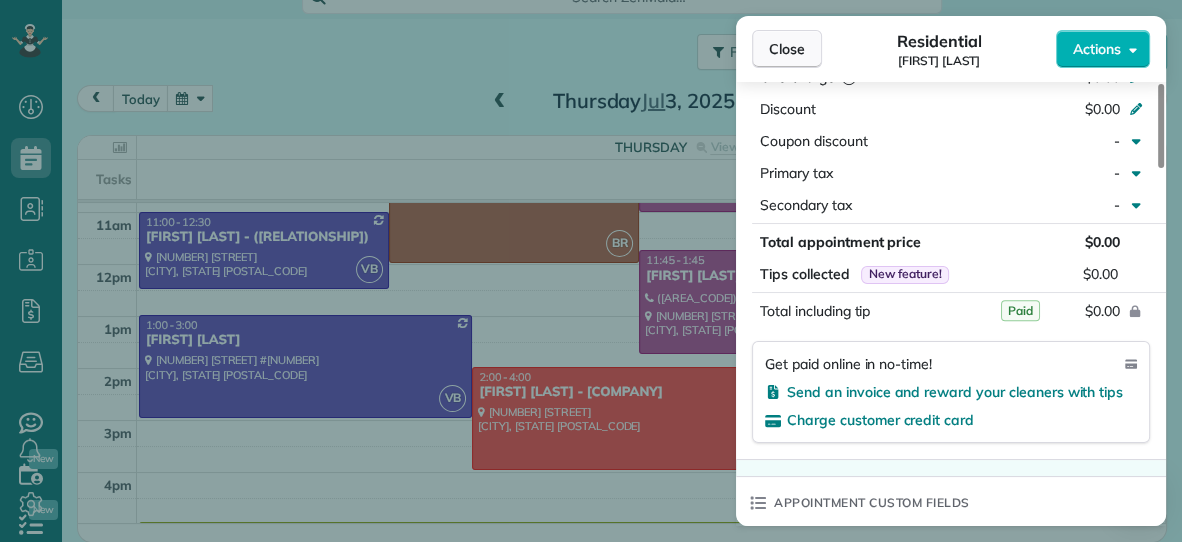 click on "Close" at bounding box center (787, 49) 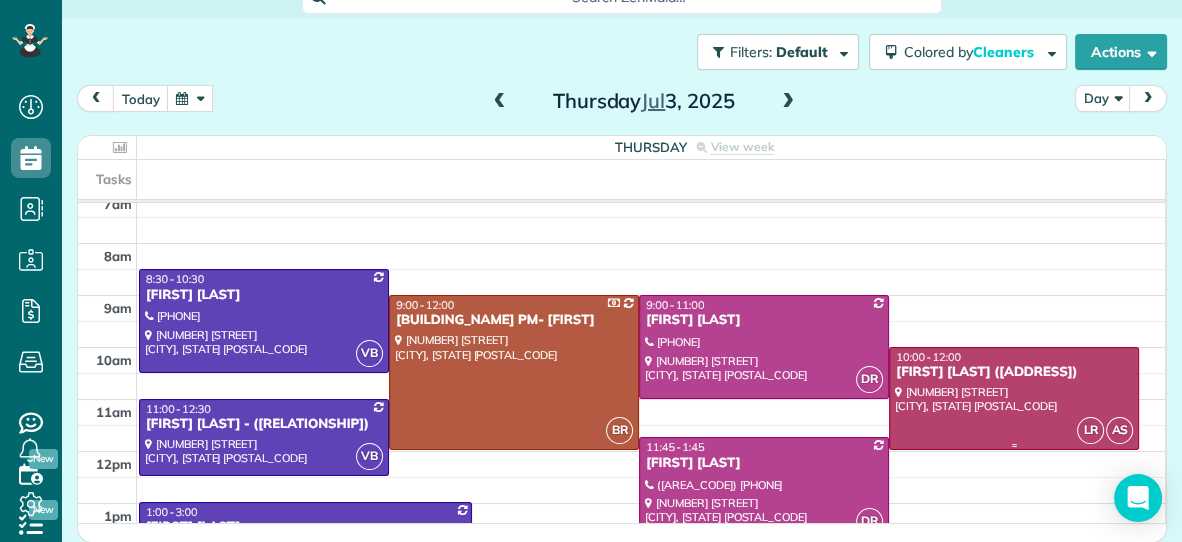 scroll, scrollTop: 0, scrollLeft: 0, axis: both 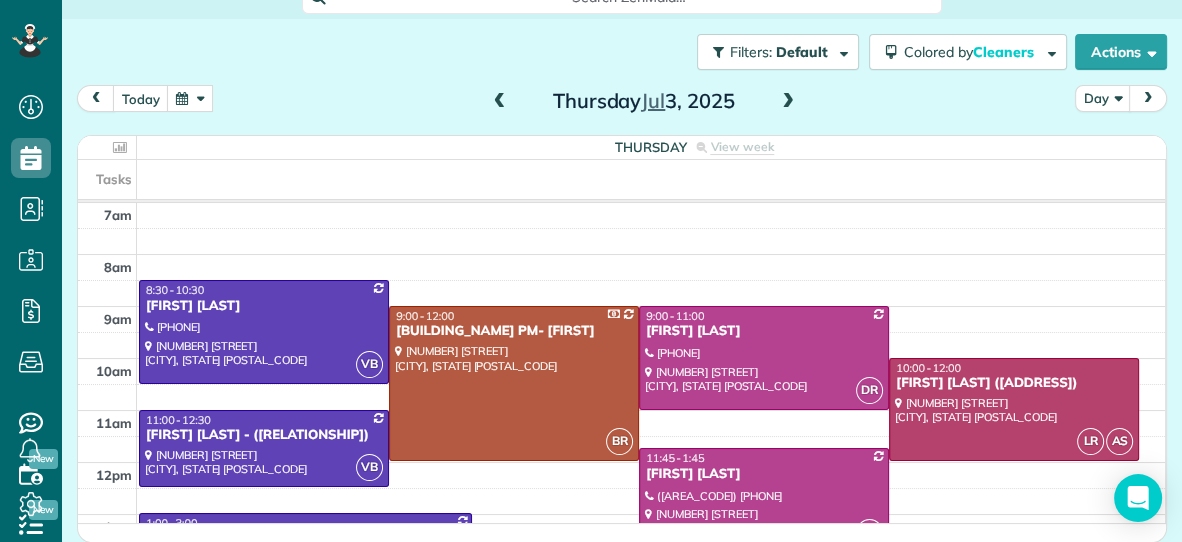 click at bounding box center (788, 102) 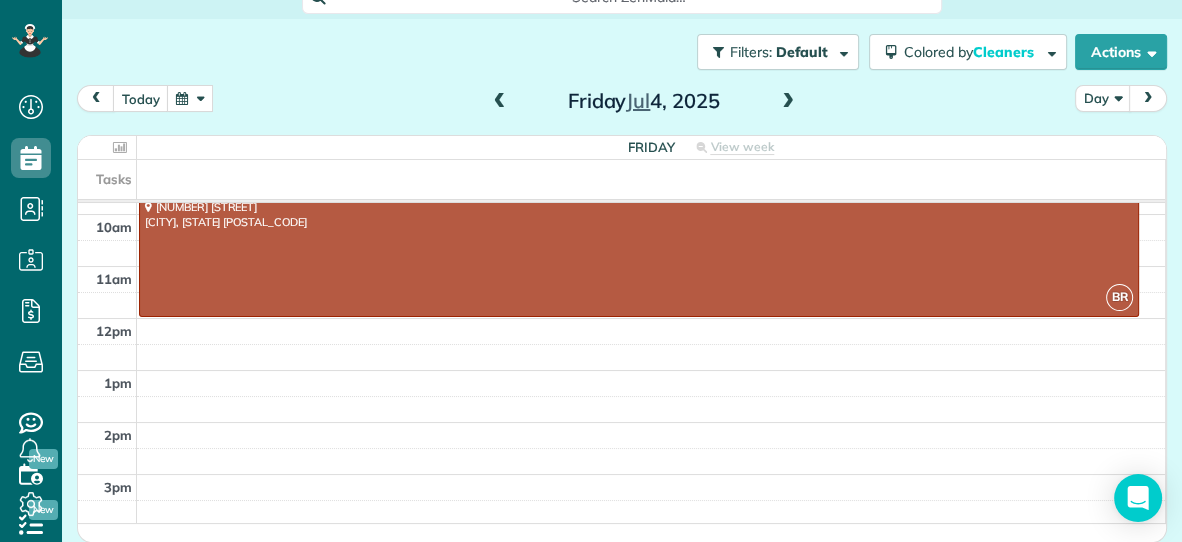 scroll, scrollTop: 150, scrollLeft: 0, axis: vertical 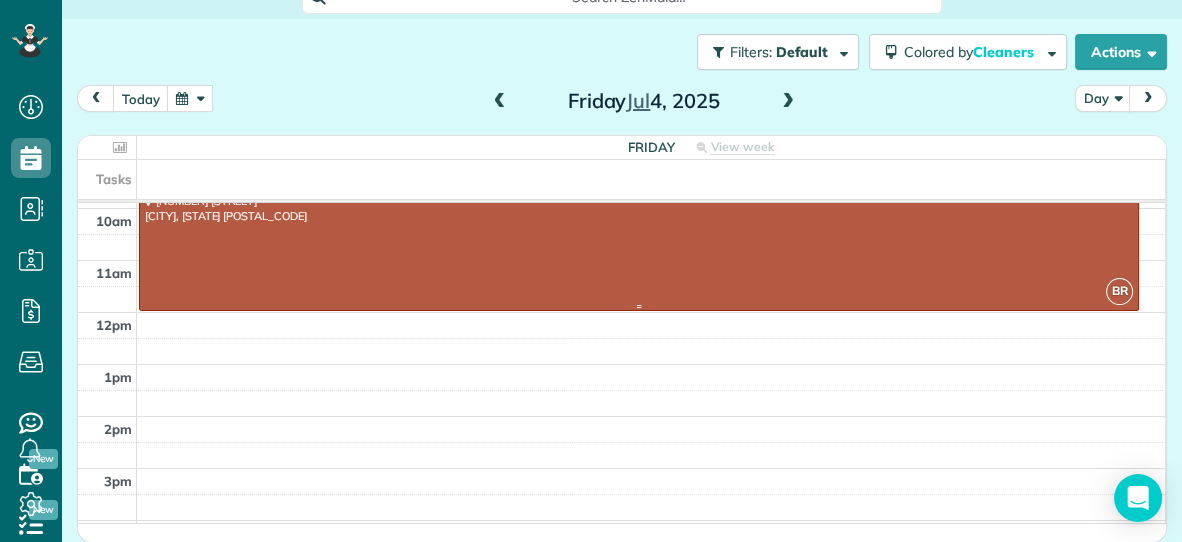 click at bounding box center (639, 233) 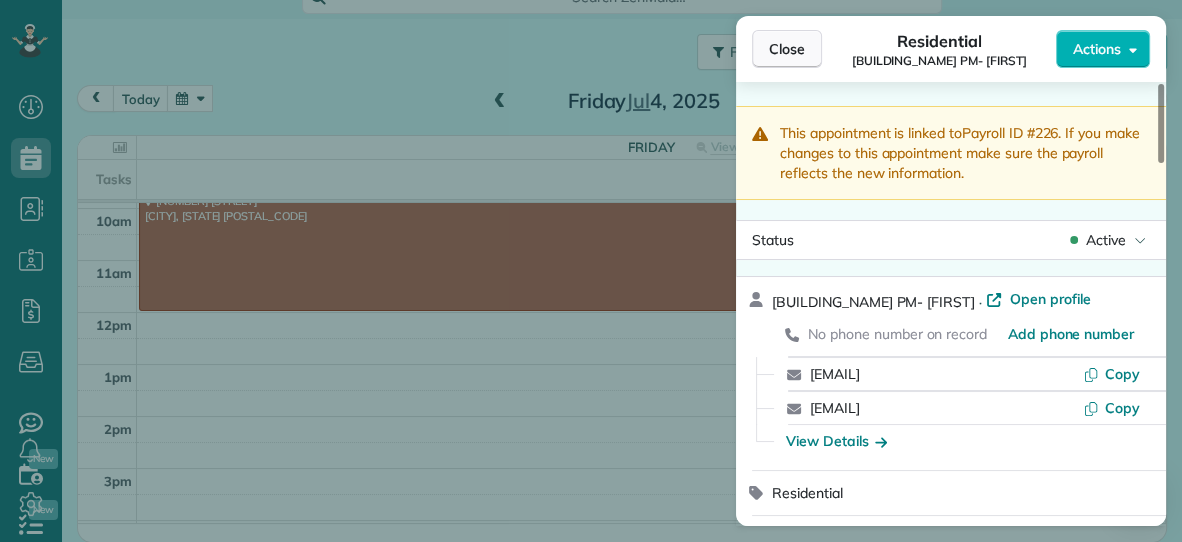 click on "Close" at bounding box center [787, 49] 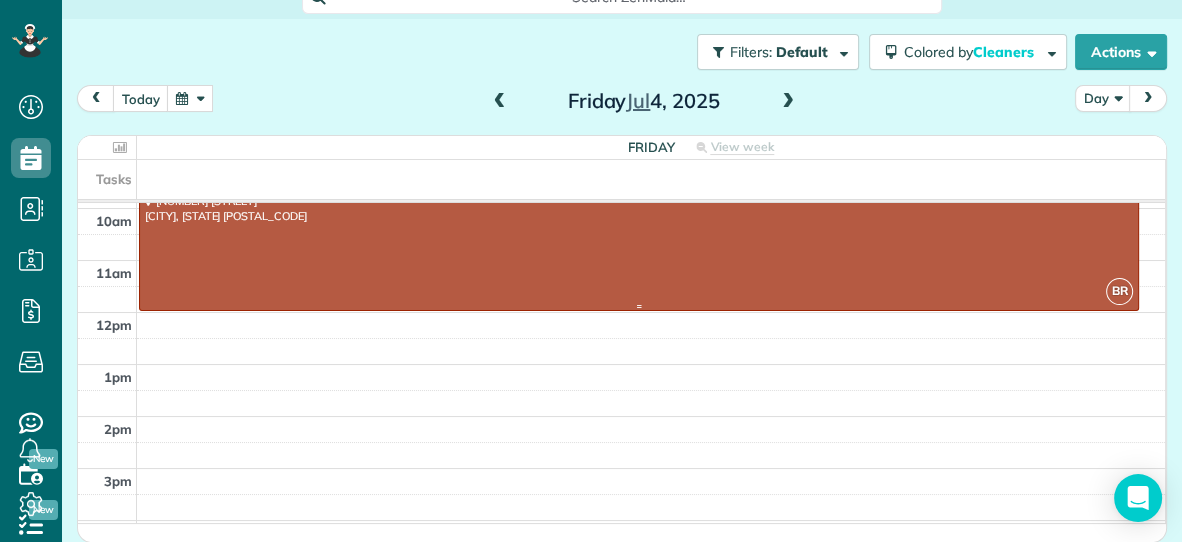 click at bounding box center (639, 233) 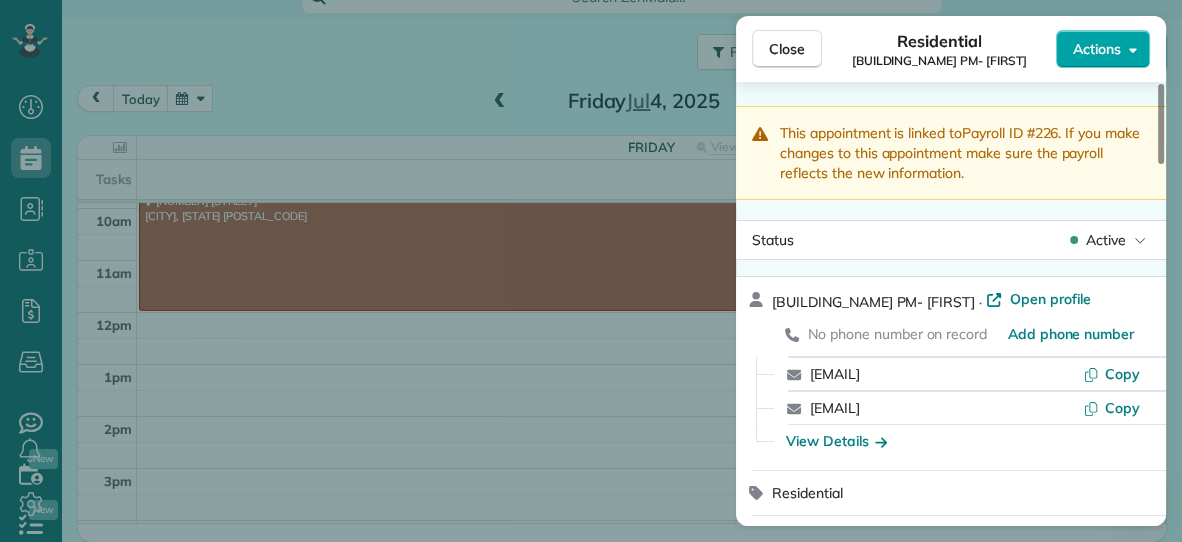 click on "Actions" at bounding box center [1097, 49] 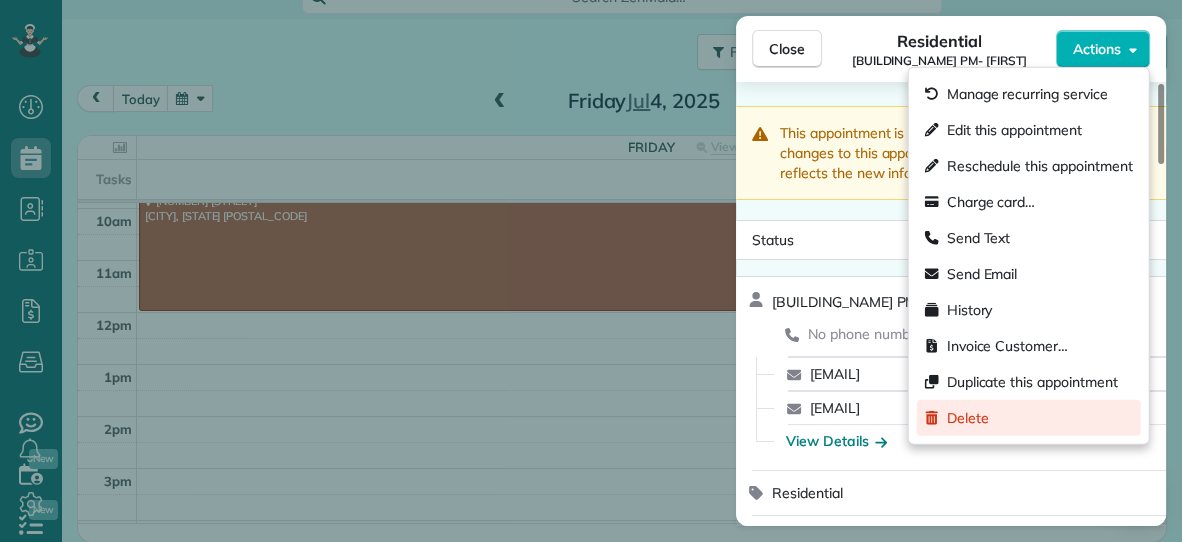 click on "Delete" at bounding box center (1029, 418) 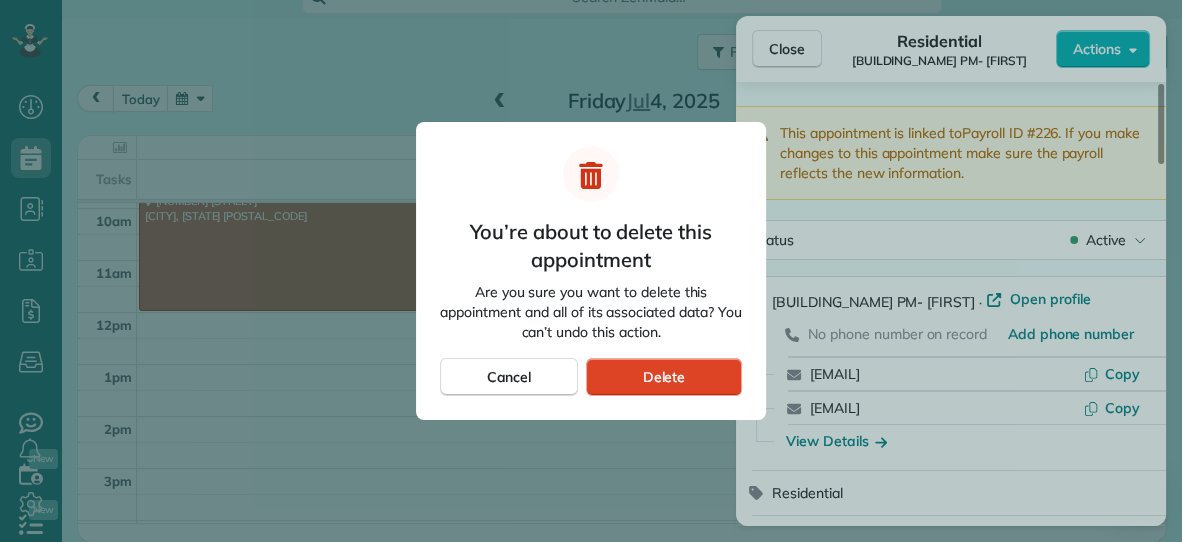 click on "Delete" at bounding box center [664, 377] 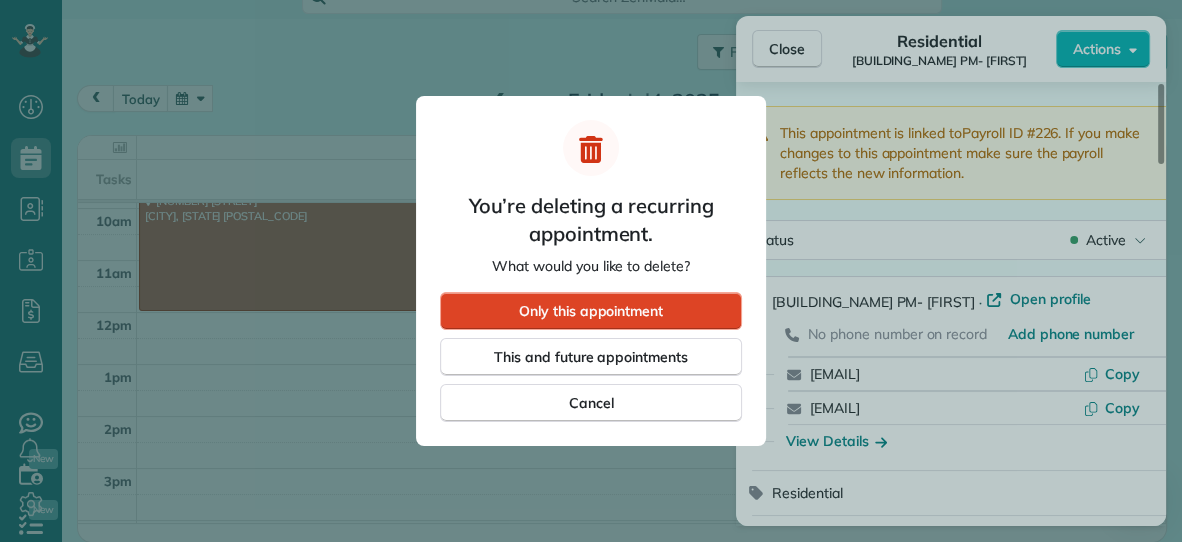 click on "Only this appointment" at bounding box center [591, 311] 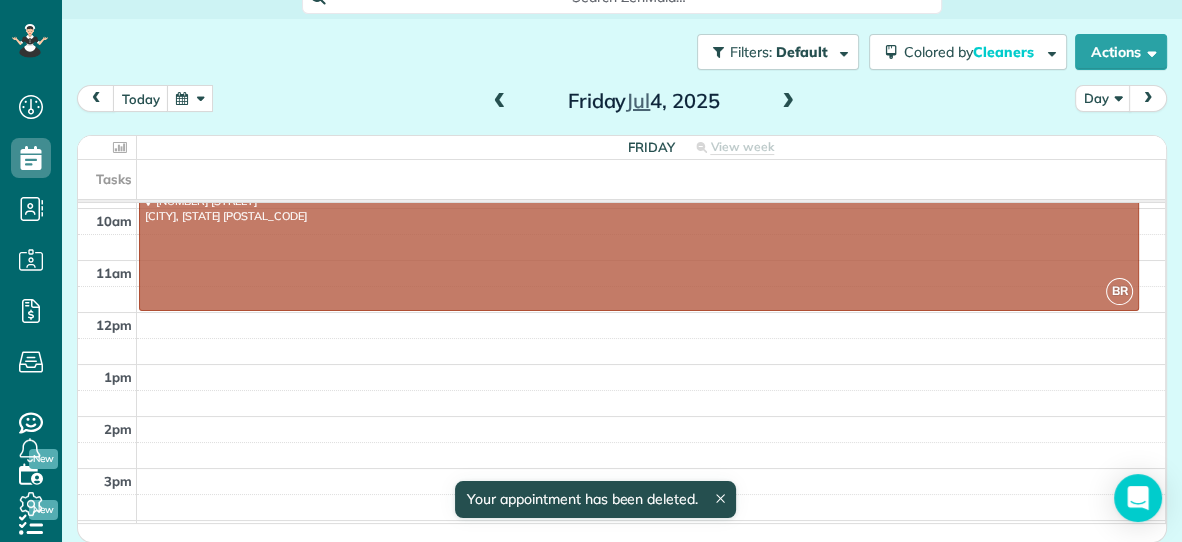 scroll, scrollTop: 96, scrollLeft: 0, axis: vertical 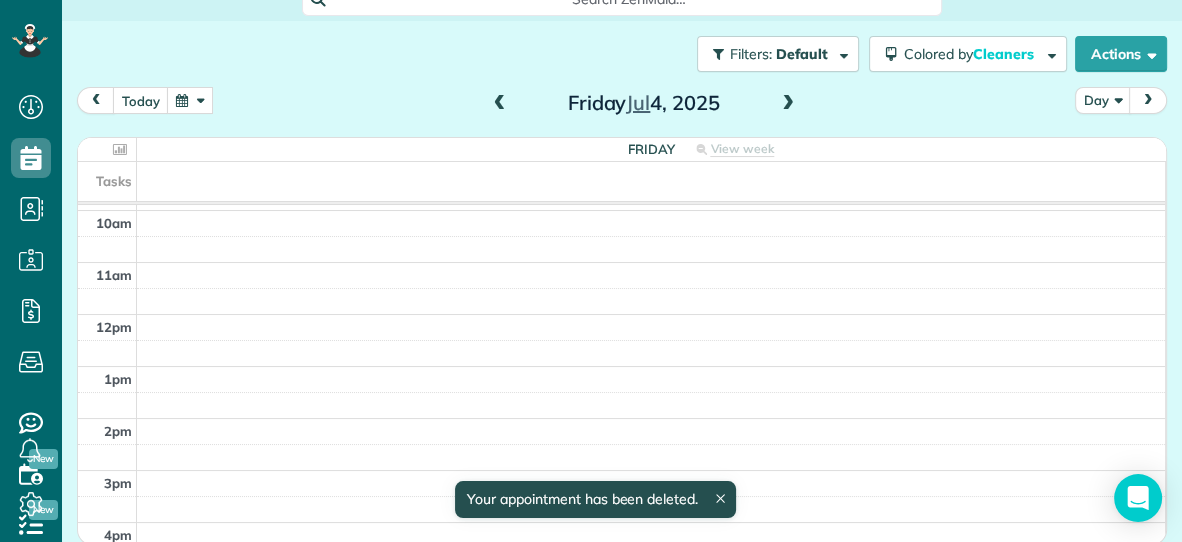 click at bounding box center (788, 104) 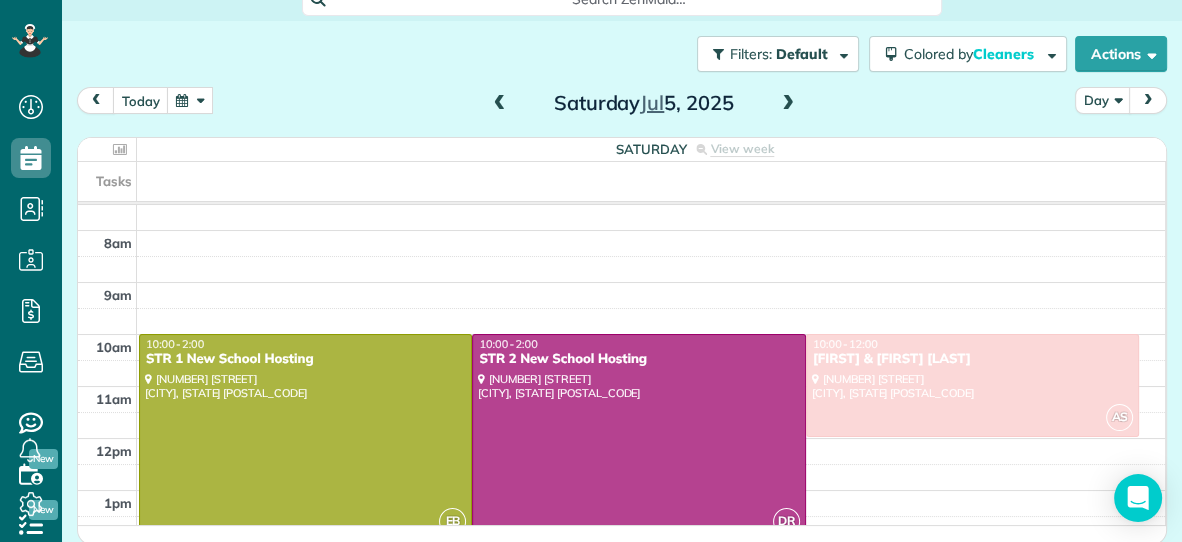scroll, scrollTop: 38, scrollLeft: 0, axis: vertical 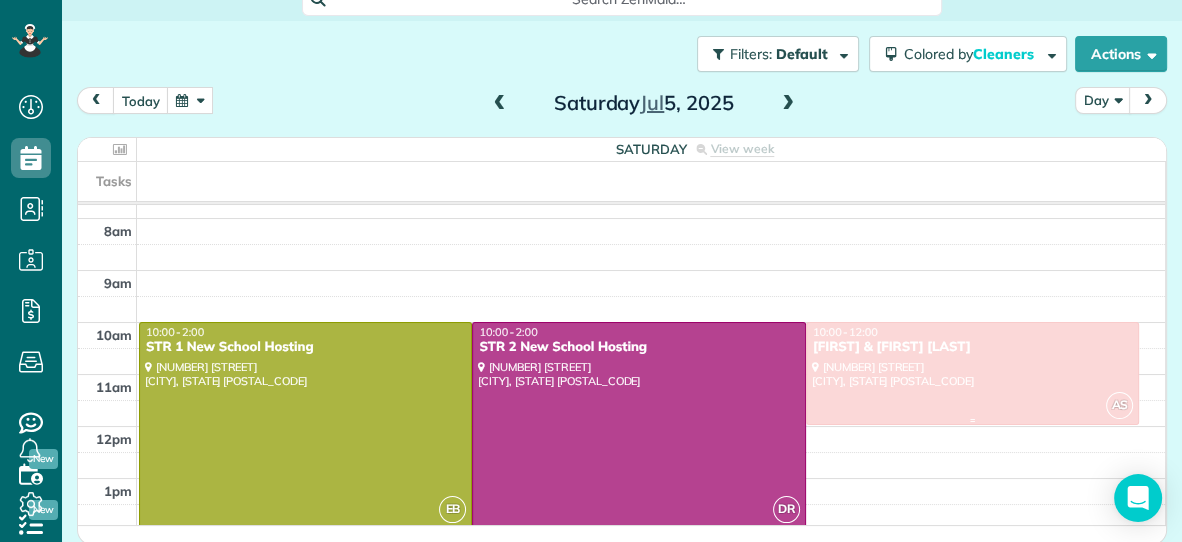 click at bounding box center (972, 373) 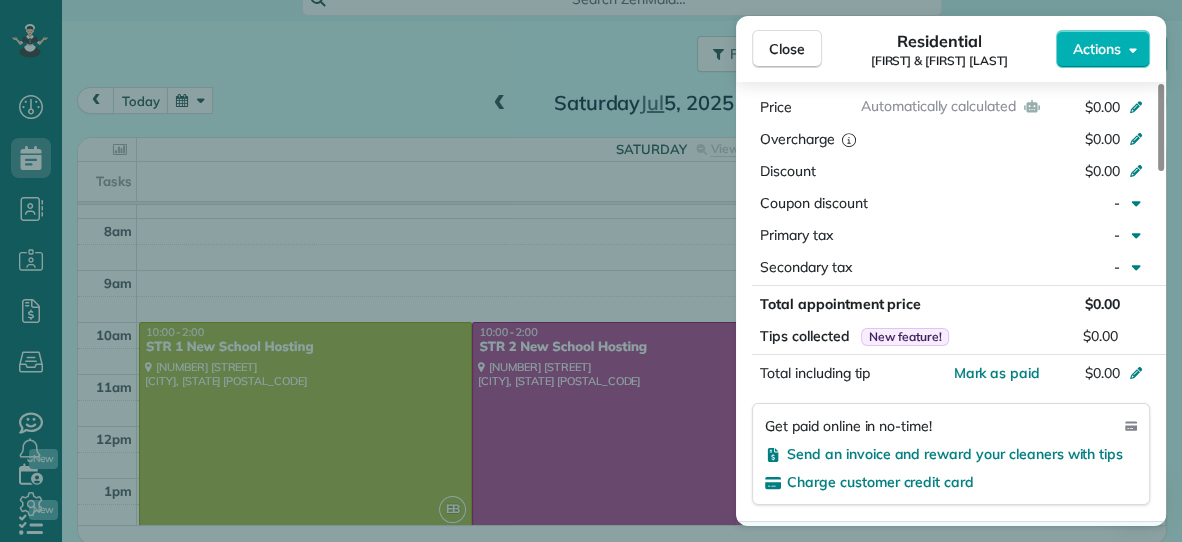 scroll, scrollTop: 1051, scrollLeft: 0, axis: vertical 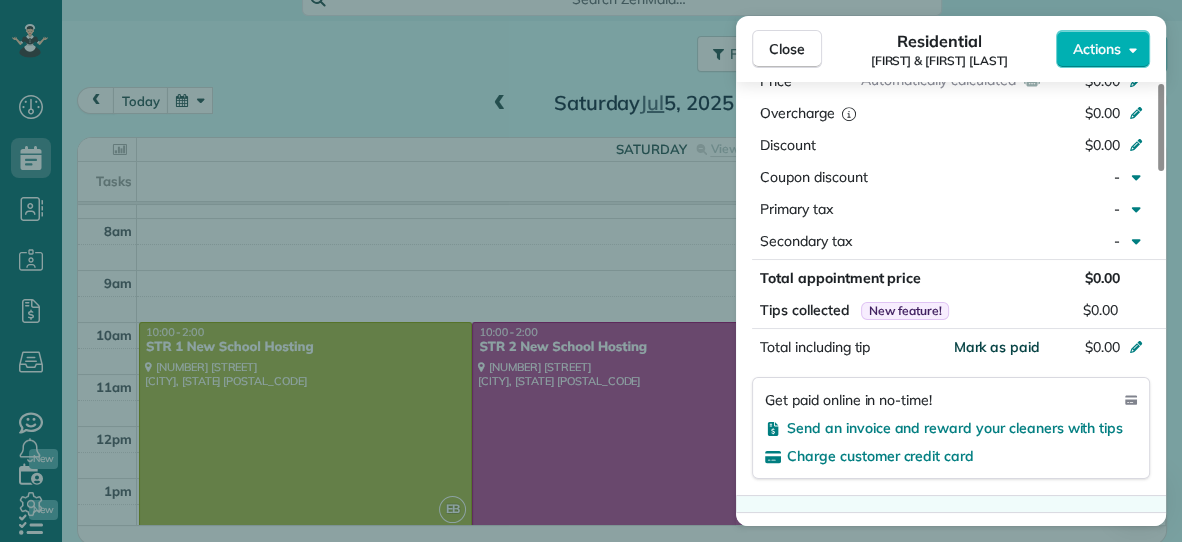 click on "Mark as paid" at bounding box center (996, 347) 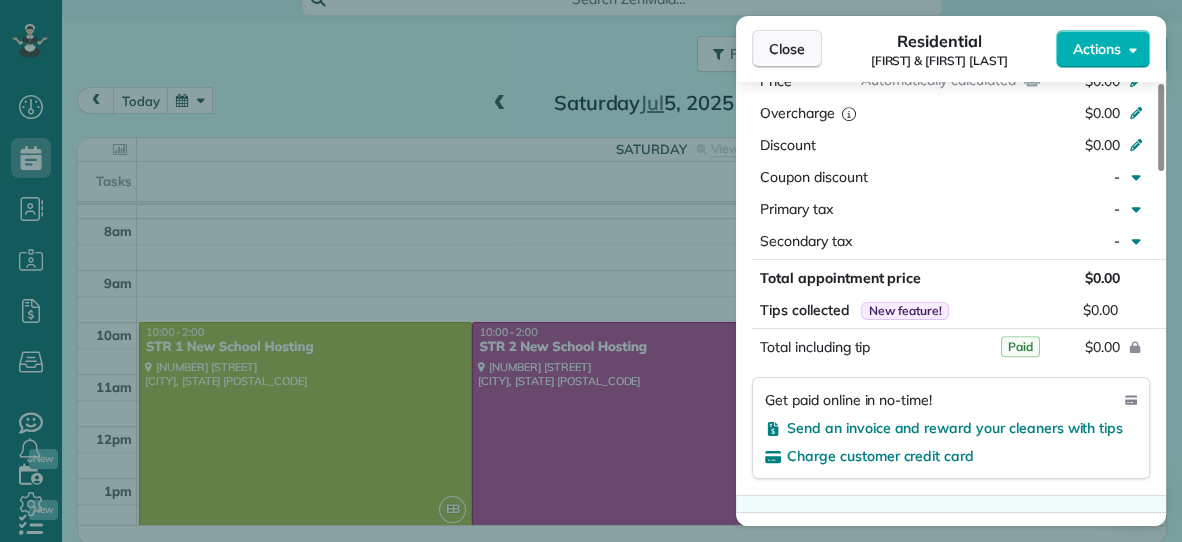 click on "Close" at bounding box center (787, 49) 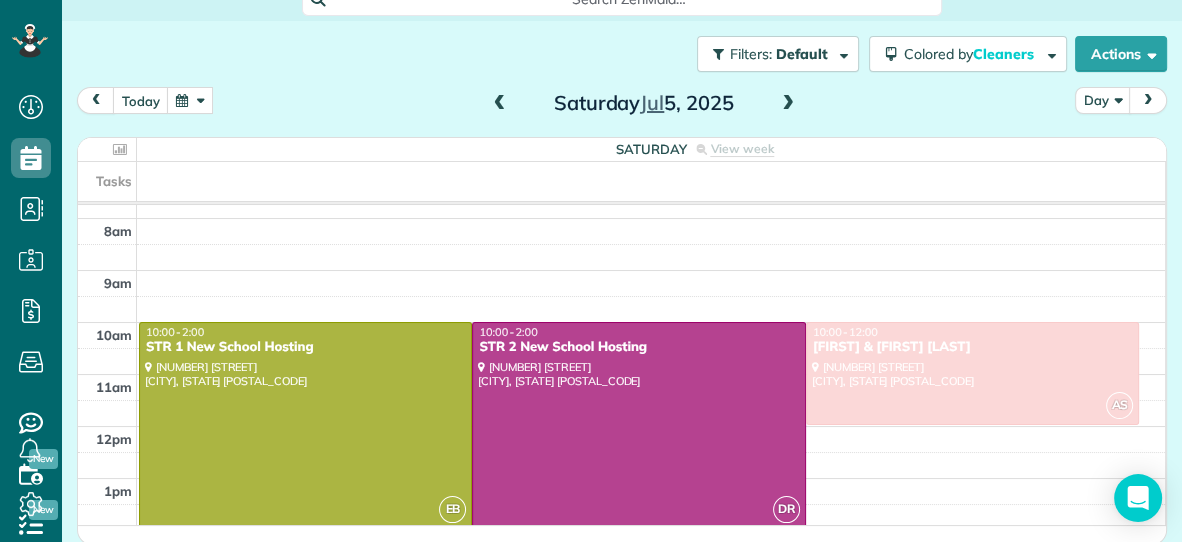 scroll, scrollTop: 98, scrollLeft: 0, axis: vertical 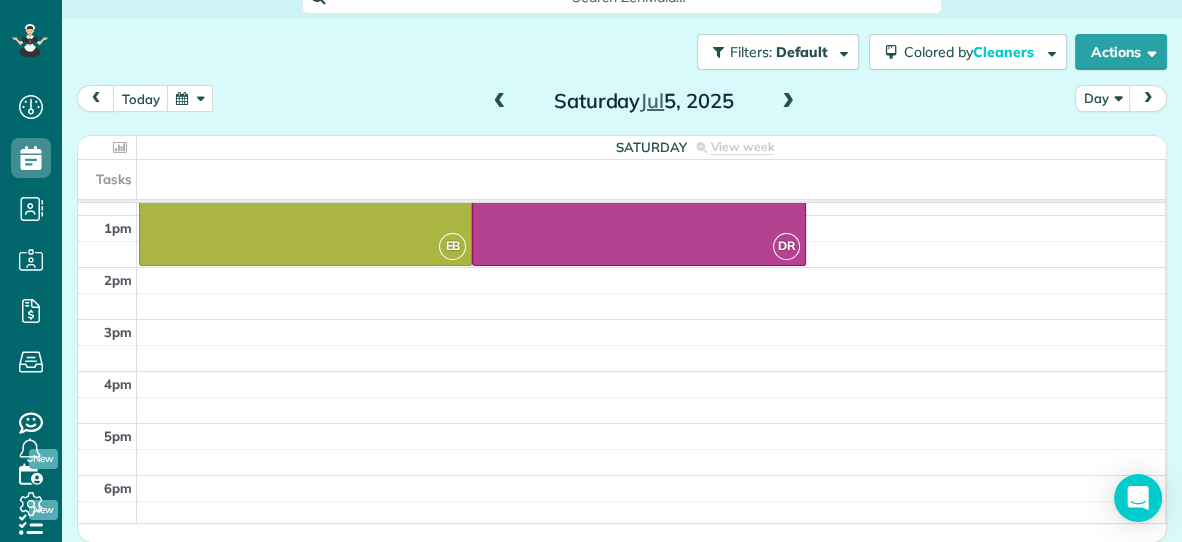 click at bounding box center [788, 102] 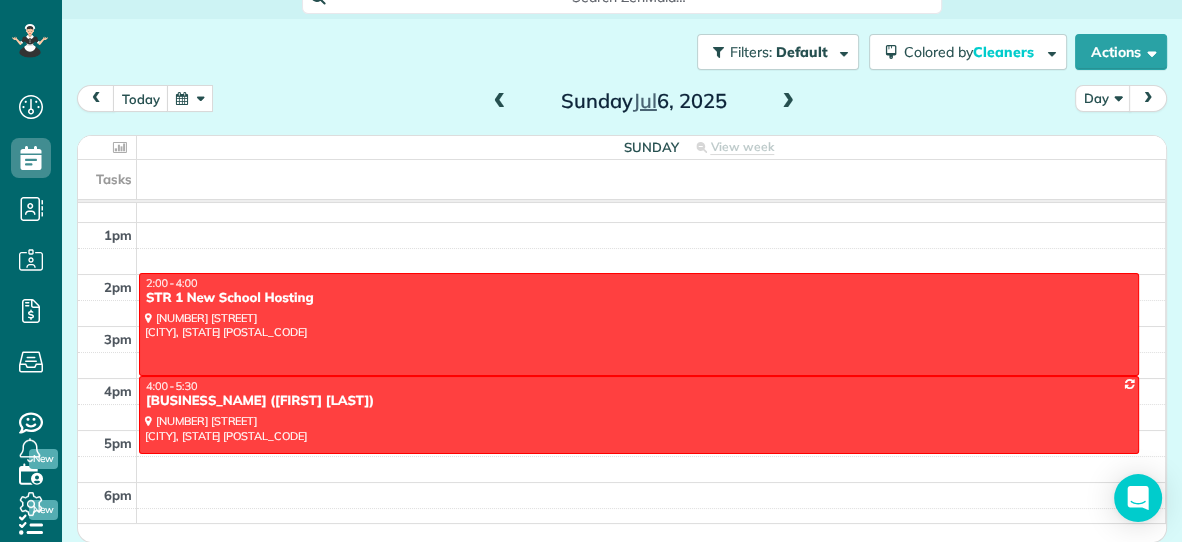 scroll, scrollTop: 299, scrollLeft: 0, axis: vertical 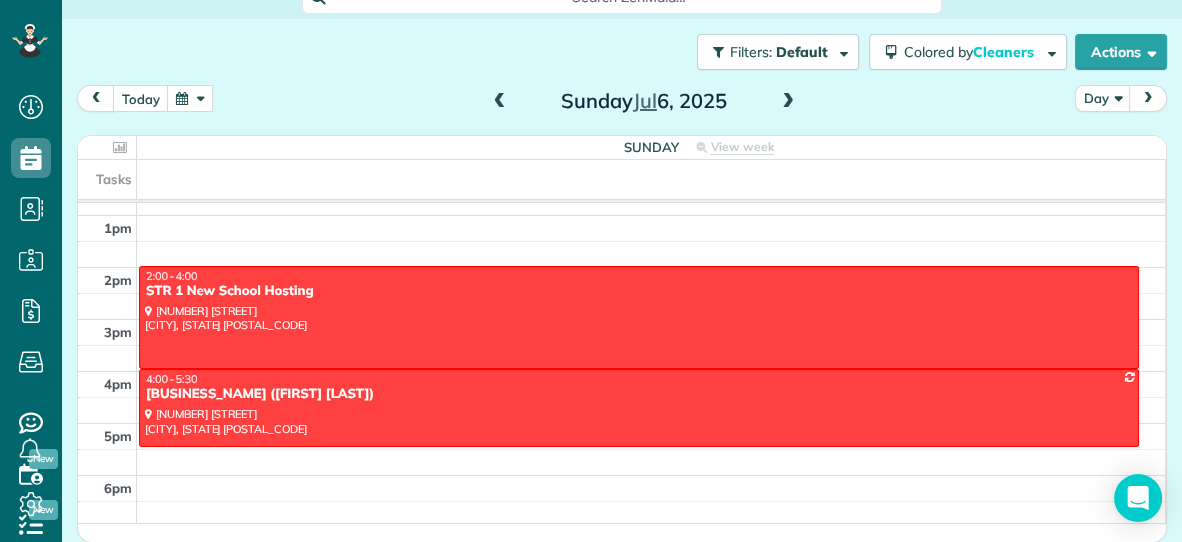 click at bounding box center [788, 102] 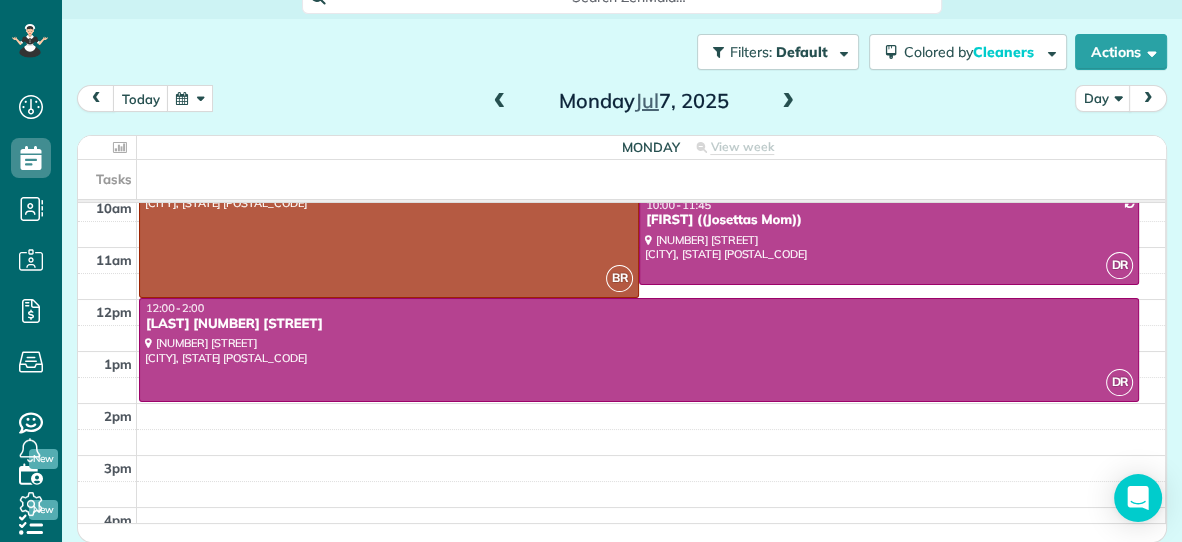 scroll, scrollTop: 169, scrollLeft: 0, axis: vertical 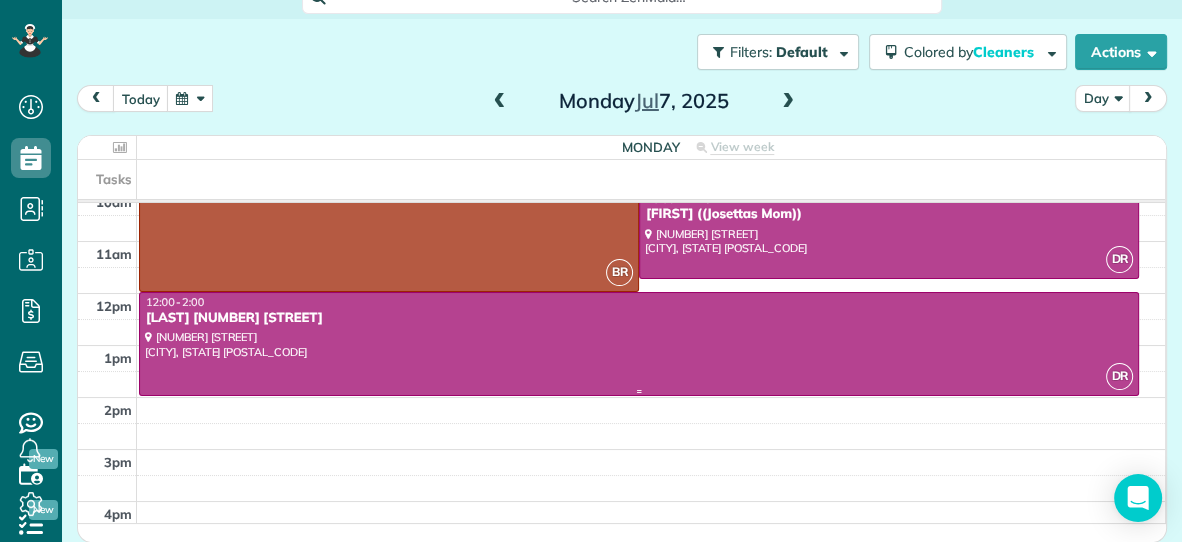 click at bounding box center [639, 343] 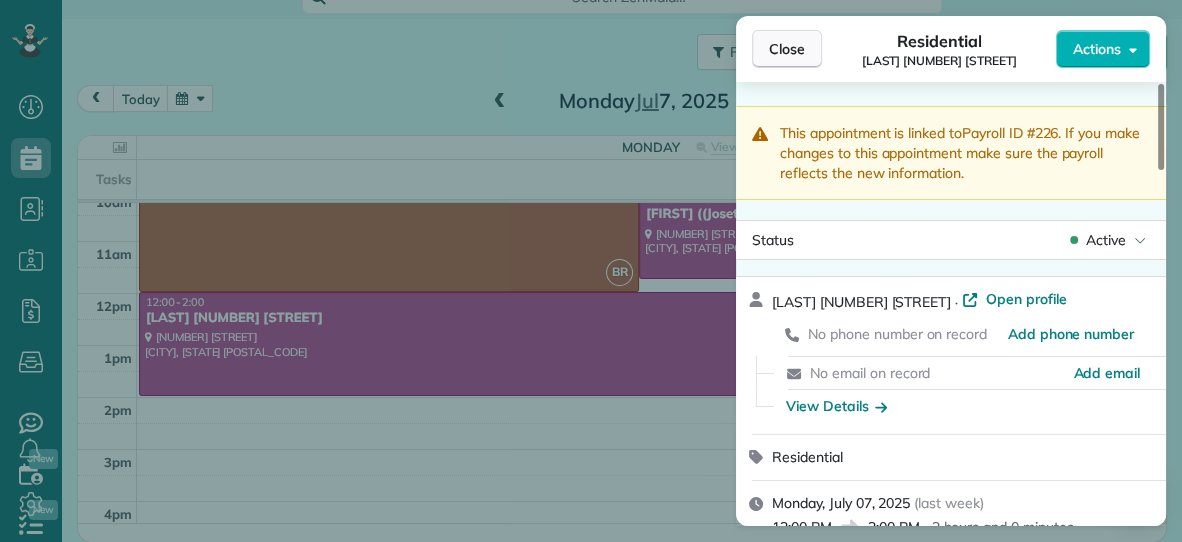 click on "Close" at bounding box center [787, 49] 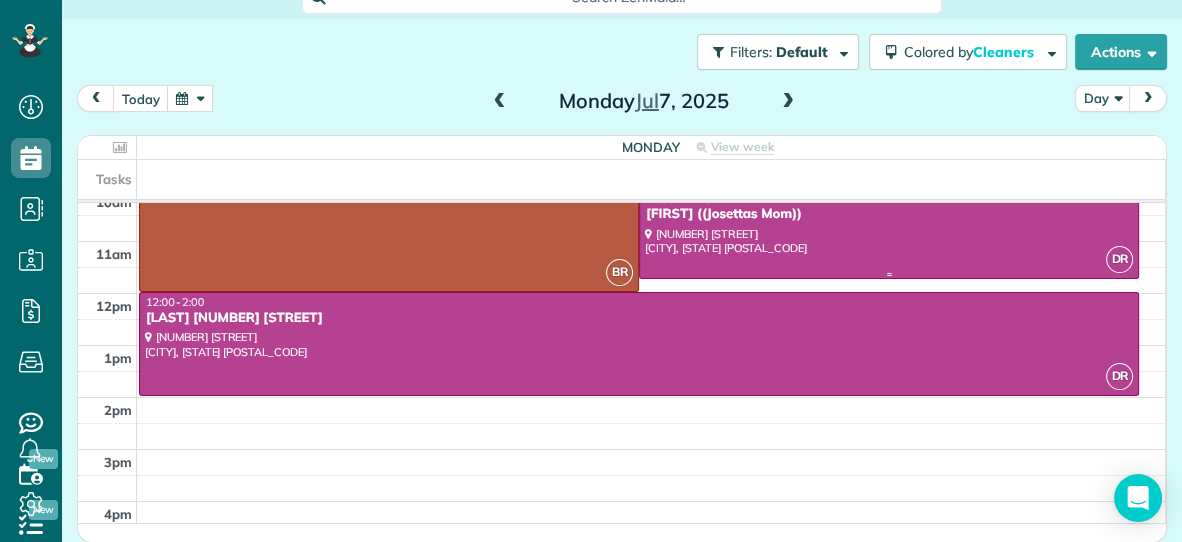 click at bounding box center (889, 234) 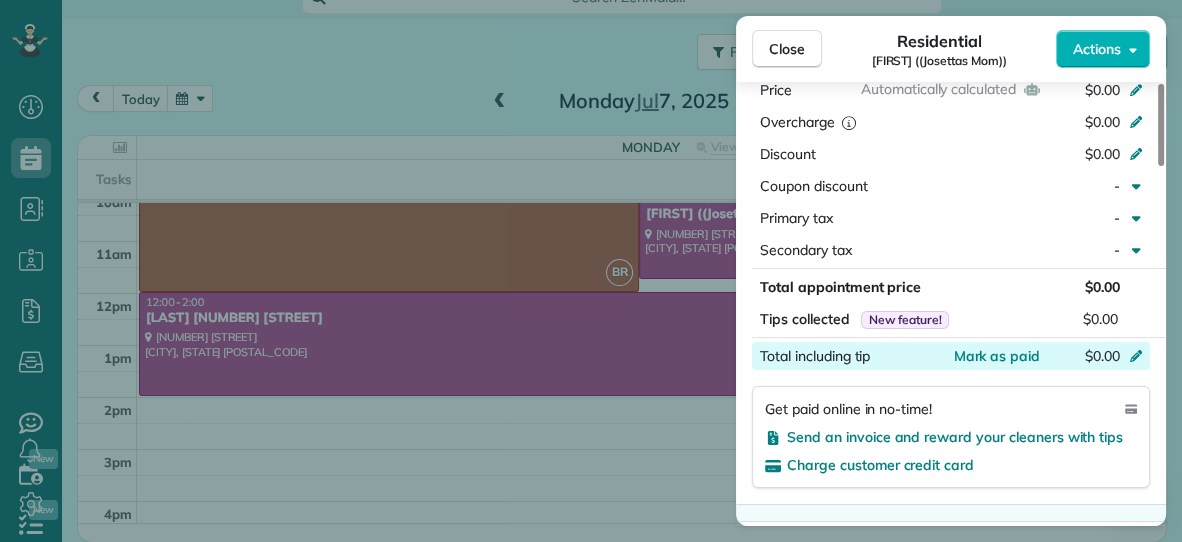 scroll, scrollTop: 1071, scrollLeft: 0, axis: vertical 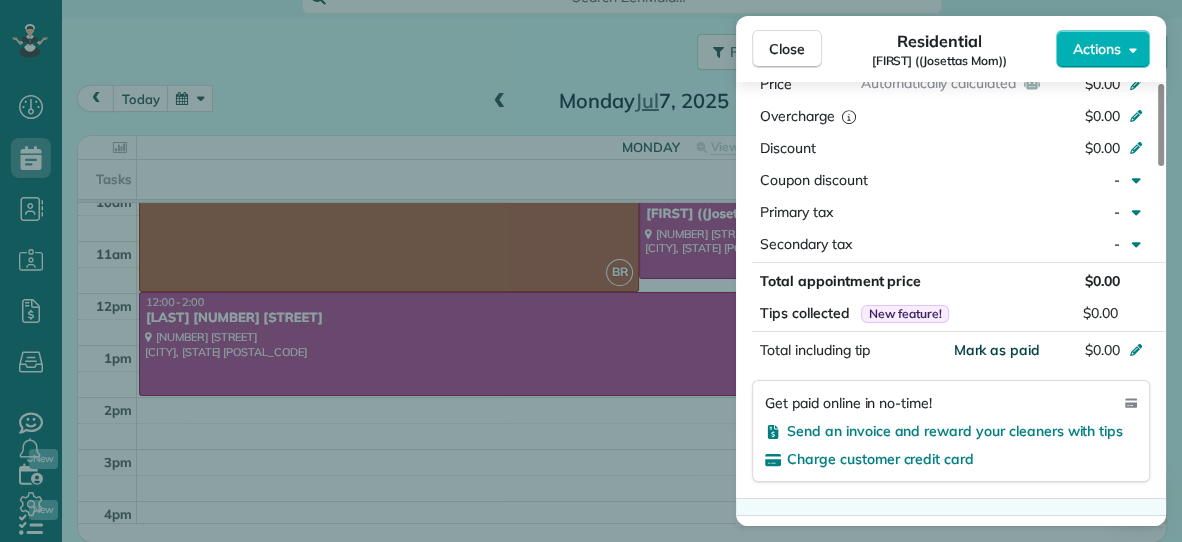click on "Mark as paid" at bounding box center (996, 350) 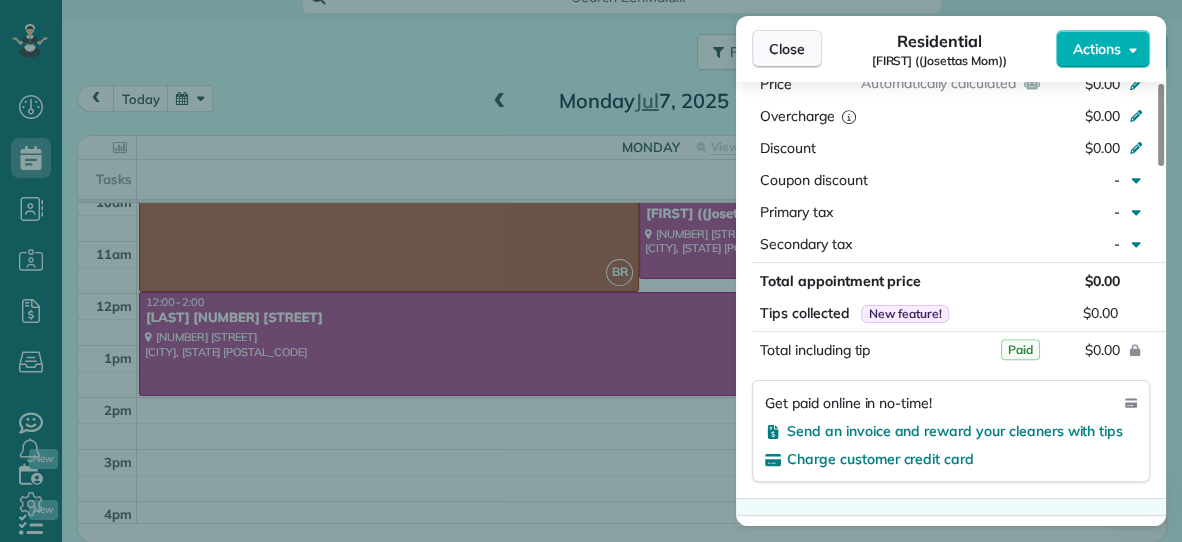 click on "Close" at bounding box center (787, 49) 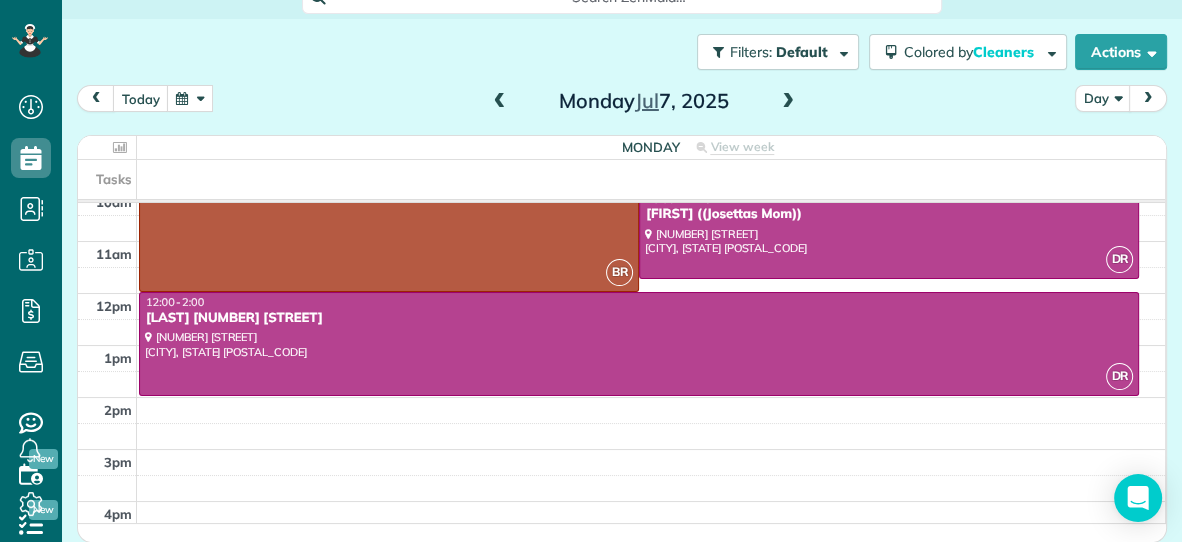 click at bounding box center [788, 102] 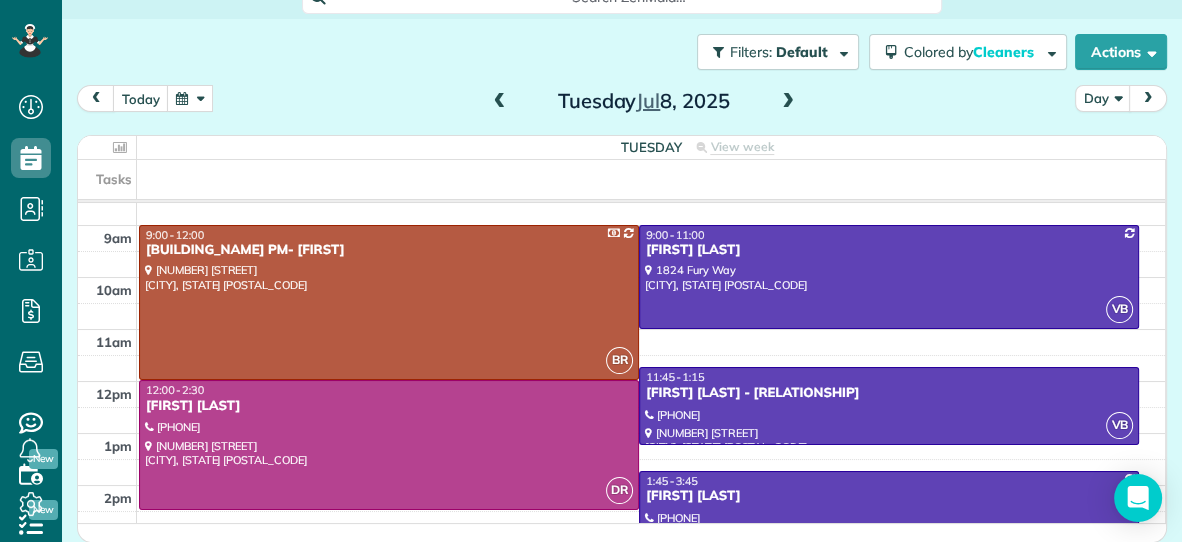 scroll, scrollTop: 80, scrollLeft: 0, axis: vertical 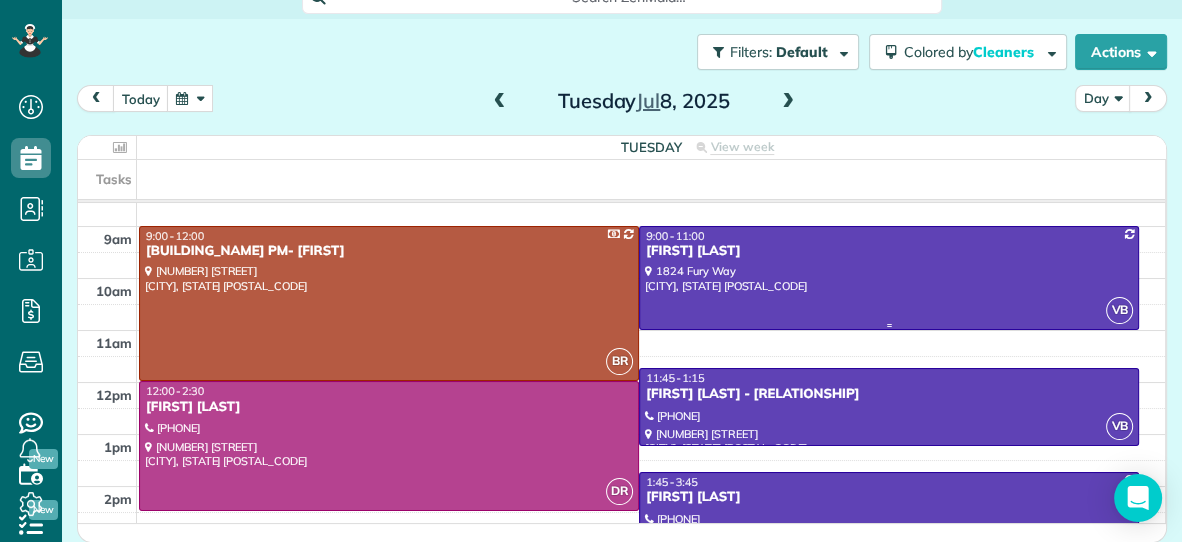 click at bounding box center [889, 277] 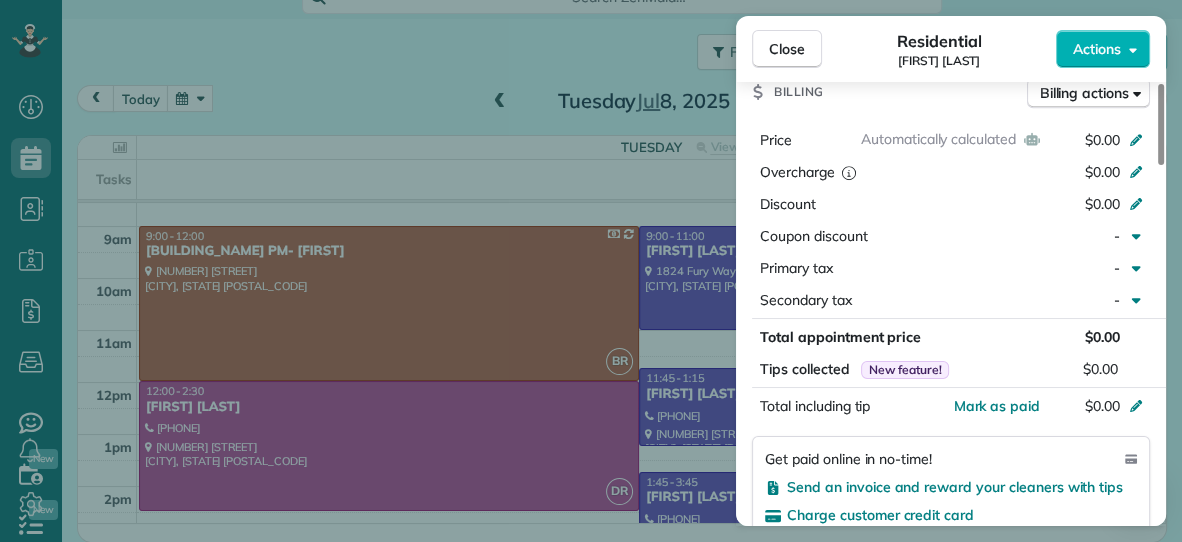 scroll, scrollTop: 1020, scrollLeft: 0, axis: vertical 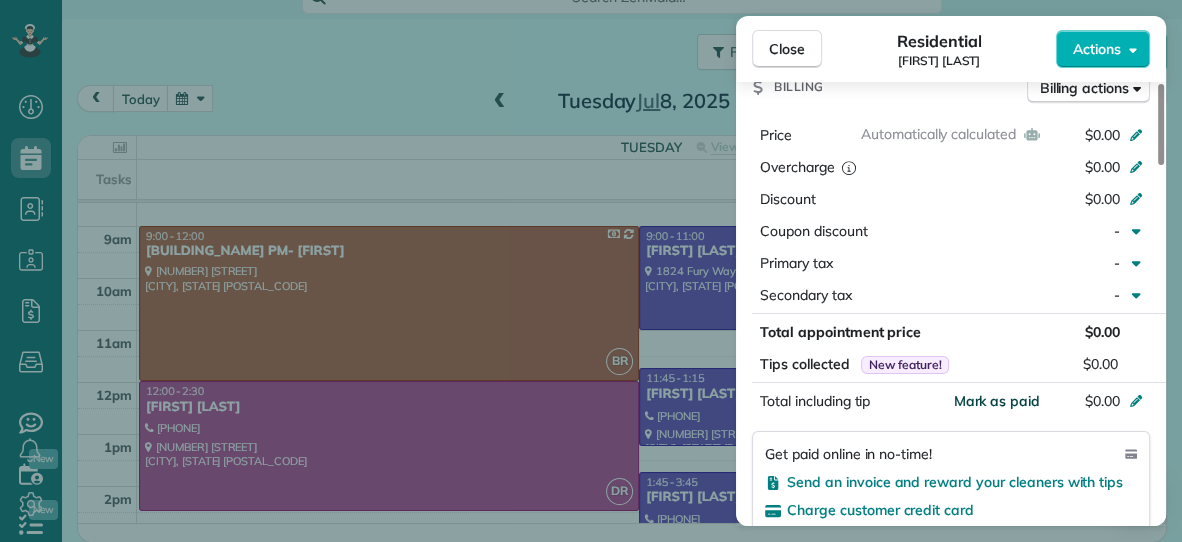 click on "Mark as paid" at bounding box center (996, 401) 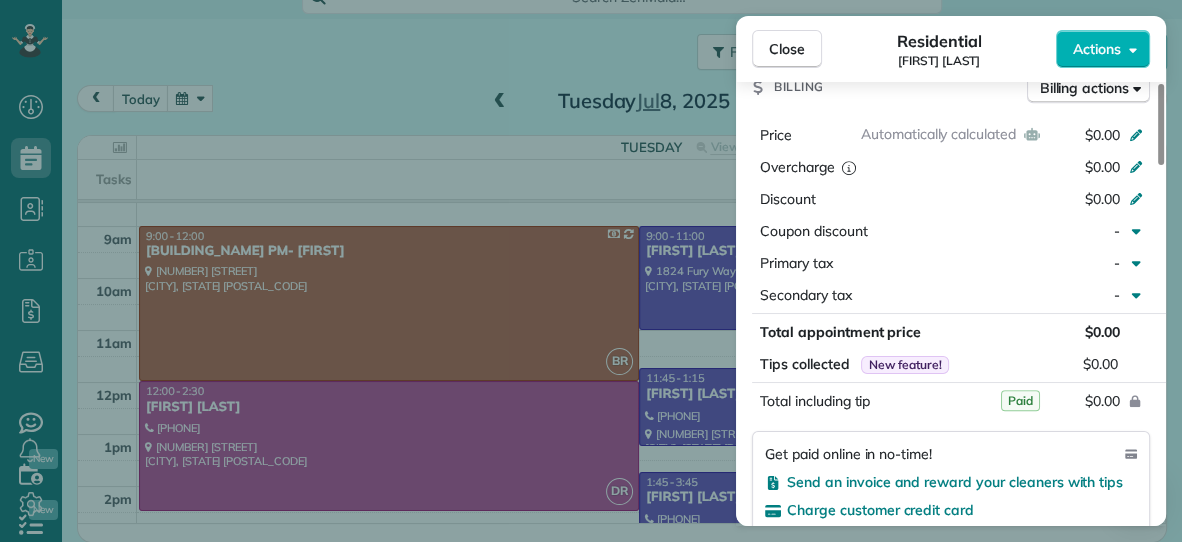 click on "Close Residential Shelley Spell Actions This appointment is linked to  Payroll ID #226 .   If you make changes to this appointment make sure the payroll reflects the new information. Status Active Shelley Spell · Open profile No phone number on record Add phone number No email on record Add email View Details Residential Tuesday, July 08, 2025 ( last week ) 9:00 AM 11:00 AM 2 hours and 0 minutes Repeats every 2 weeks Edit recurring service Previous (Jun 24) Next (Jul 22) 1824 Fury Way Virginia Beach VA 23456 Service was not rated yet Setup ratings Cleaners Time in and out Assign Invite Cleaners Vanessa   Beason 9:00 AM 11:00 AM Checklist Try Now Keep this appointment up to your standards. Stay on top of every detail, keep your cleaners organised, and your client happy. Assign a checklist Watch a 5 min demo Billing Billing actions Automatically calculated Price $0.00 Overcharge $0.00 Discount $0.00 Coupon discount - Primary tax - Secondary tax - Total appointment price $0.00 Tips collected New feature! $0.00" at bounding box center (591, 271) 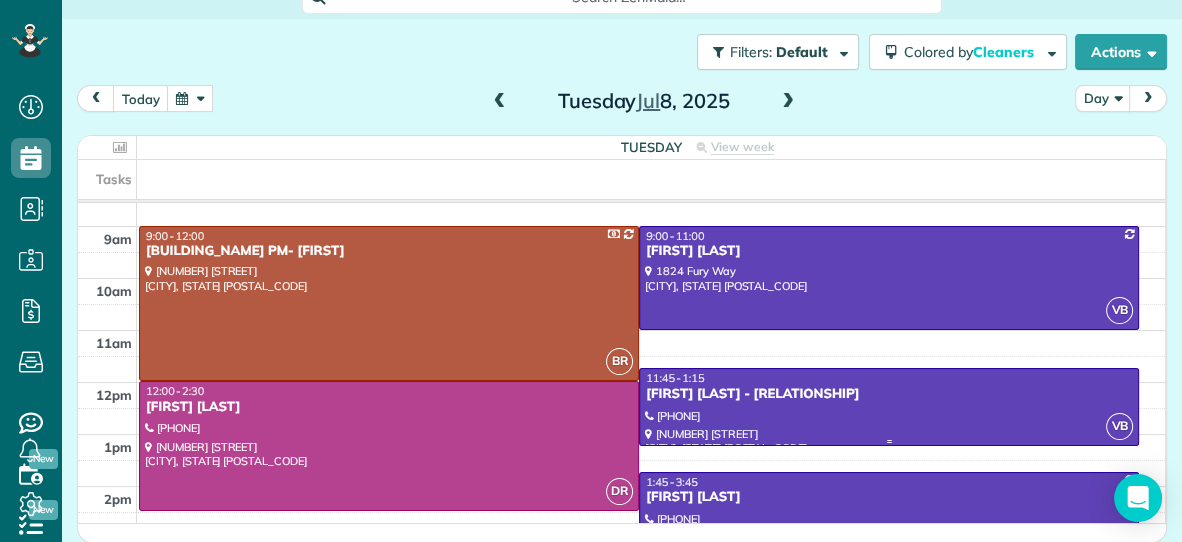 click on "11:45 - 1:15" at bounding box center (675, 378) 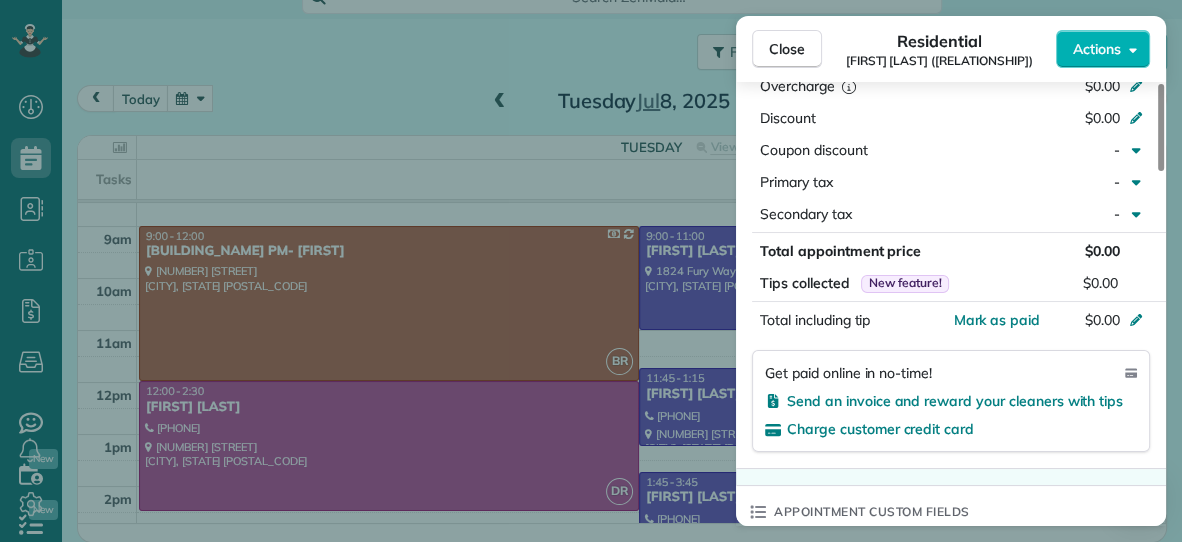 scroll, scrollTop: 1091, scrollLeft: 0, axis: vertical 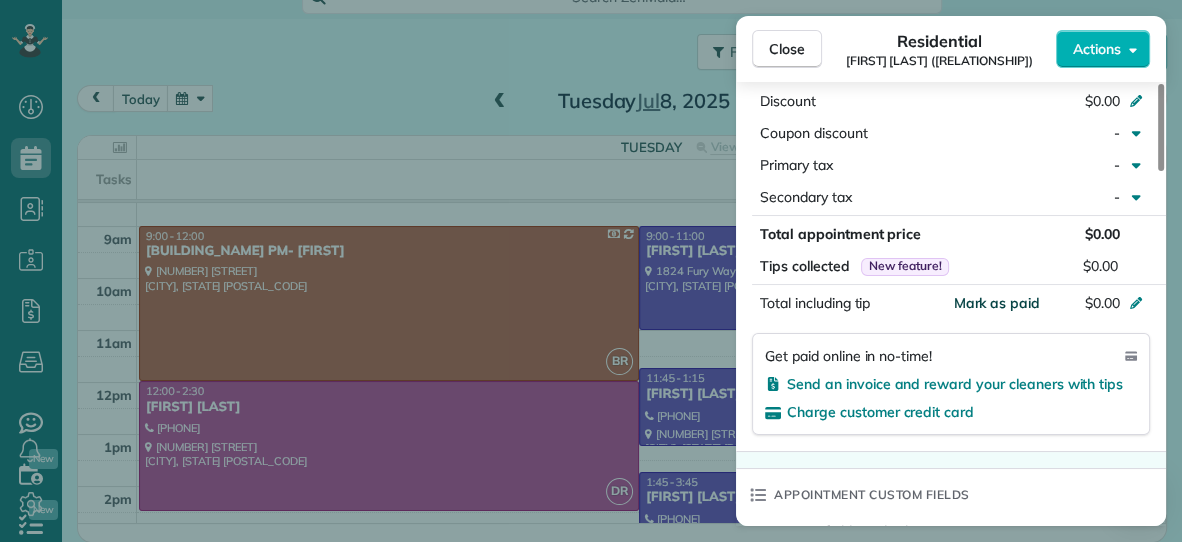 click on "Mark as paid" at bounding box center (996, 303) 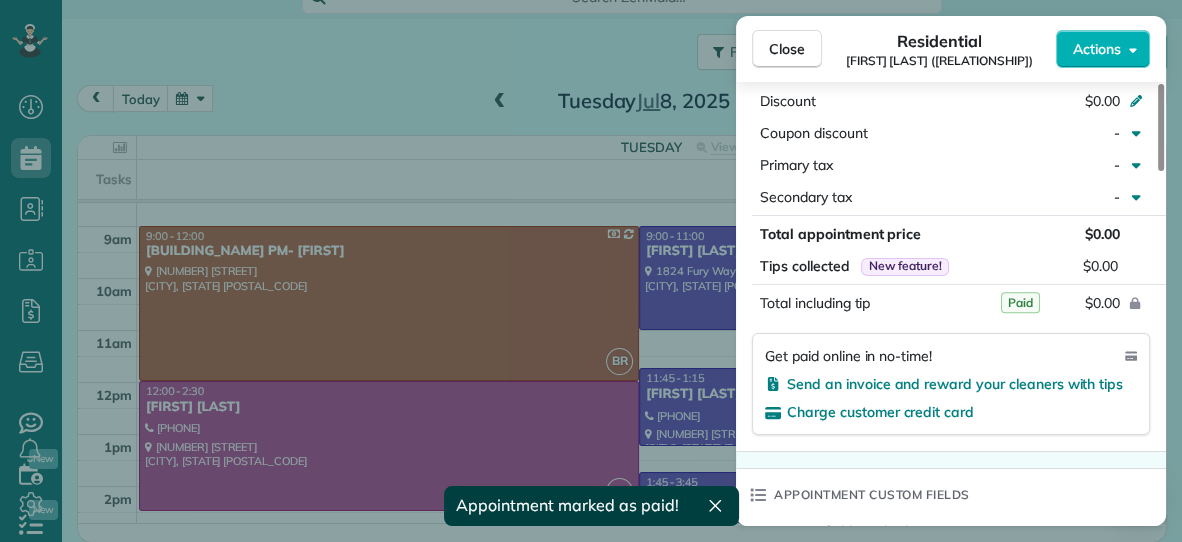click on "$0.00" at bounding box center [1042, 303] 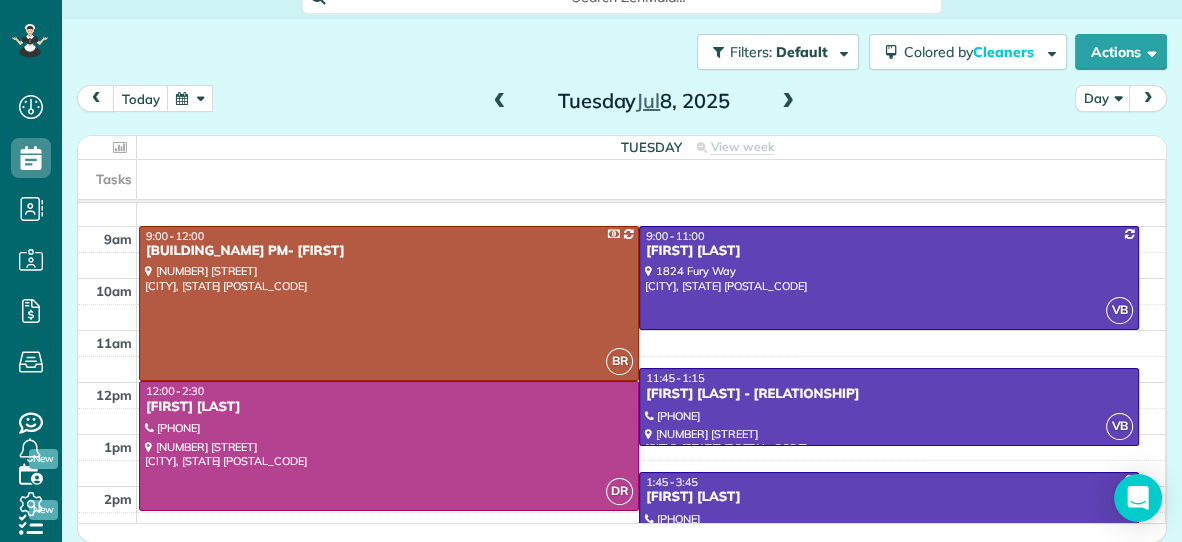 click on "1:45 - 3:45" at bounding box center [672, 482] 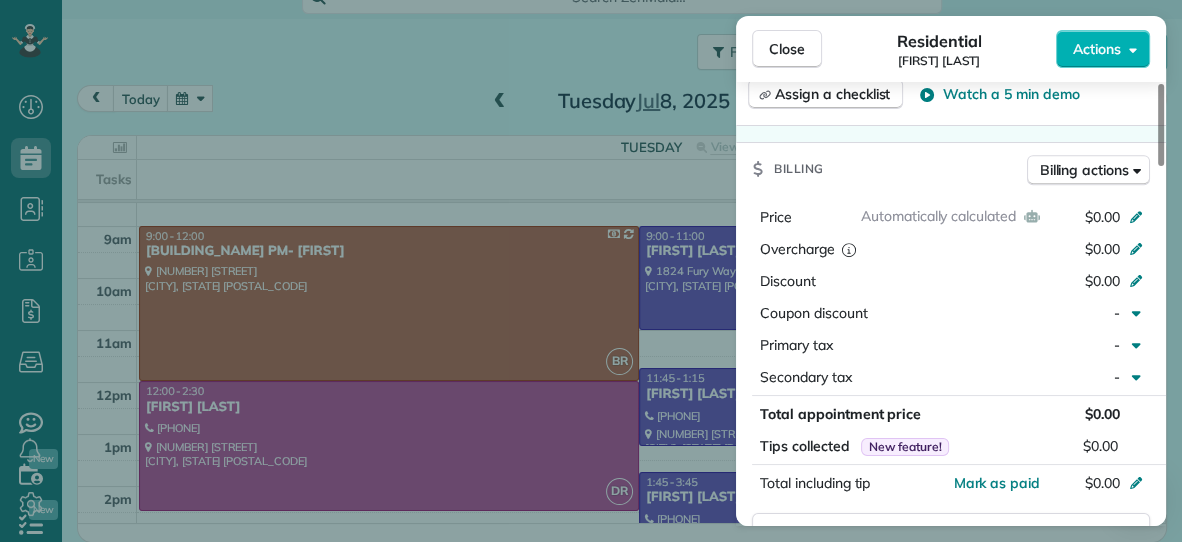 scroll, scrollTop: 1048, scrollLeft: 0, axis: vertical 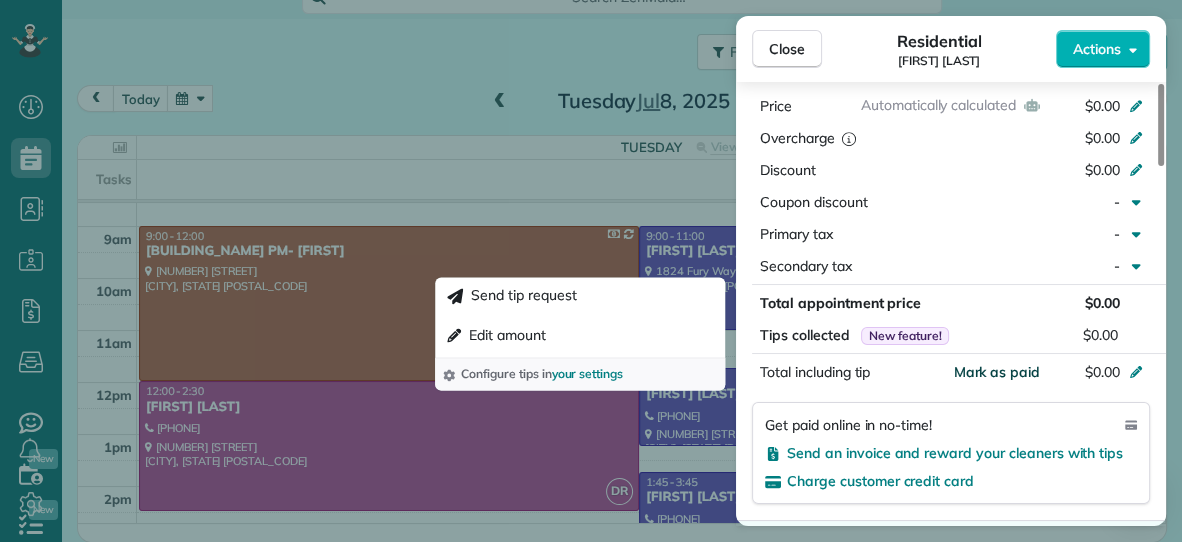 click on "Mark as paid" at bounding box center [996, 372] 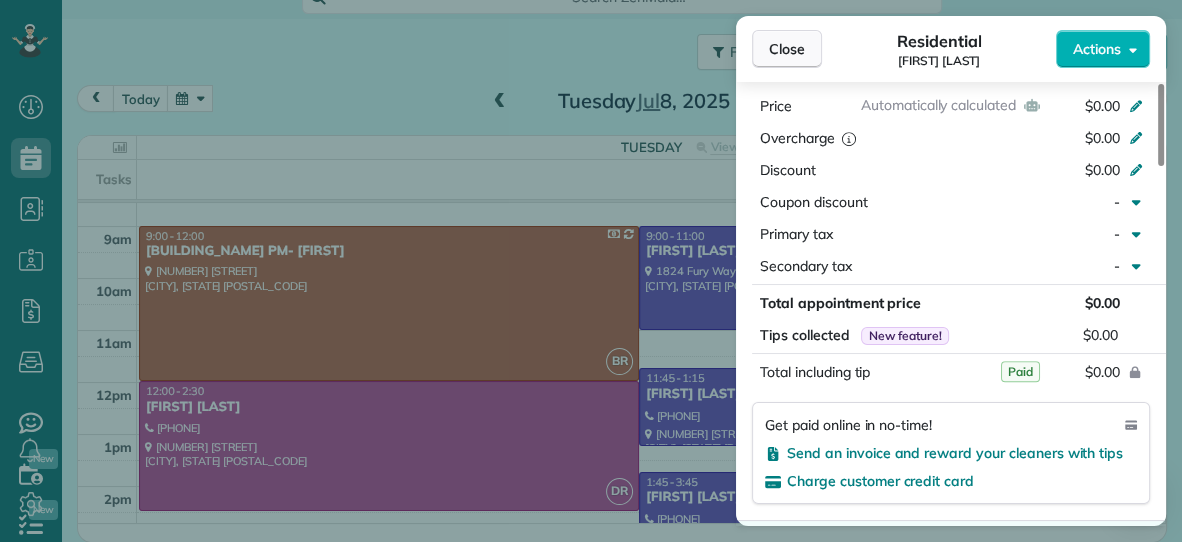 click on "Close" at bounding box center [787, 49] 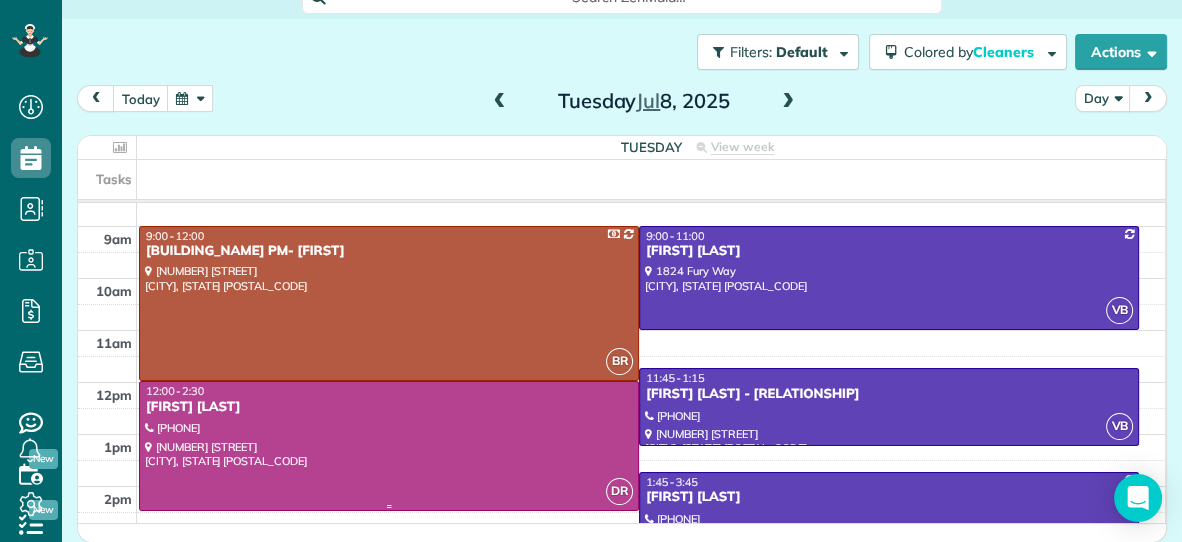 click on "Caroline Jones" at bounding box center [389, 407] 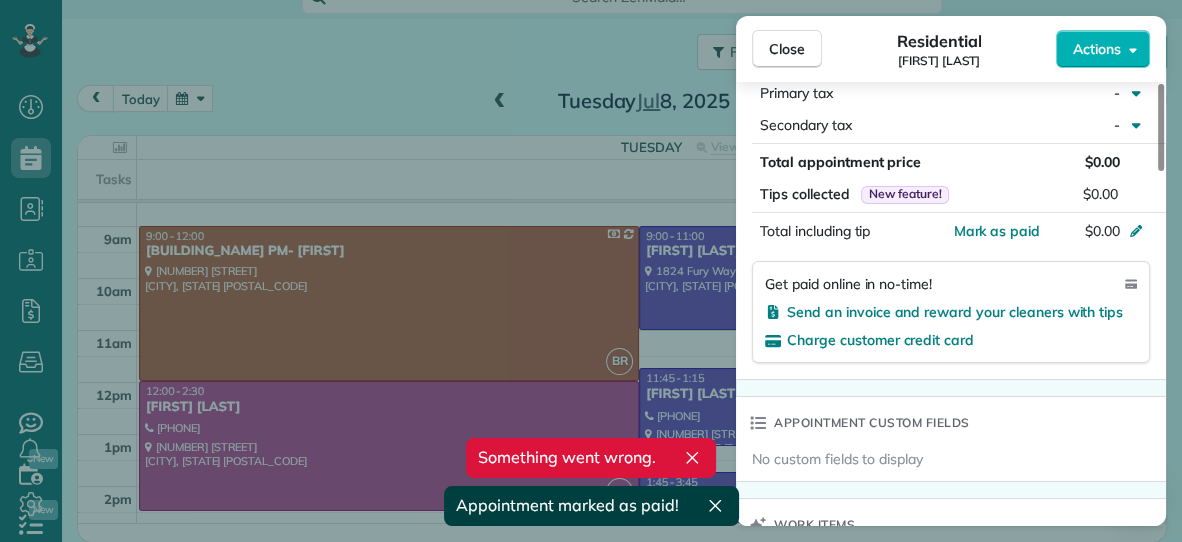 scroll, scrollTop: 1171, scrollLeft: 0, axis: vertical 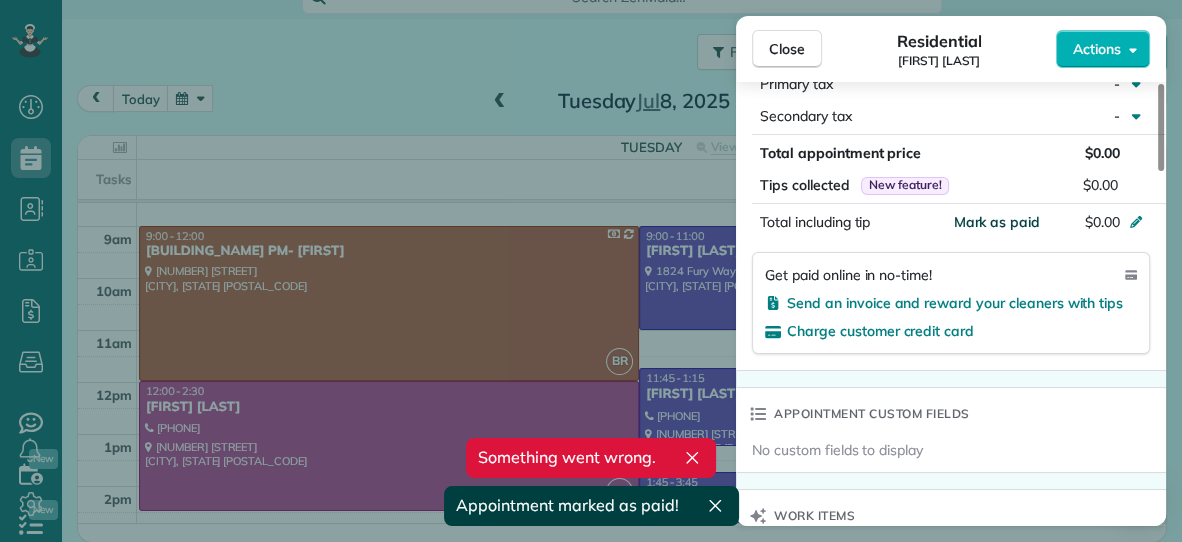 click on "Mark as paid" at bounding box center [996, 222] 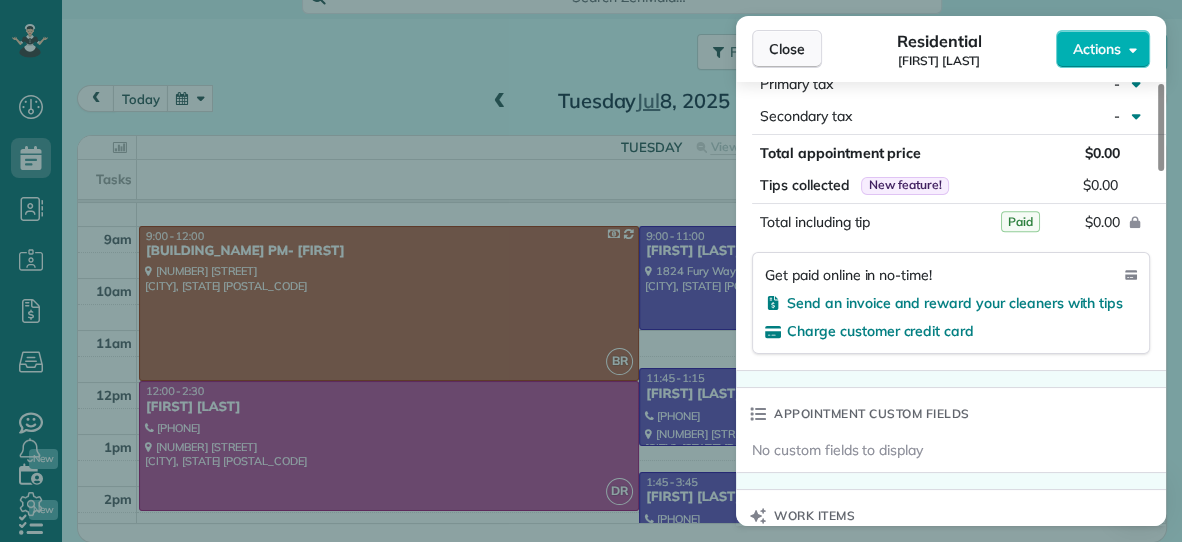 click on "Close" at bounding box center (787, 49) 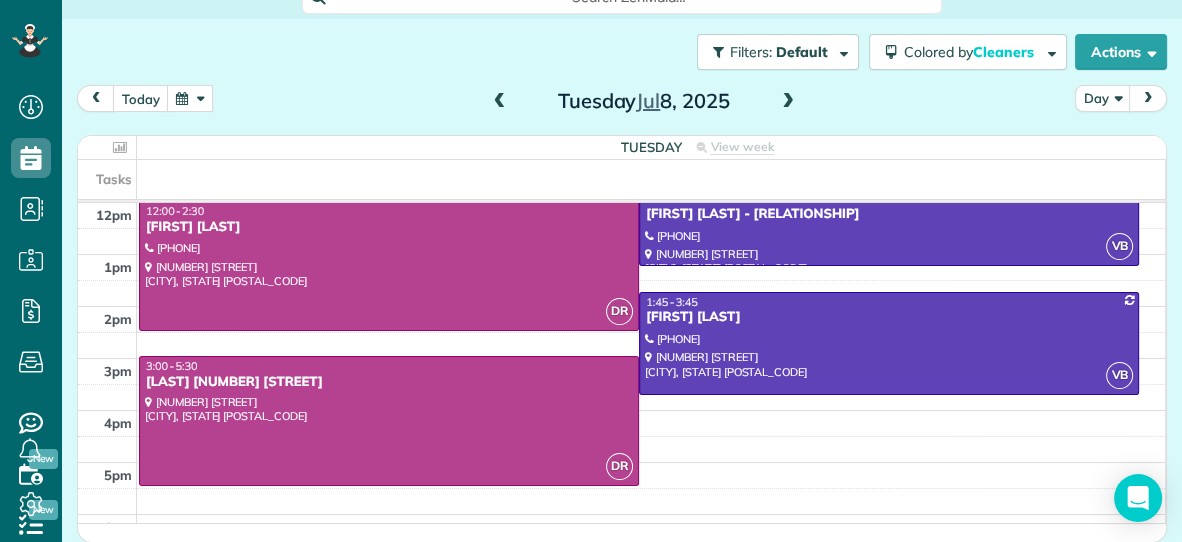 scroll, scrollTop: 299, scrollLeft: 0, axis: vertical 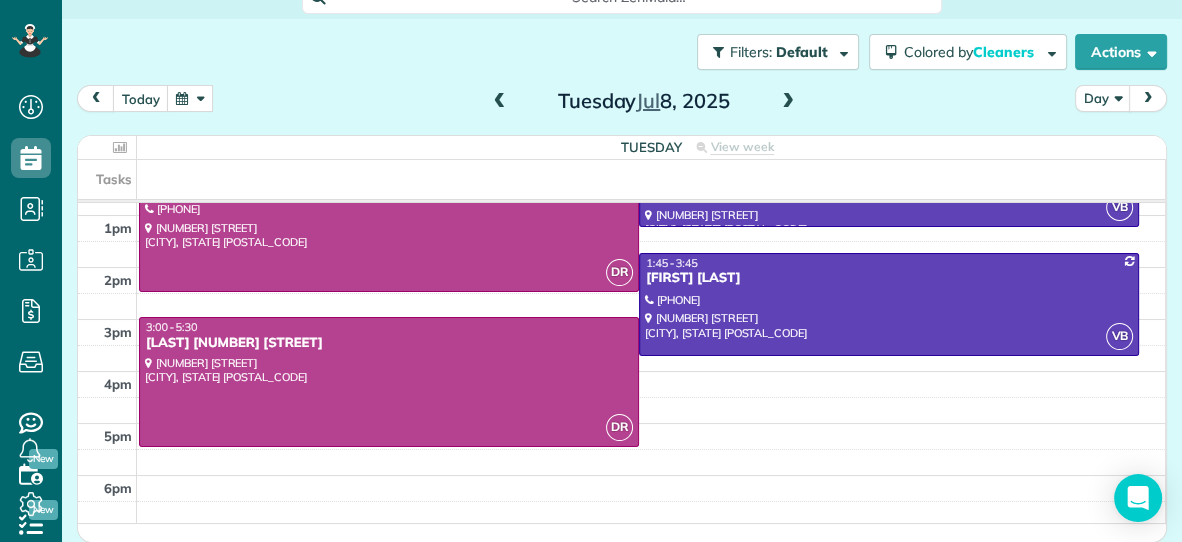 click on "today   Day Tuesday  Jul  8, 2025" at bounding box center (622, 103) 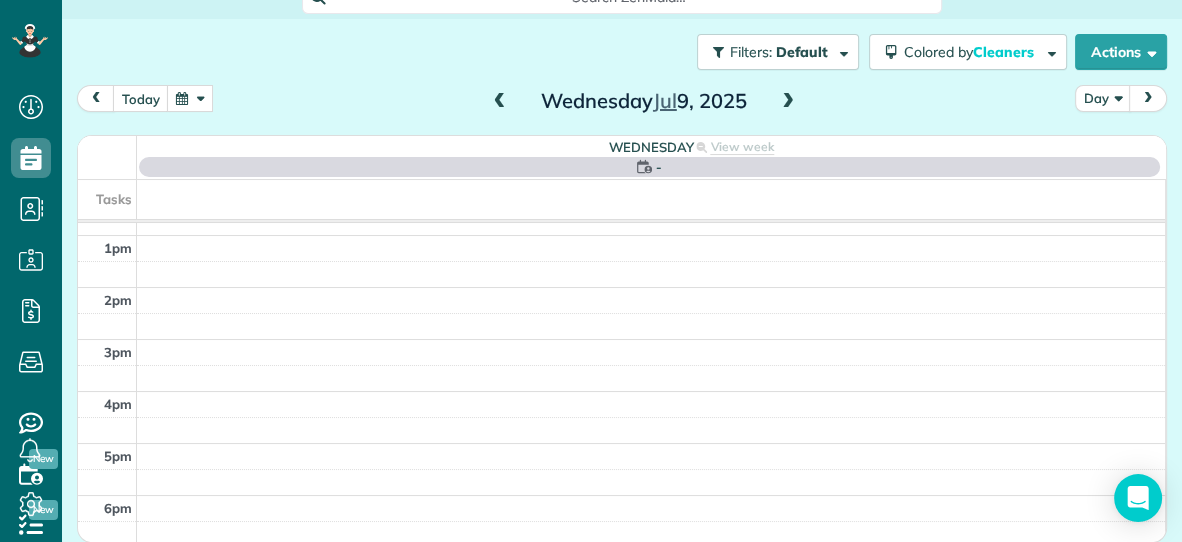 scroll, scrollTop: 0, scrollLeft: 0, axis: both 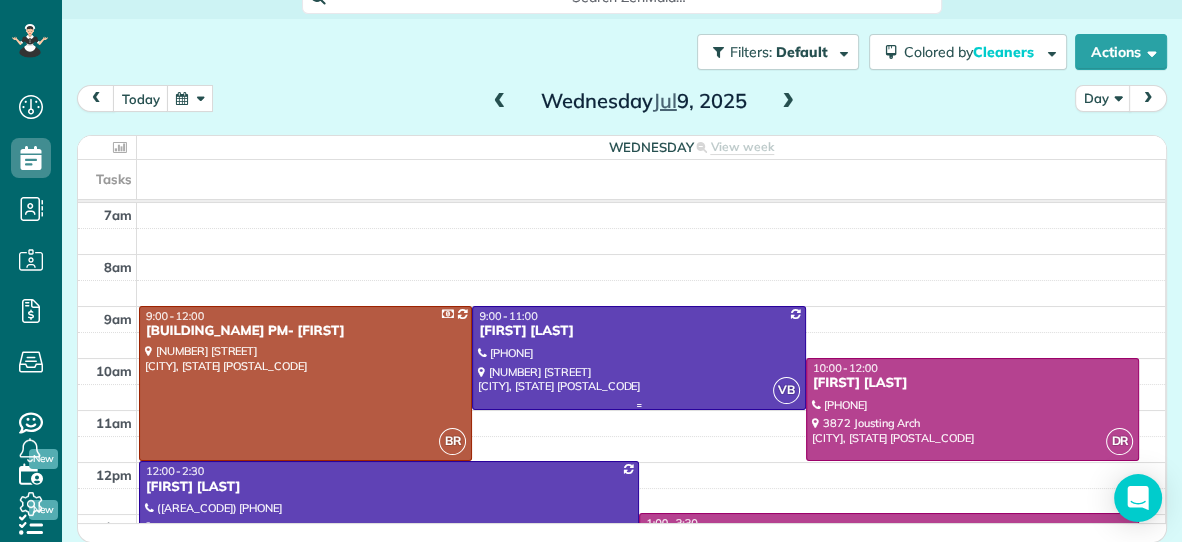 click at bounding box center (638, 357) 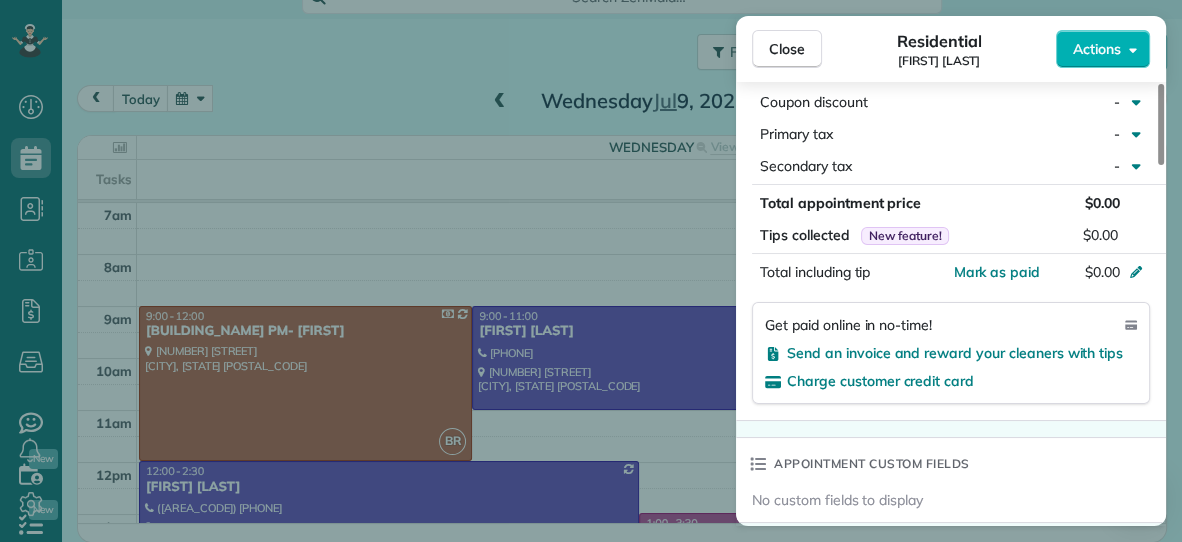 scroll, scrollTop: 1133, scrollLeft: 0, axis: vertical 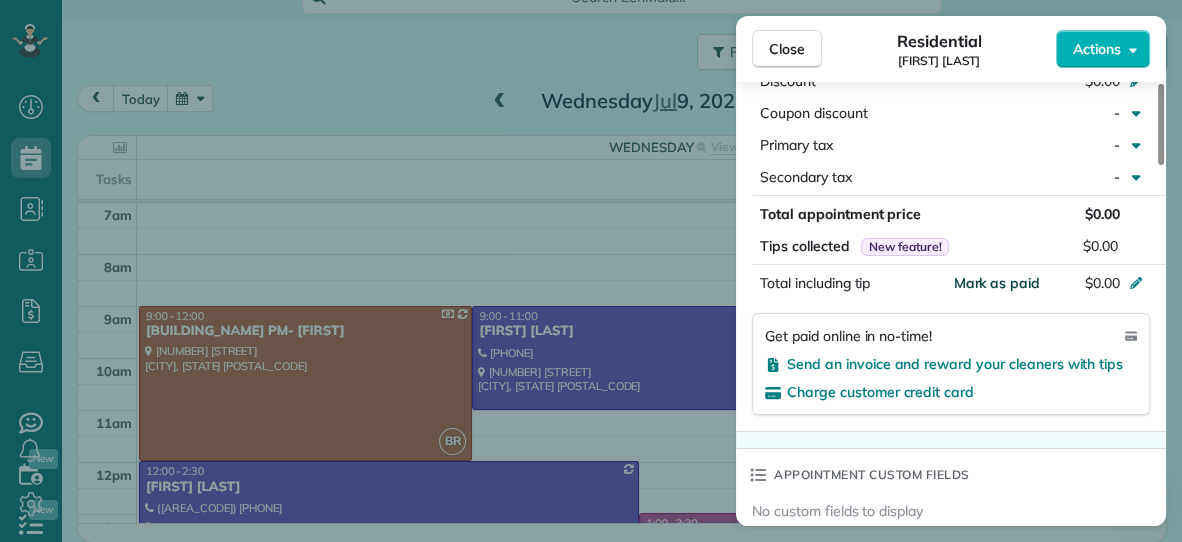 click on "Mark as paid" at bounding box center [996, 283] 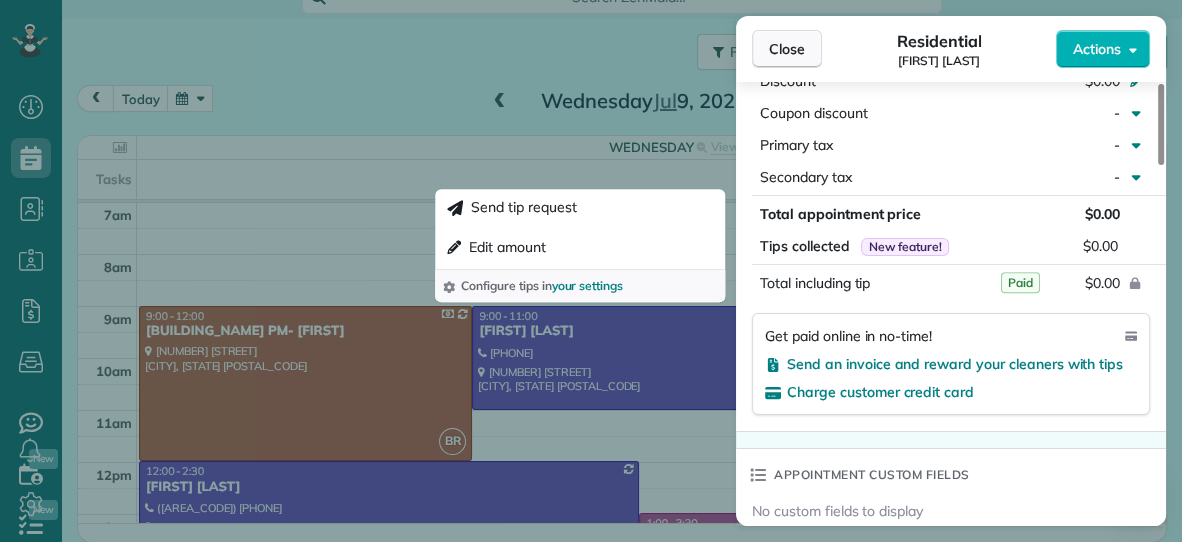click on "Close" at bounding box center [787, 49] 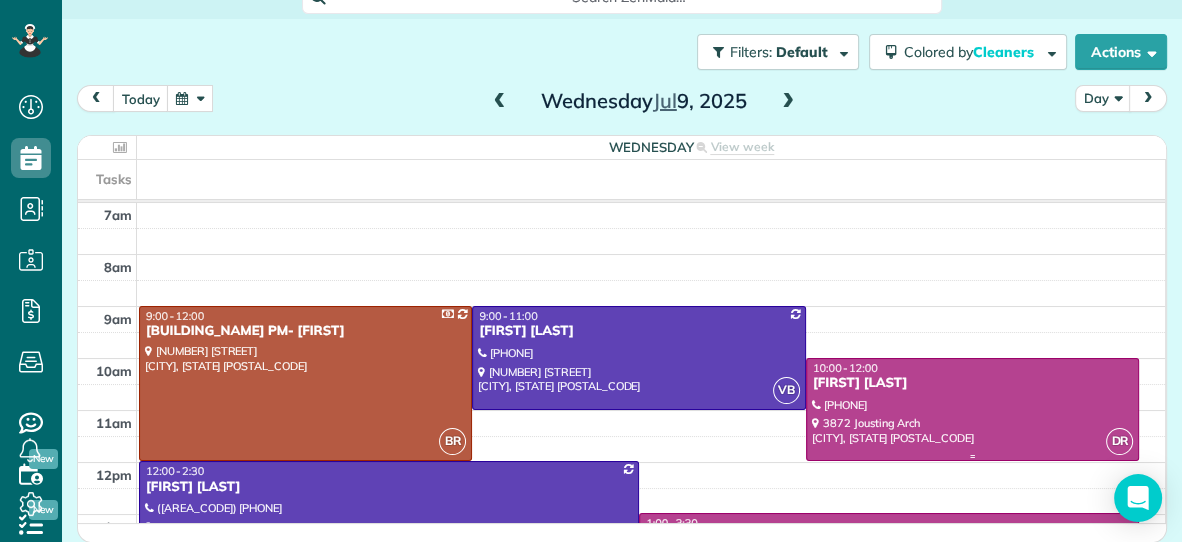 click on "Josetta Thomae" at bounding box center (972, 383) 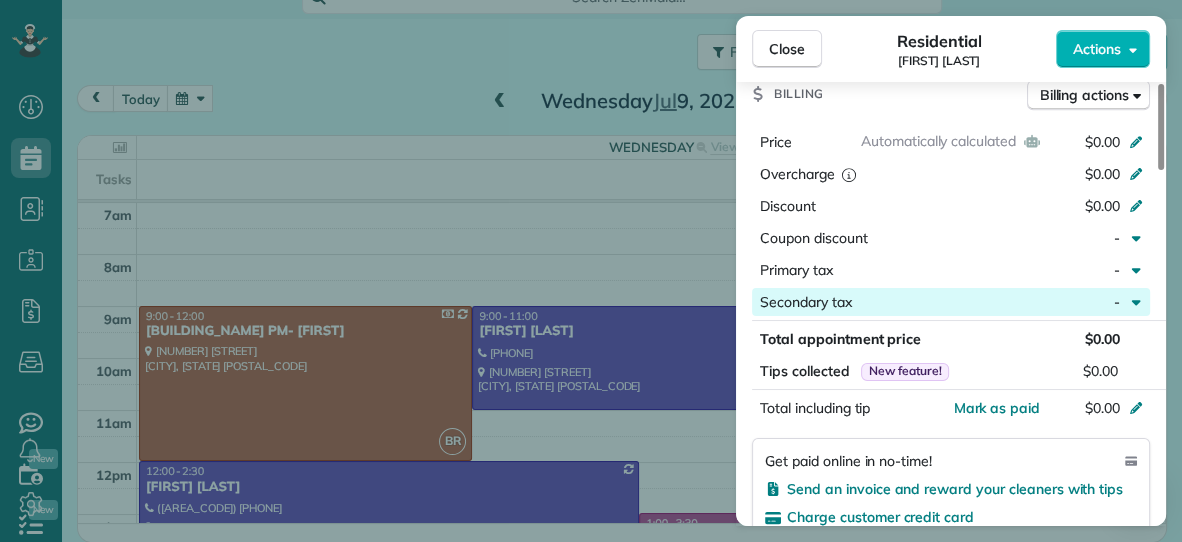 scroll, scrollTop: 1036, scrollLeft: 0, axis: vertical 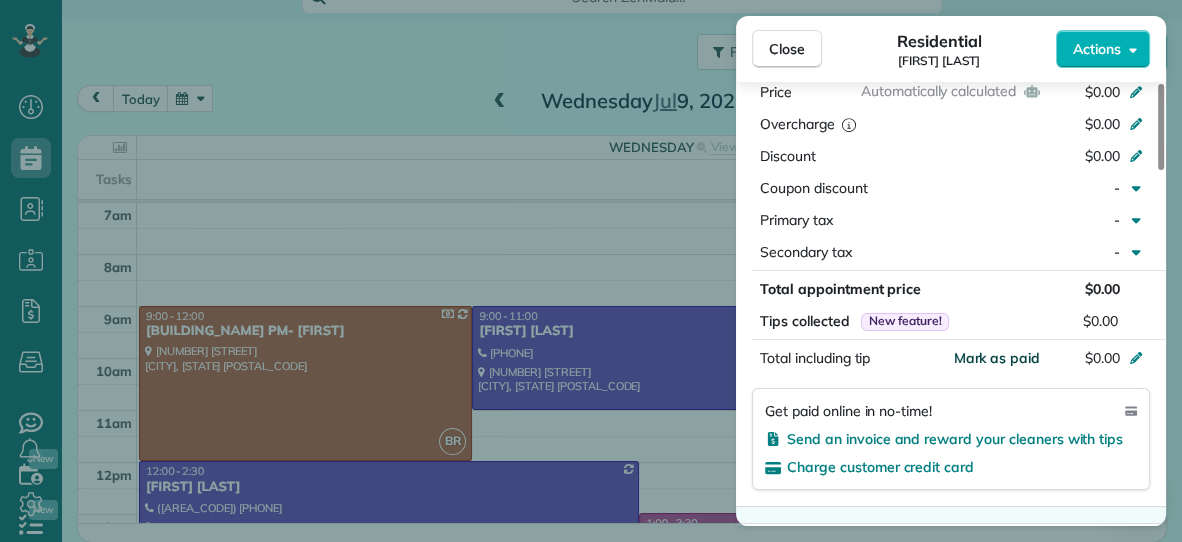 click on "Mark as paid" at bounding box center (996, 358) 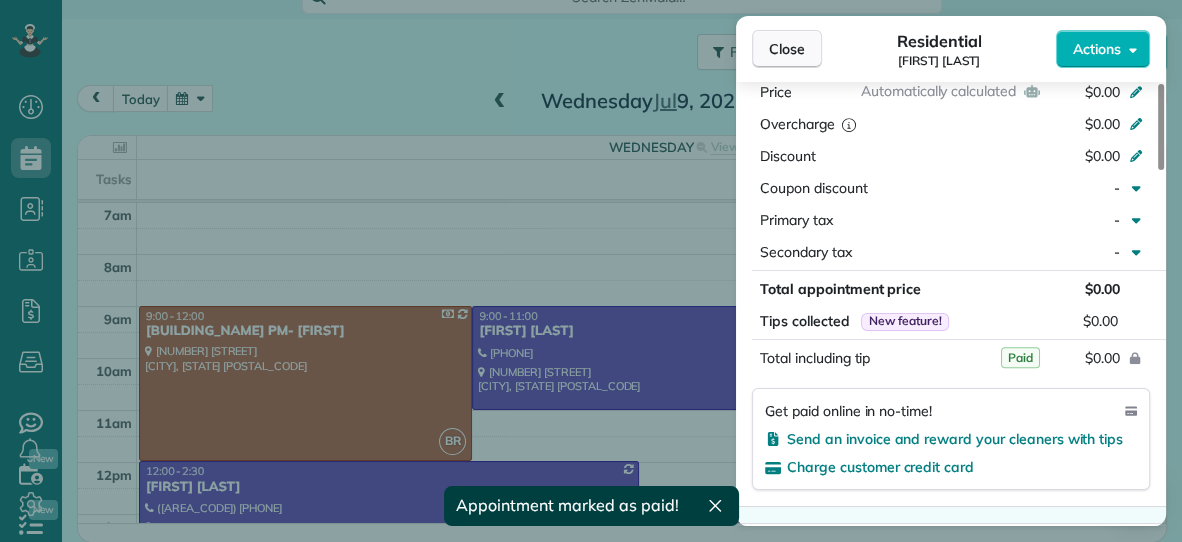 click on "Close" at bounding box center (787, 49) 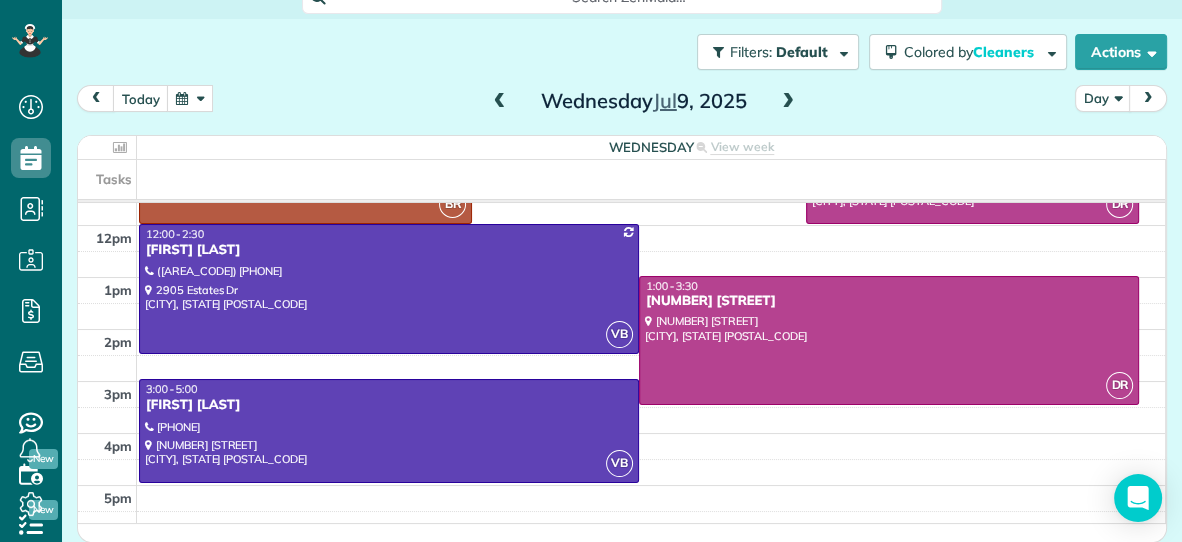 scroll, scrollTop: 240, scrollLeft: 0, axis: vertical 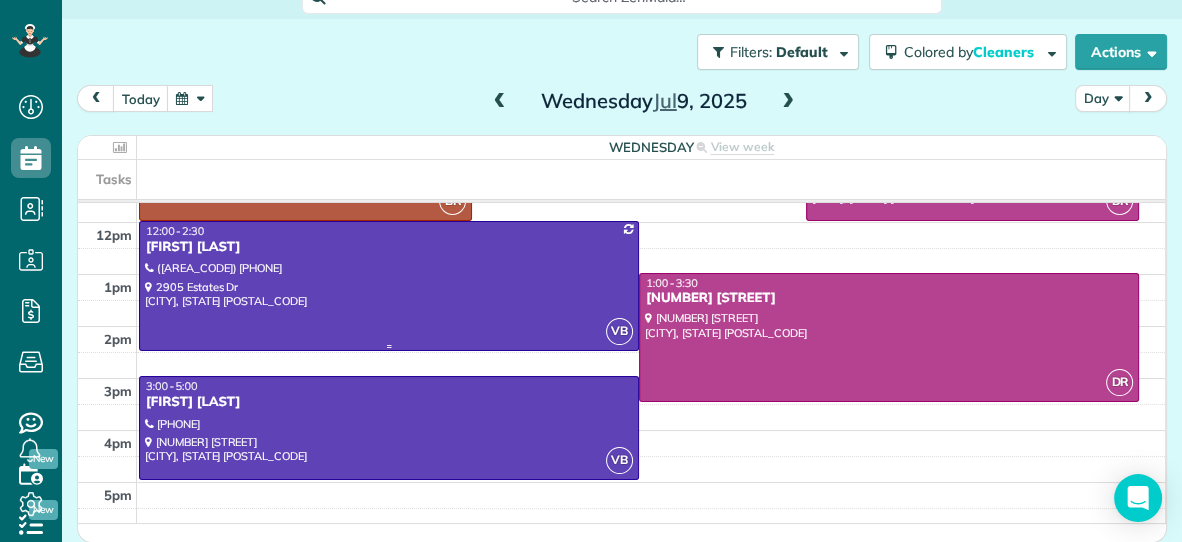 click at bounding box center [389, 285] 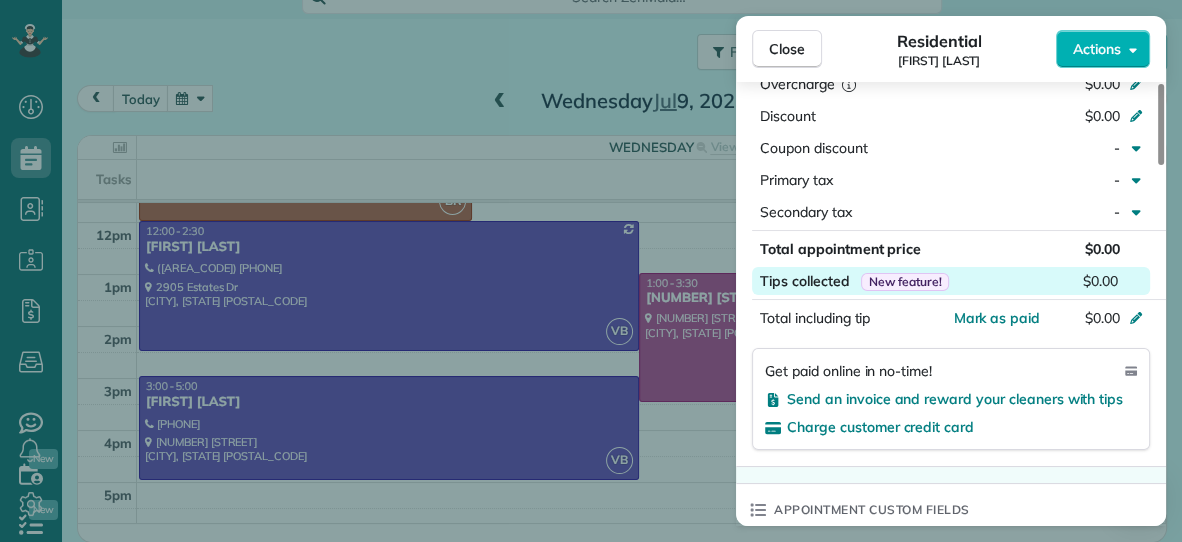 scroll, scrollTop: 1108, scrollLeft: 0, axis: vertical 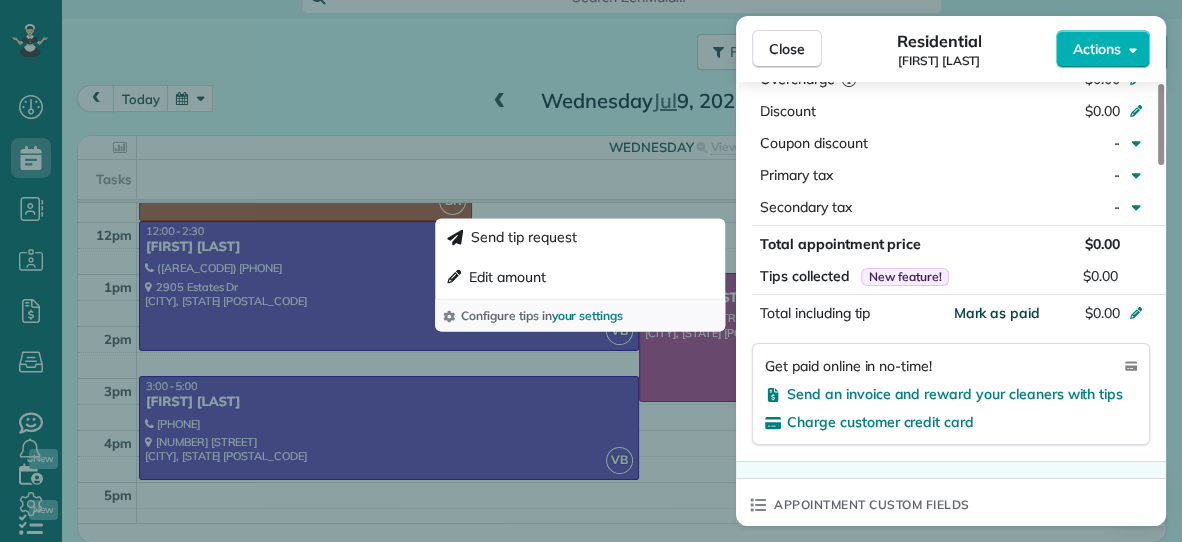 click on "Mark as paid" at bounding box center (996, 313) 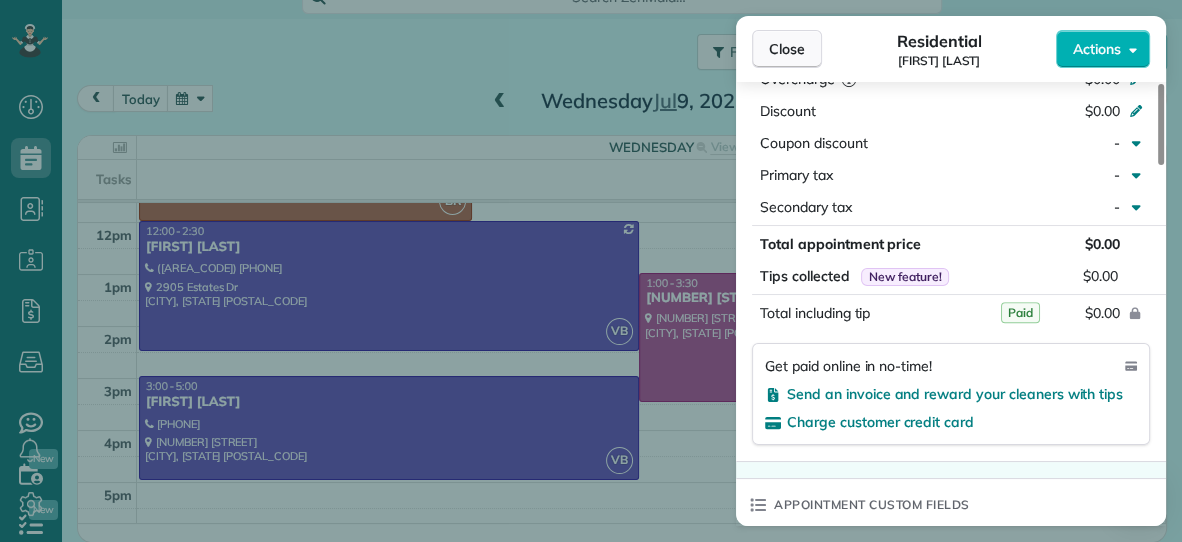click on "Close" at bounding box center [787, 49] 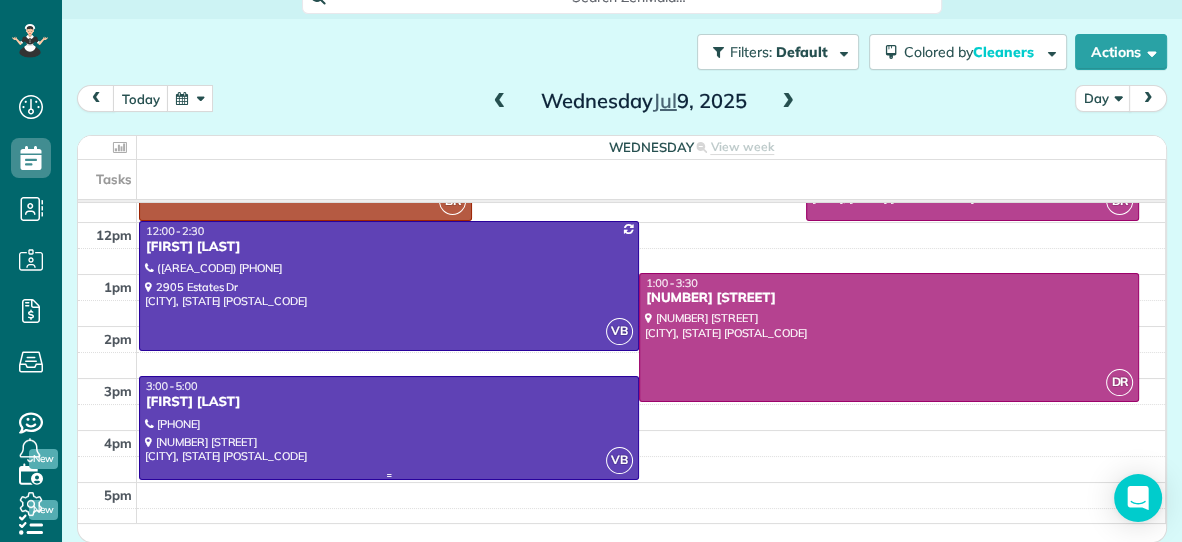 click at bounding box center (389, 427) 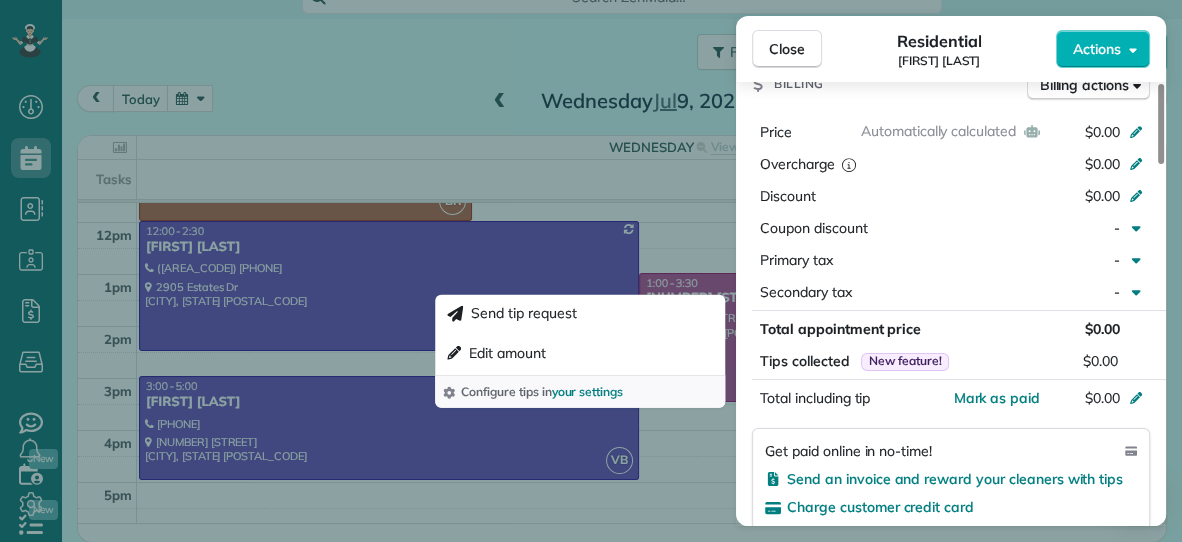 scroll, scrollTop: 1004, scrollLeft: 0, axis: vertical 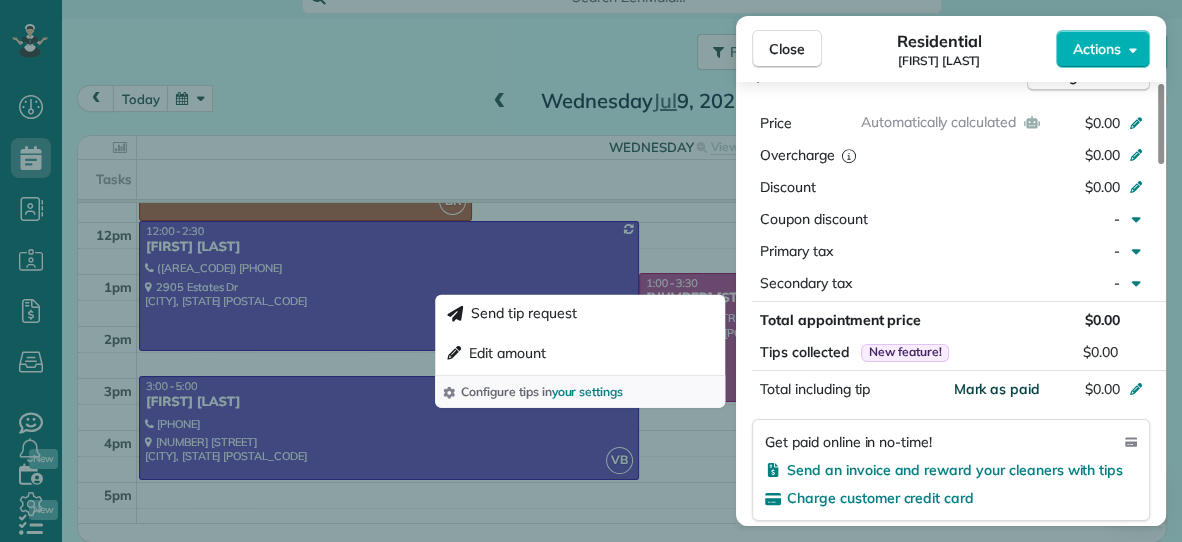 click on "Mark as paid" at bounding box center [996, 389] 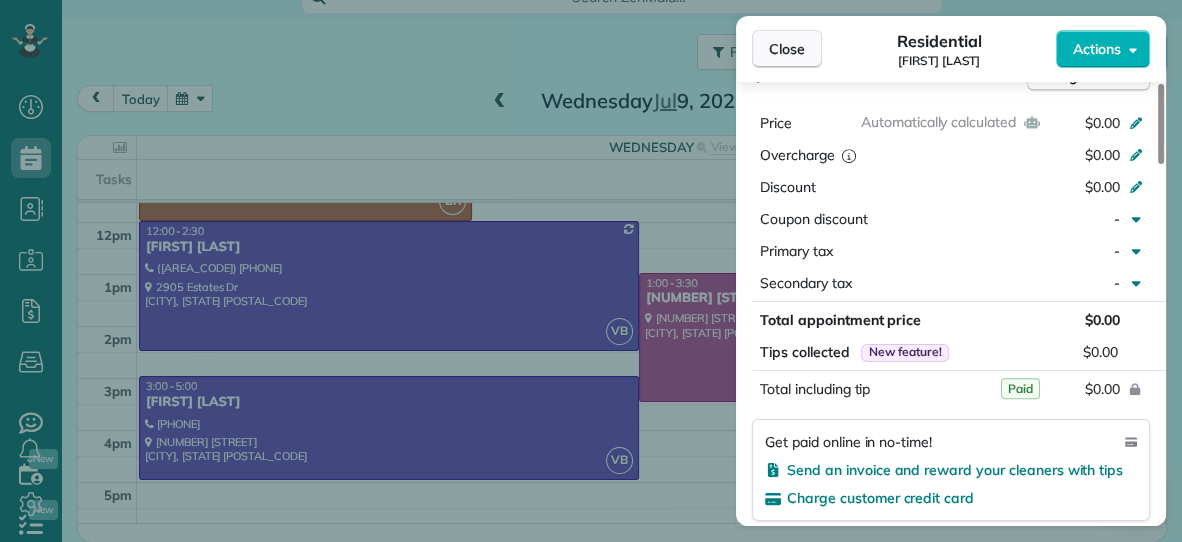 click on "Close" at bounding box center [787, 49] 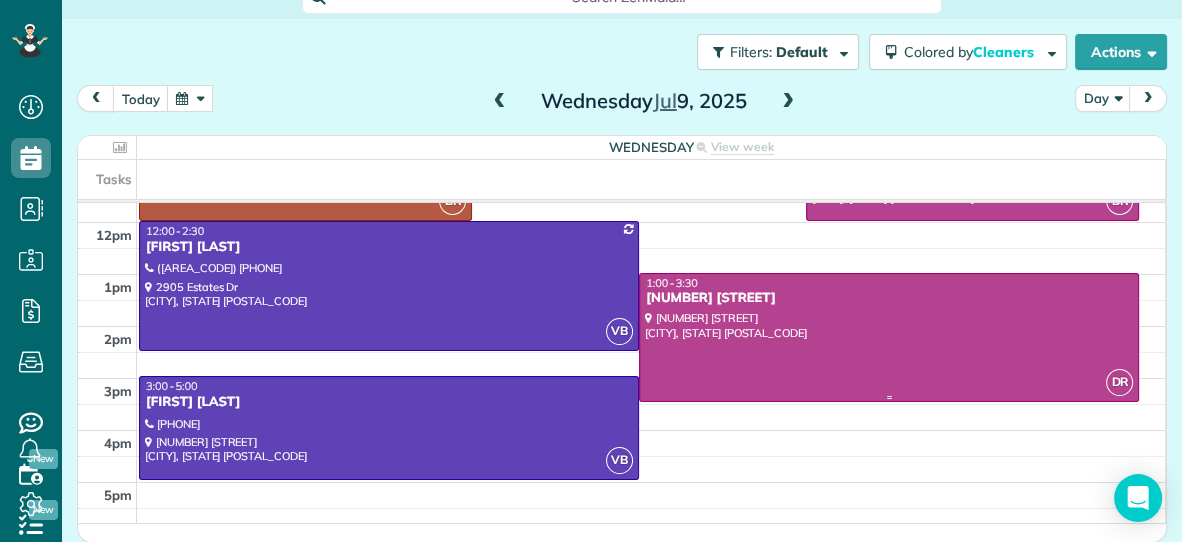 scroll, scrollTop: 299, scrollLeft: 0, axis: vertical 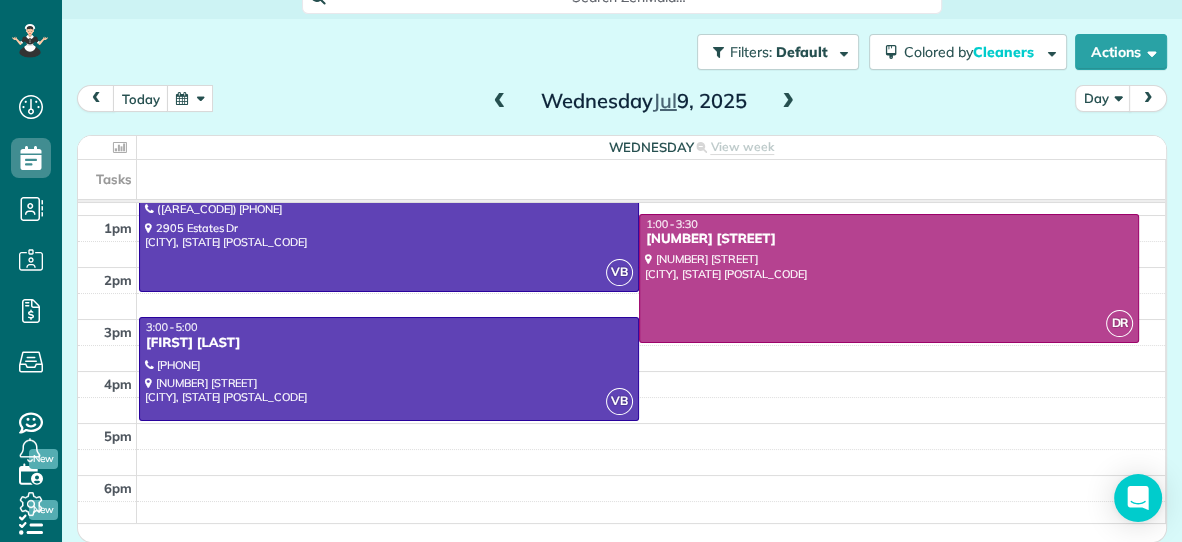 click at bounding box center (788, 102) 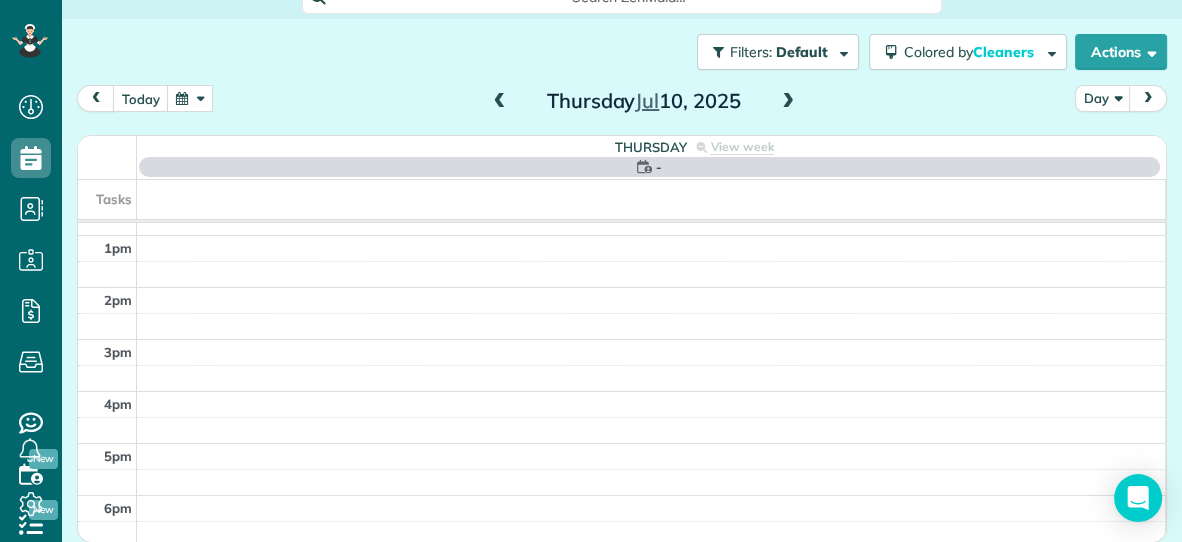 scroll, scrollTop: 0, scrollLeft: 0, axis: both 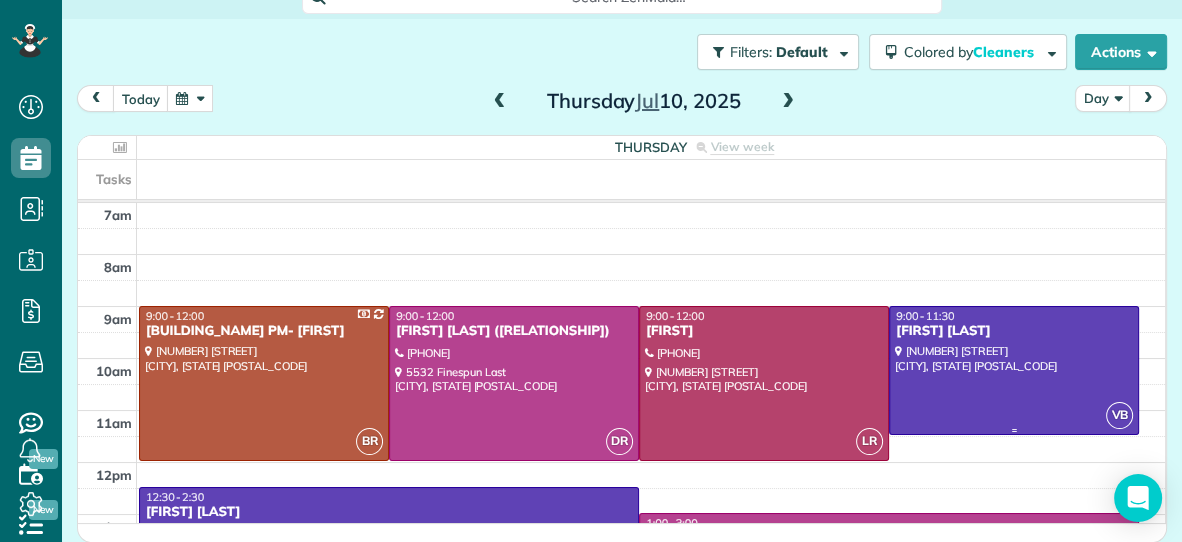 click on "Kuria Spindler" at bounding box center (1014, 331) 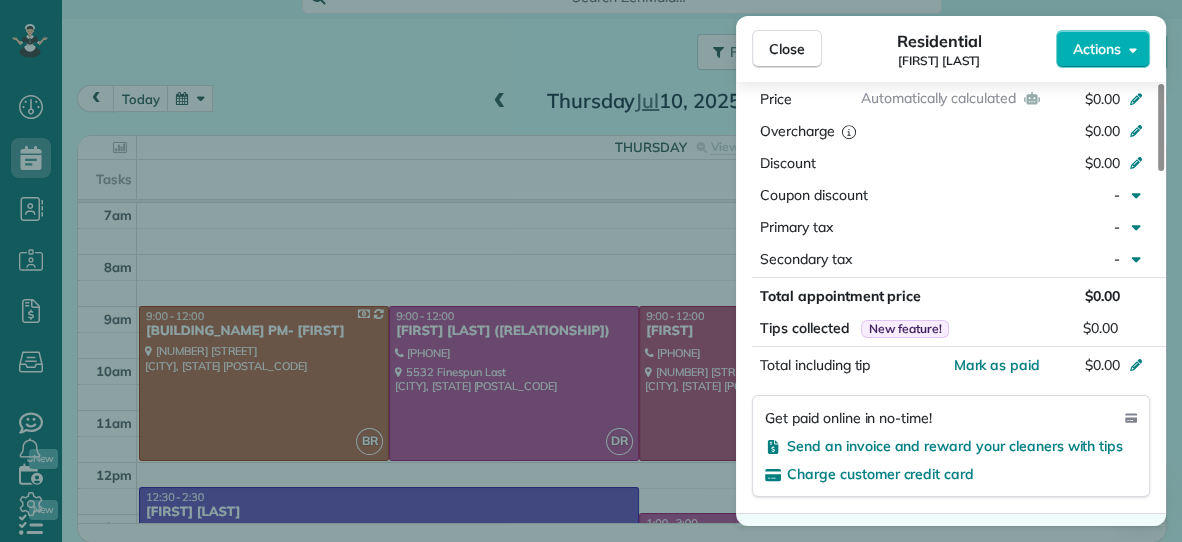 scroll, scrollTop: 1057, scrollLeft: 0, axis: vertical 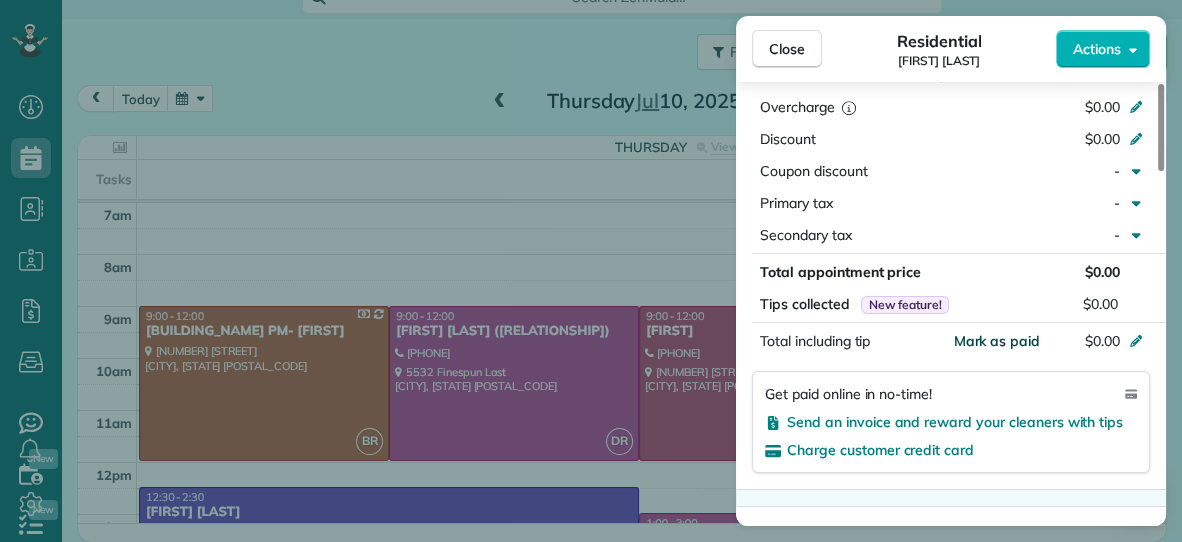 click on "Mark as paid" at bounding box center [996, 341] 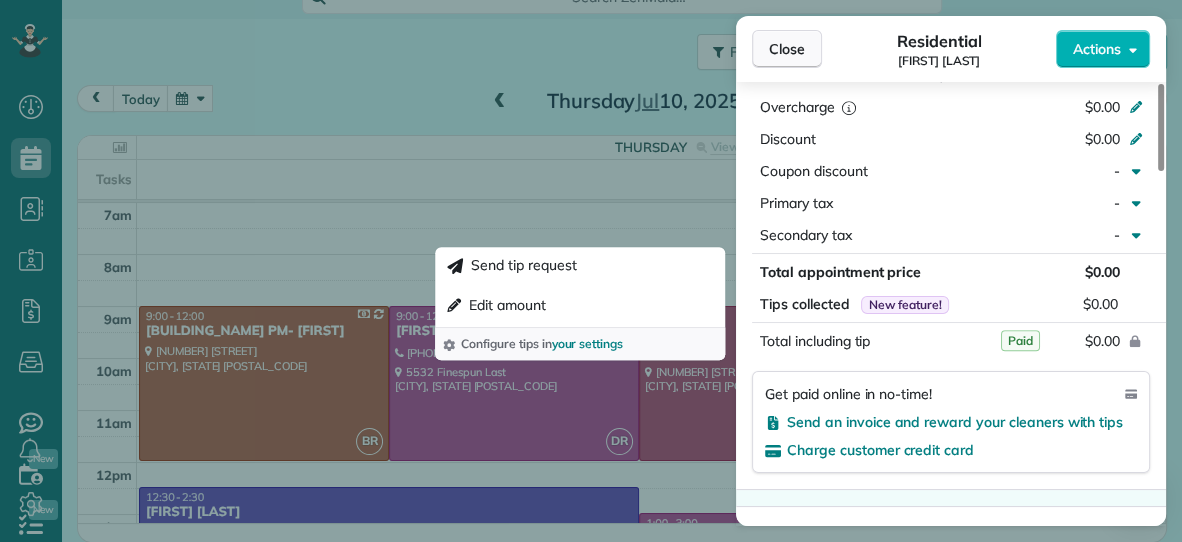click on "Close" at bounding box center [787, 49] 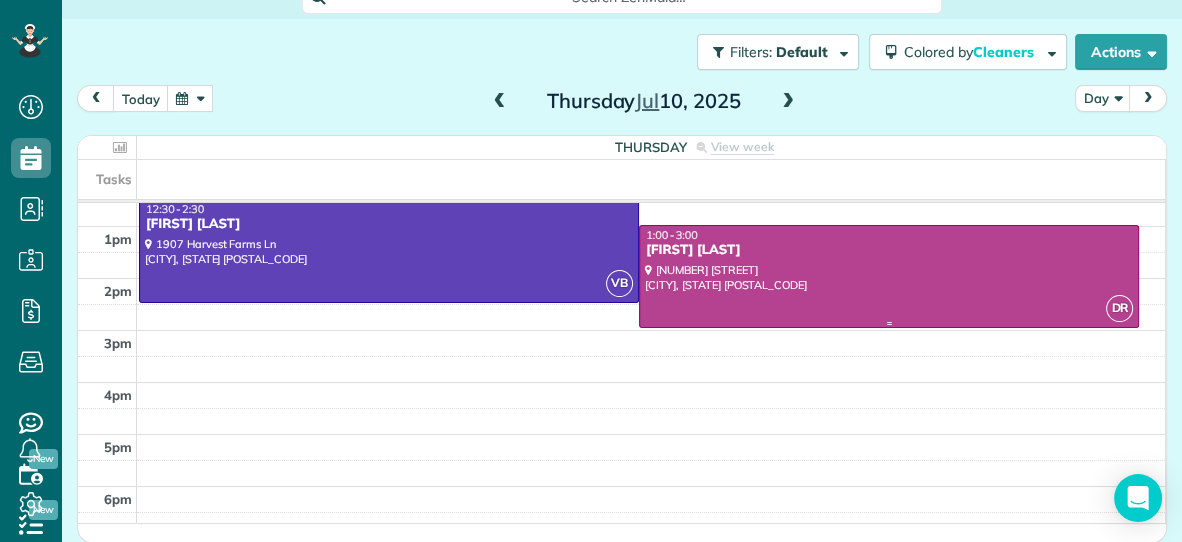 scroll, scrollTop: 291, scrollLeft: 0, axis: vertical 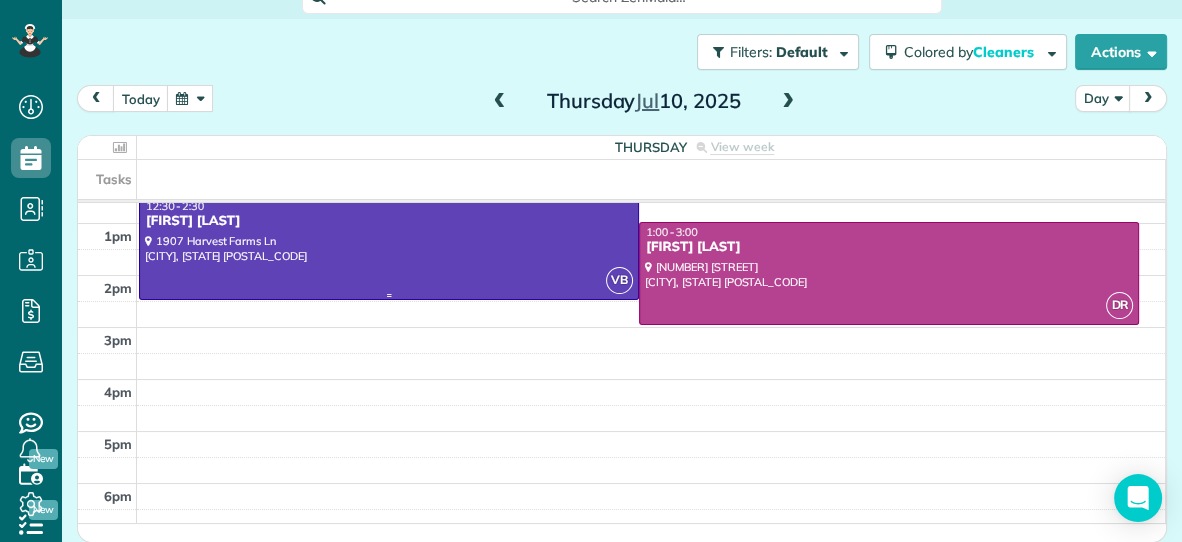 click at bounding box center [389, 247] 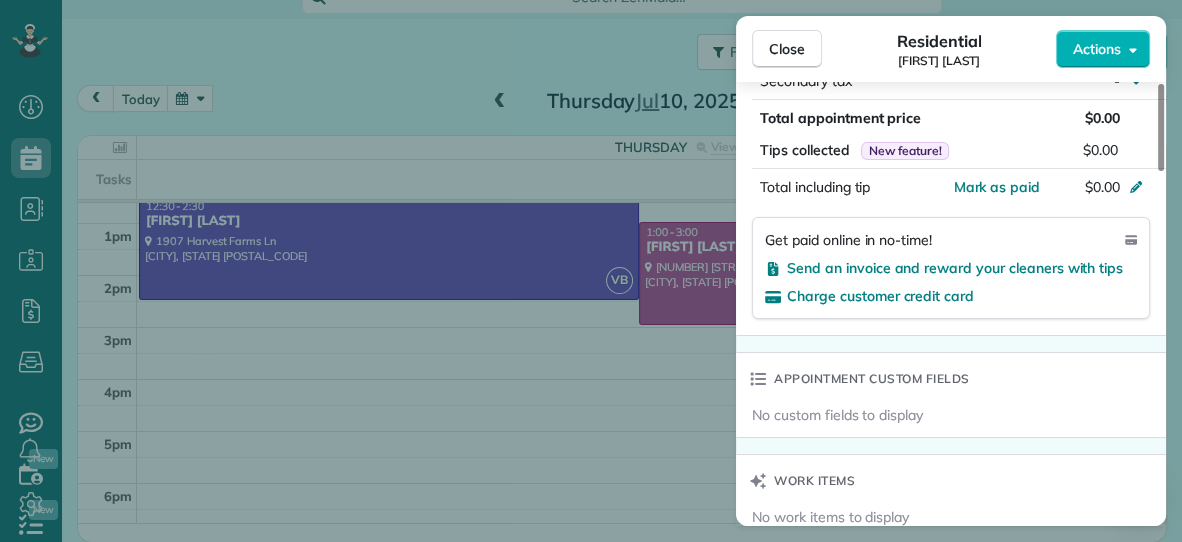 scroll, scrollTop: 1203, scrollLeft: 0, axis: vertical 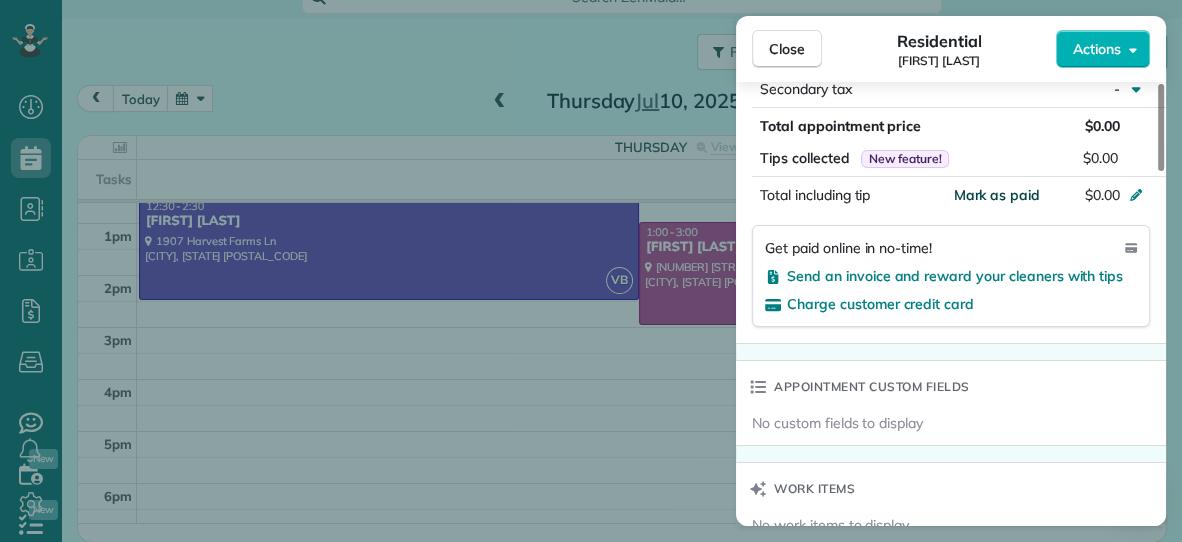 click on "Mark as paid" at bounding box center (996, 195) 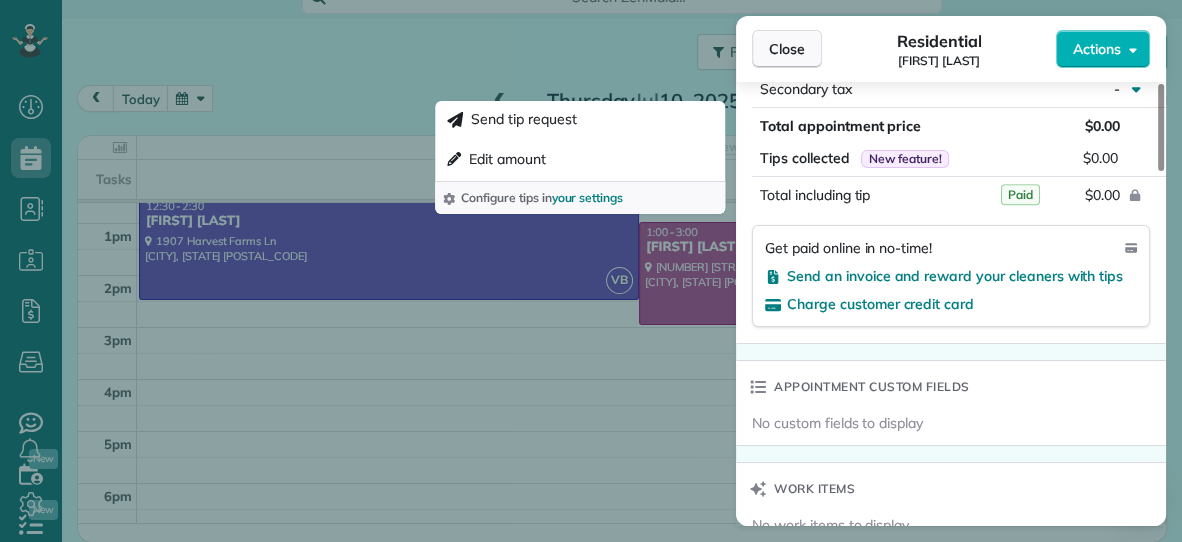 click on "Close" at bounding box center (787, 49) 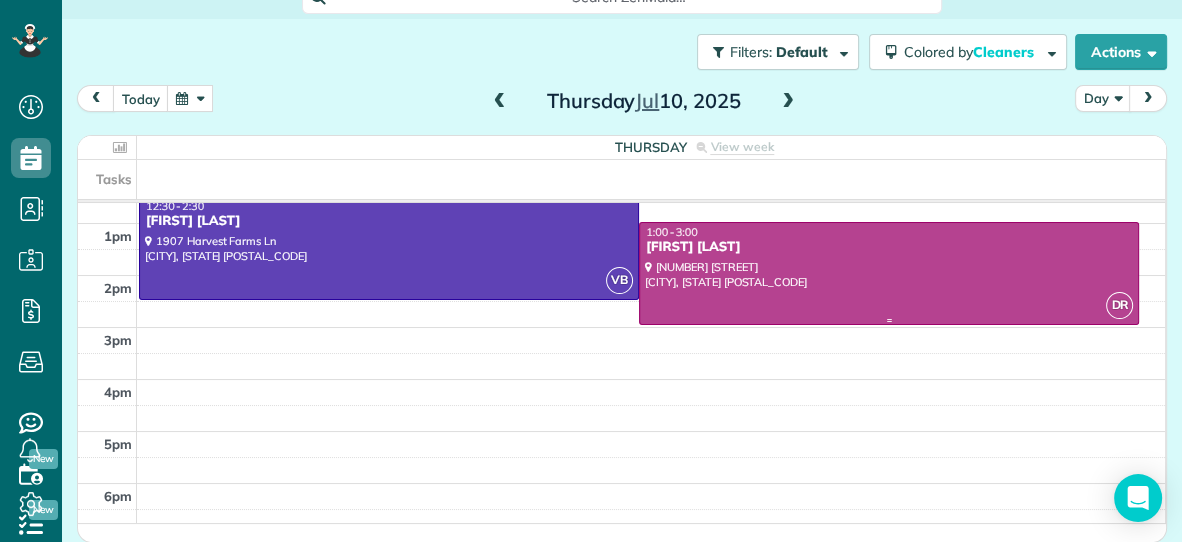 click at bounding box center (889, 273) 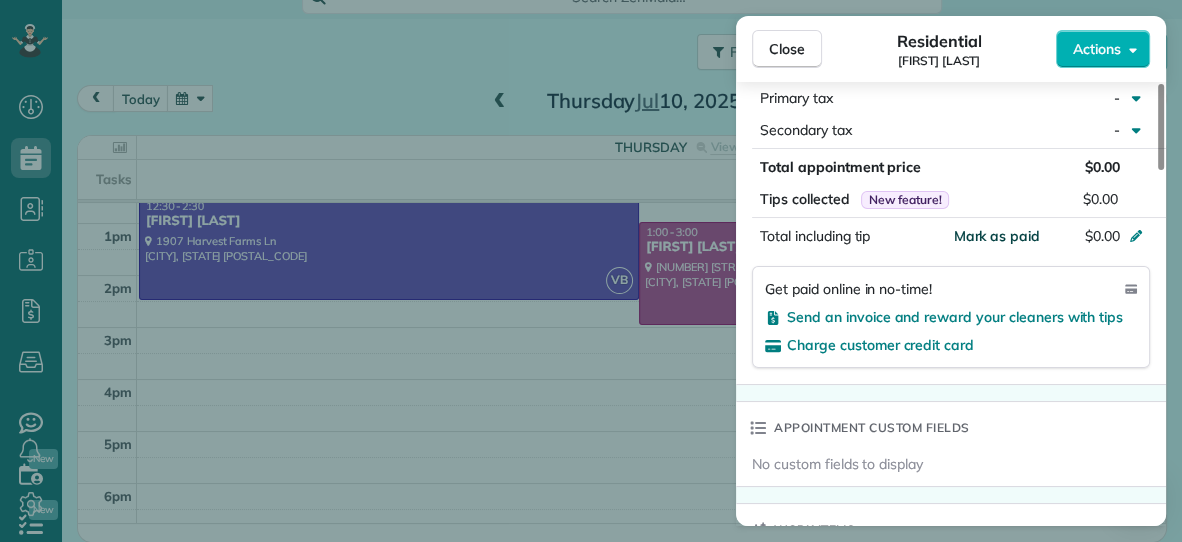 scroll, scrollTop: 1177, scrollLeft: 0, axis: vertical 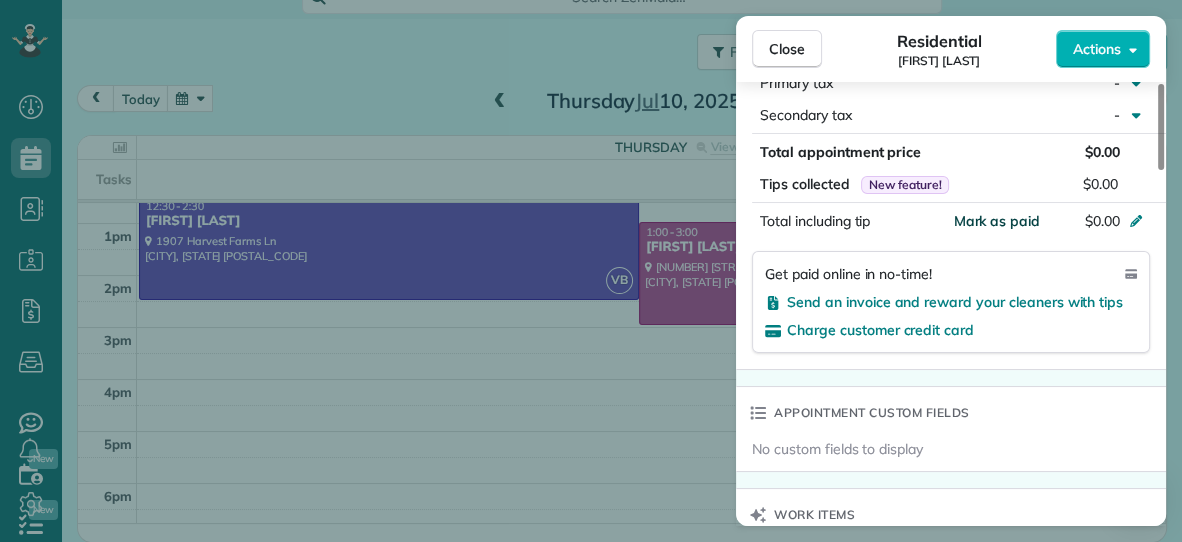 click on "Mark as paid" at bounding box center (996, 221) 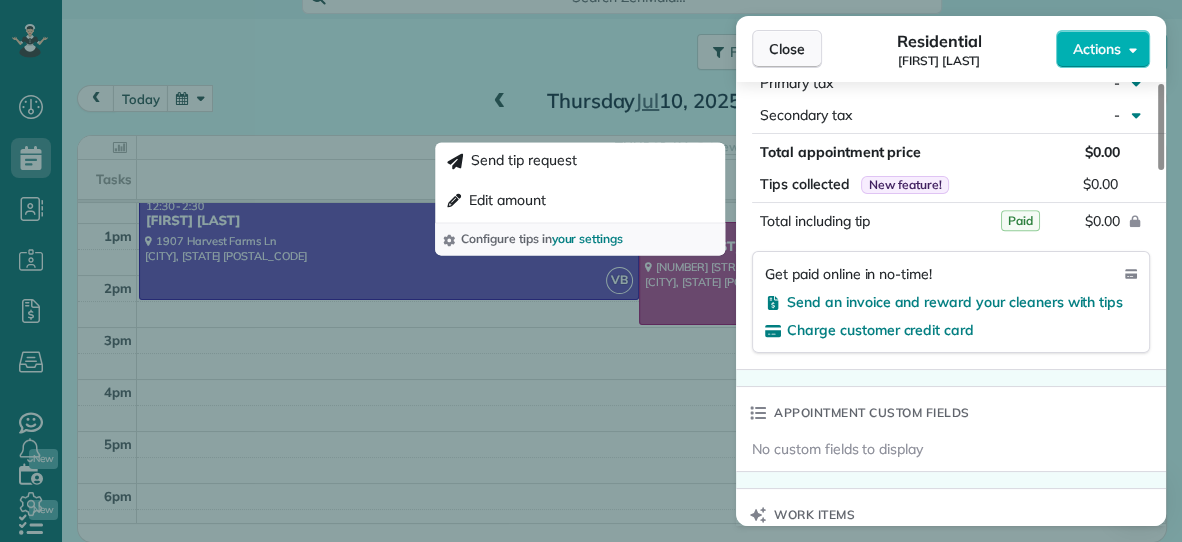 scroll, scrollTop: 1161, scrollLeft: 0, axis: vertical 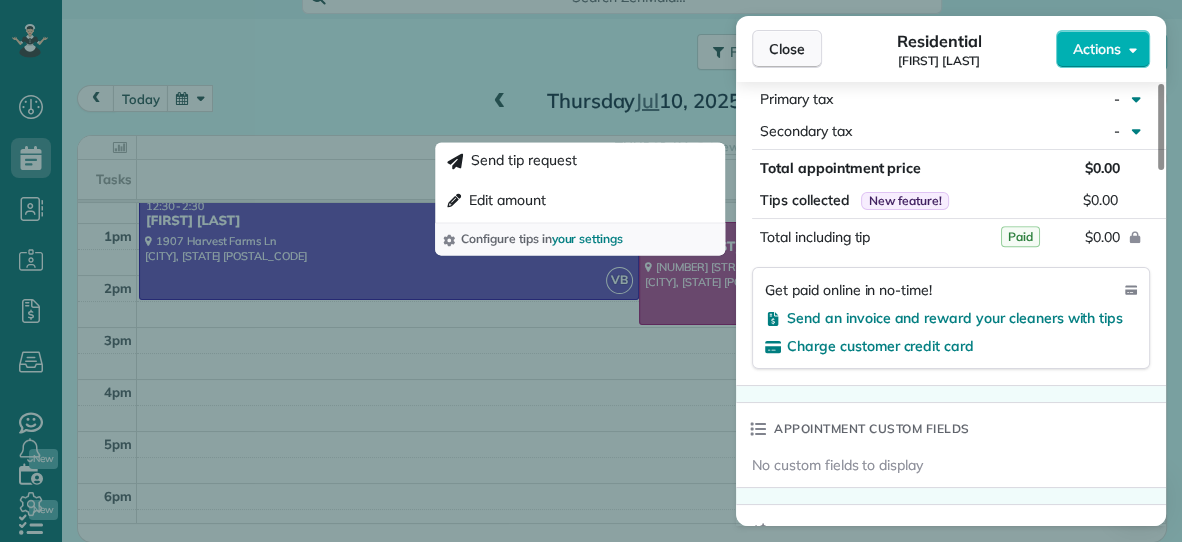 click on "Close" at bounding box center (787, 49) 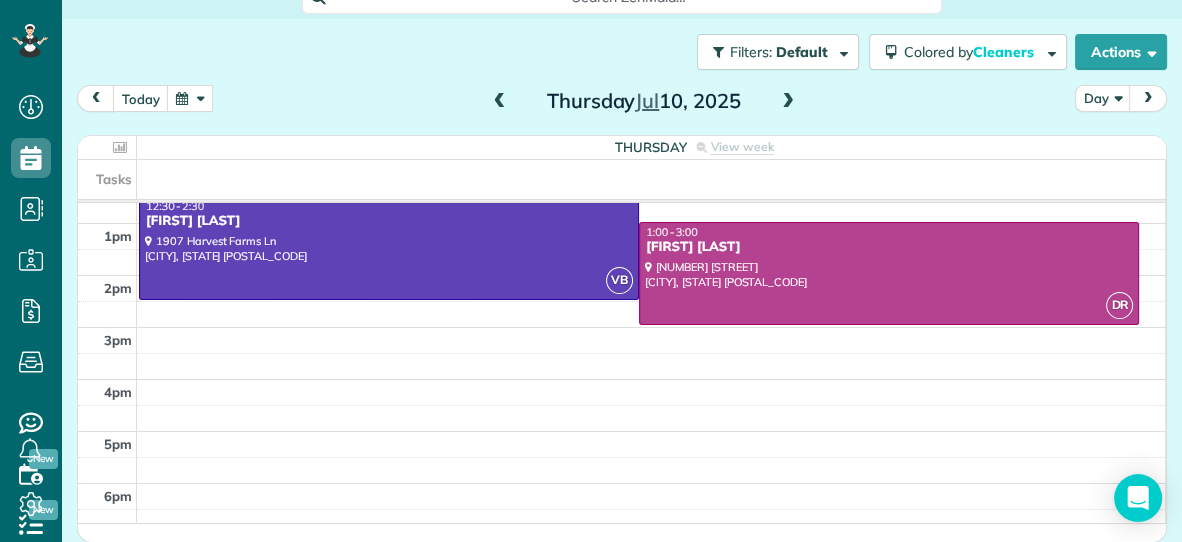 click at bounding box center [788, 102] 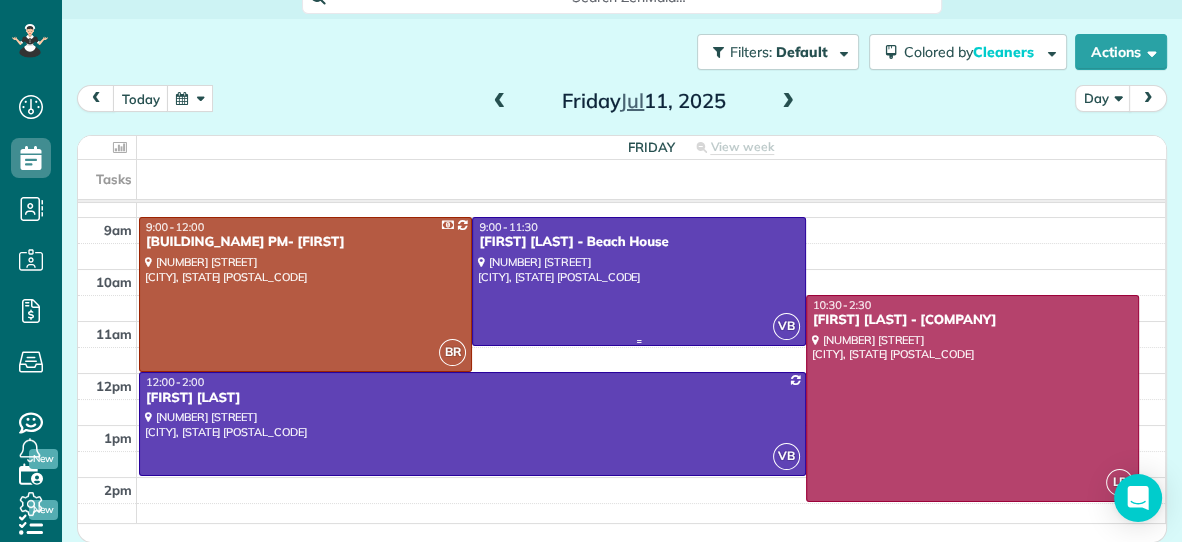 scroll, scrollTop: 96, scrollLeft: 0, axis: vertical 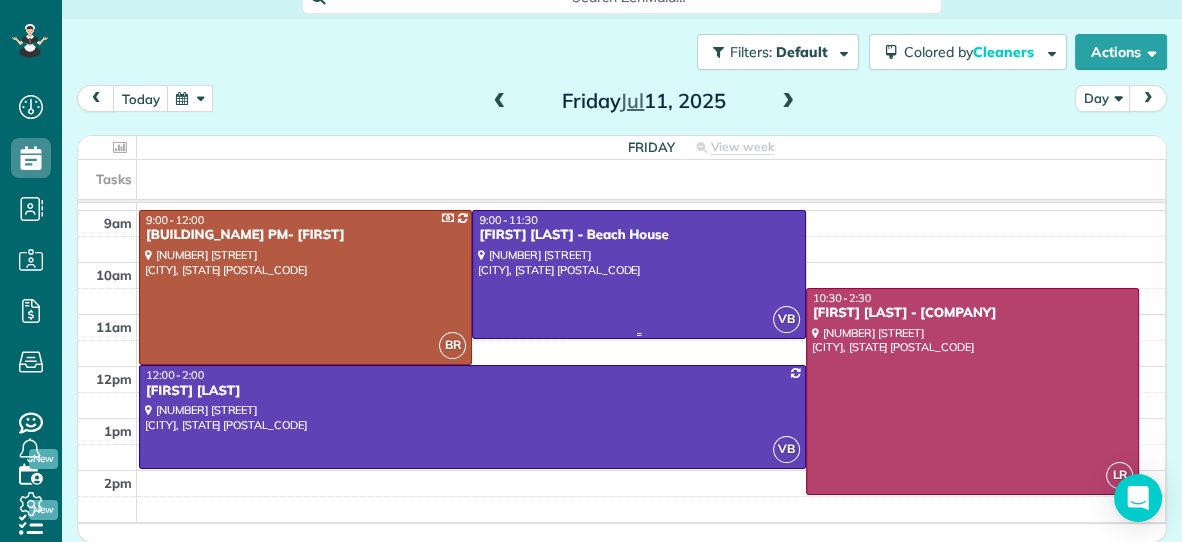click at bounding box center (638, 274) 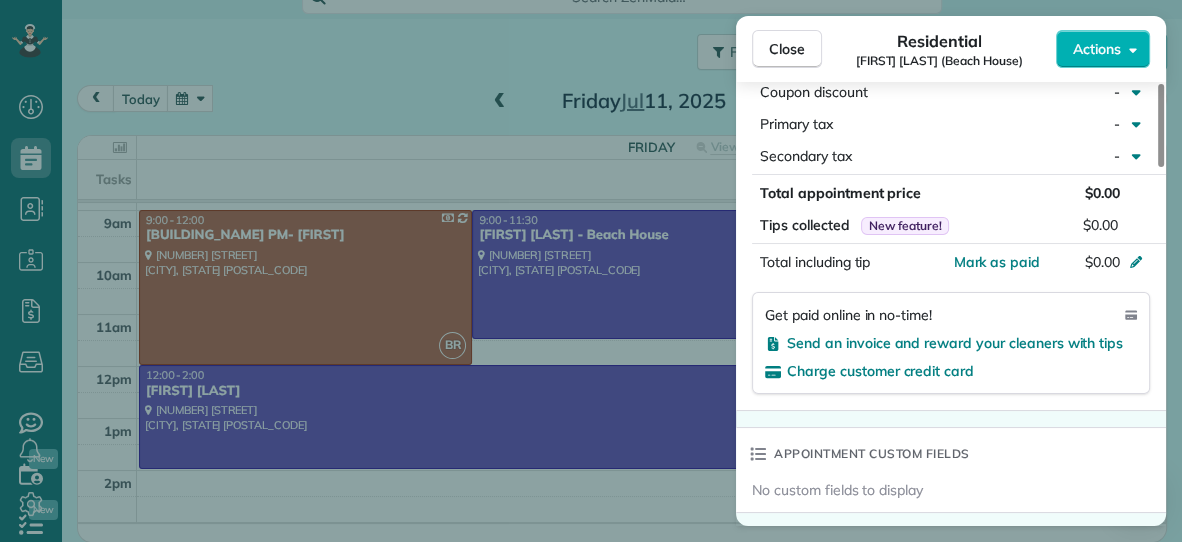 scroll, scrollTop: 1142, scrollLeft: 0, axis: vertical 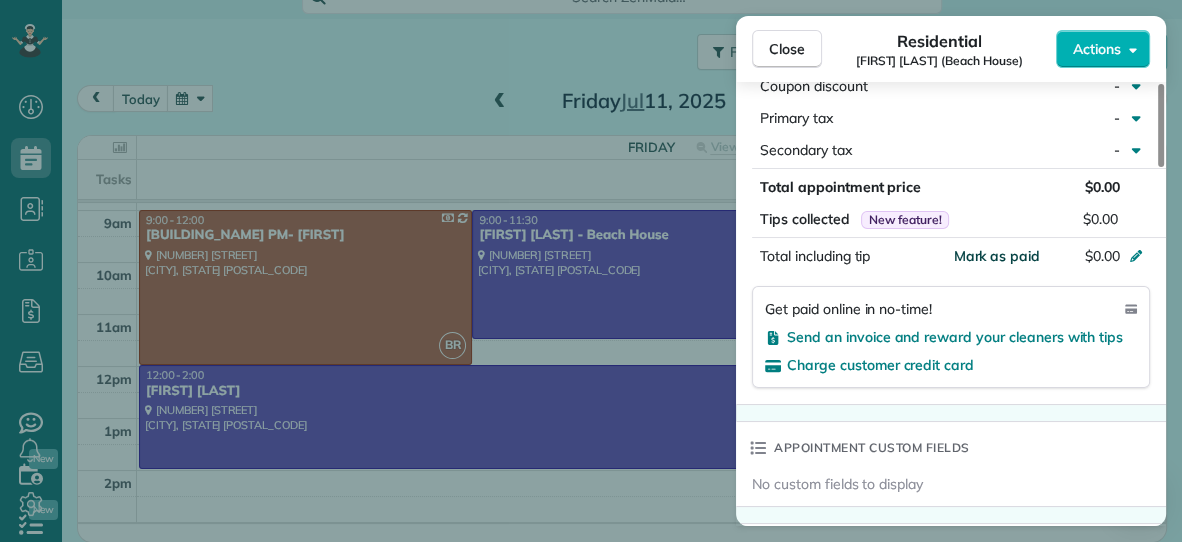 click on "Mark as paid" at bounding box center [996, 256] 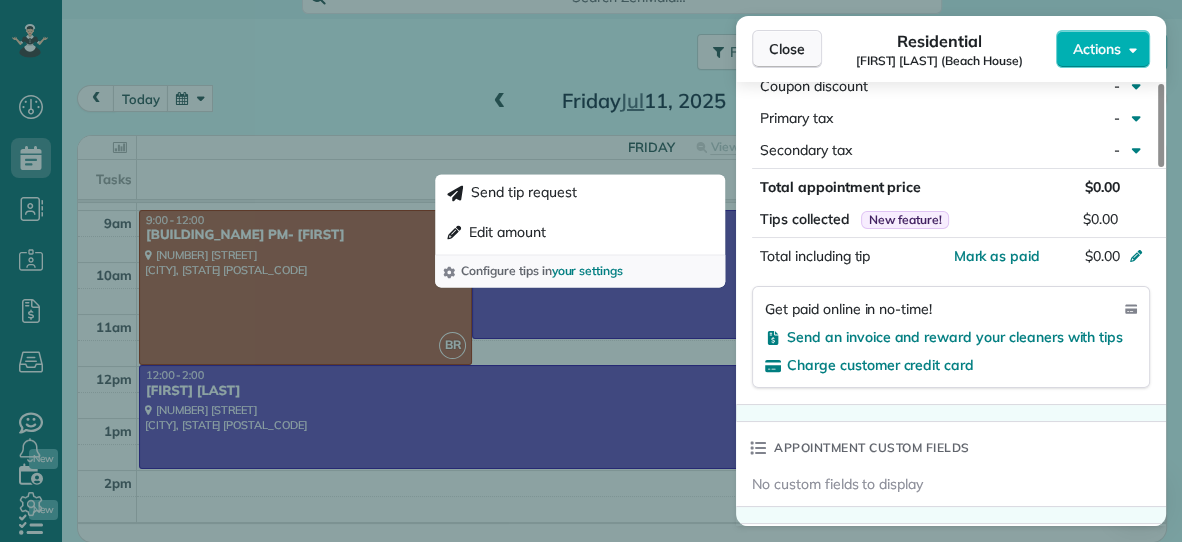 scroll, scrollTop: 1129, scrollLeft: 0, axis: vertical 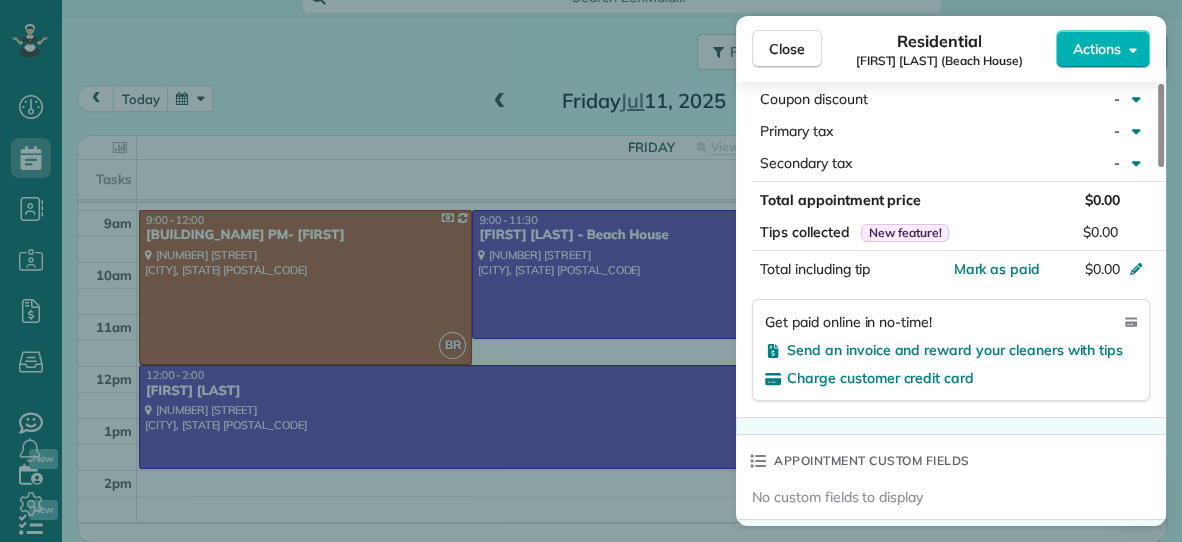 click on "Close Residential Debbie Daniels (Beach House) Actions This appointment is linked to  Payroll ID #226 .   If you make changes to this appointment make sure the payroll reflects the new information. Status Active Debbie Daniels (Beach House) · Open profile No phone number on record Add phone number No email on record Add email View Details Residential Friday, July 11, 2025 ( last week ) 9:00 AM 11:30 AM 2 hours and 30 minutes One time 106 58th Street Virginia Beach VA 23451 Service was not rated yet Setup ratings Cleaners Time in and out Assign Invite Cleaners Vanessa   Beason 9:00 AM 11:30 AM Checklist Try Now Keep this appointment up to your standards. Stay on top of every detail, keep your cleaners organised, and your client happy. Assign a checklist Watch a 5 min demo Billing Billing actions Automatically calculated Price $0.00 Overcharge $0.00 Discount $0.00 Coupon discount - Primary tax - Secondary tax - Total appointment price $0.00 Tips collected New feature! $0.00 Mark as paid Total including tip 0 2" at bounding box center [591, 271] 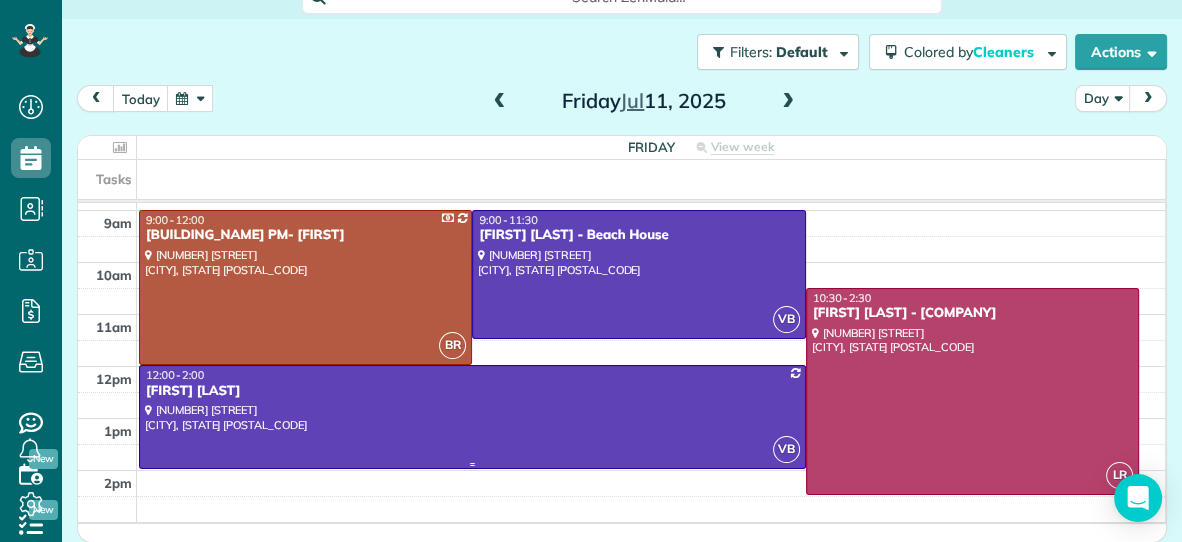 click at bounding box center (472, 416) 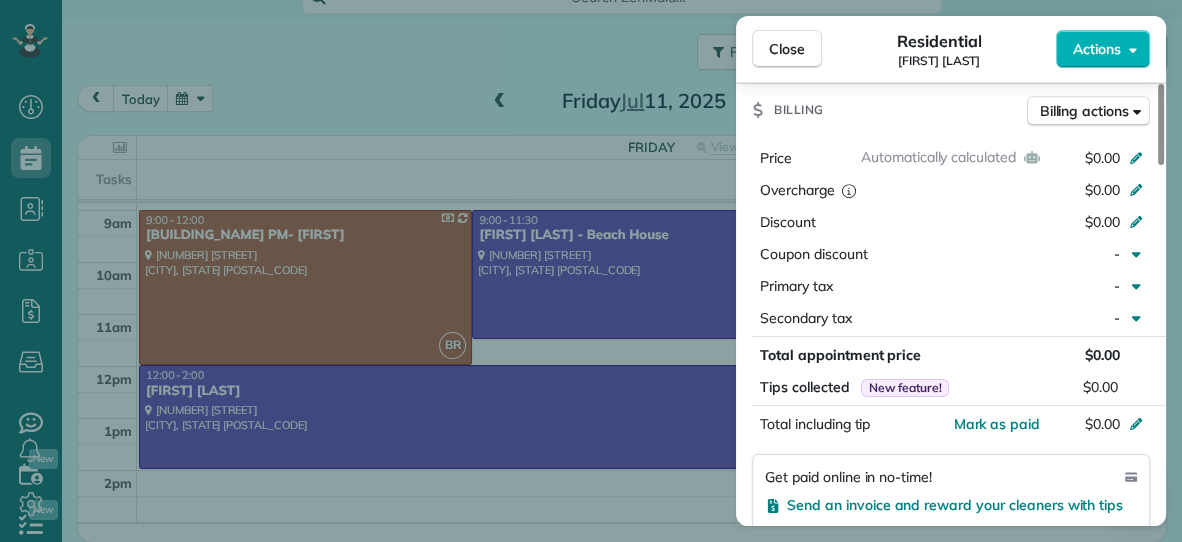 scroll, scrollTop: 1003, scrollLeft: 0, axis: vertical 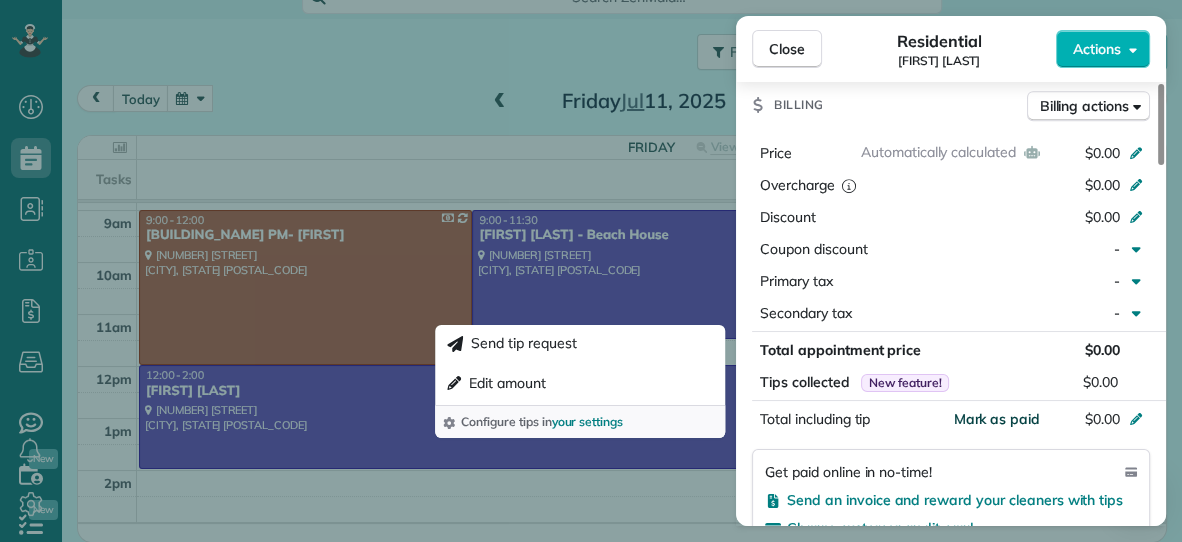 click on "Mark as paid" at bounding box center [996, 419] 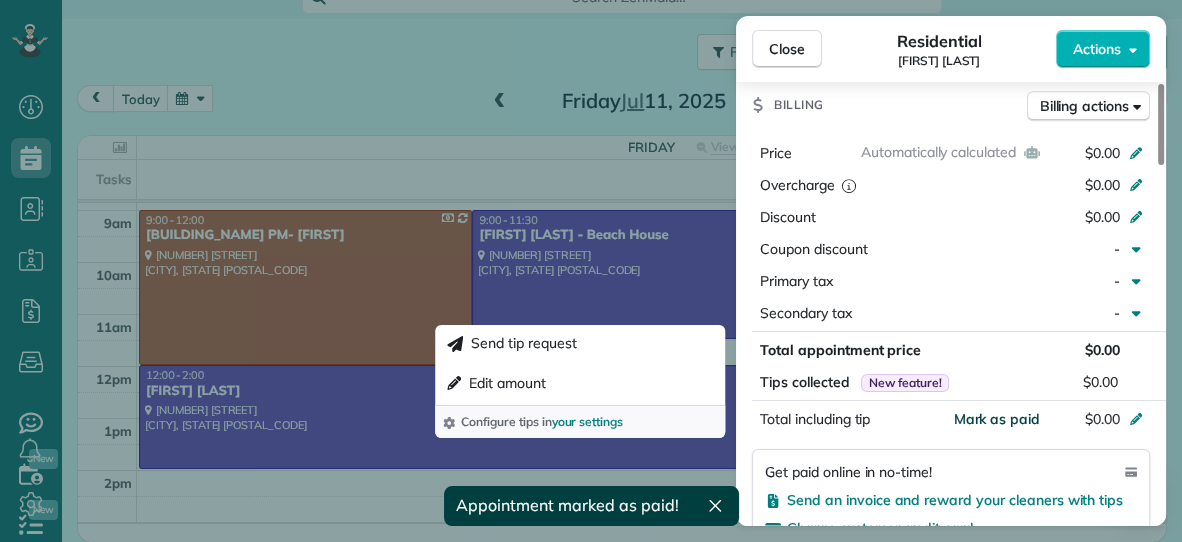 click on "Mark as paid" at bounding box center [996, 419] 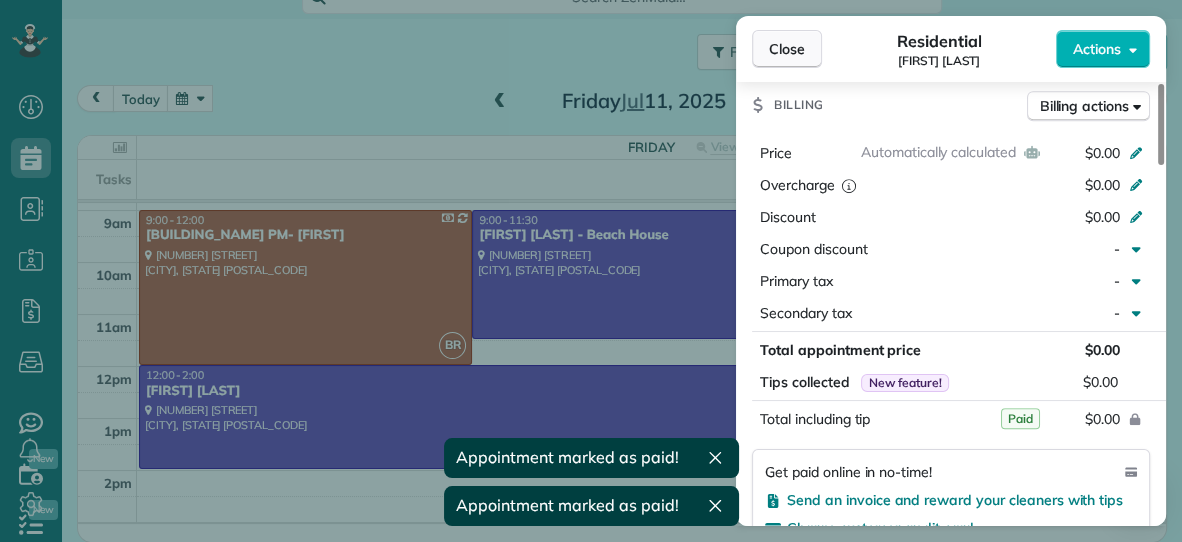 click on "Close" at bounding box center (787, 49) 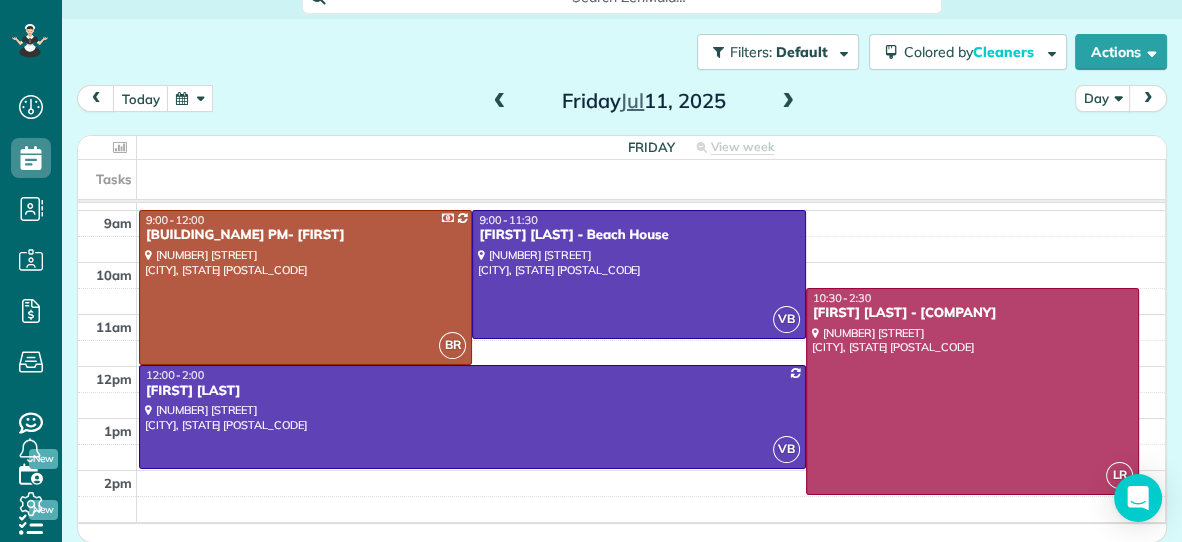 click at bounding box center [788, 102] 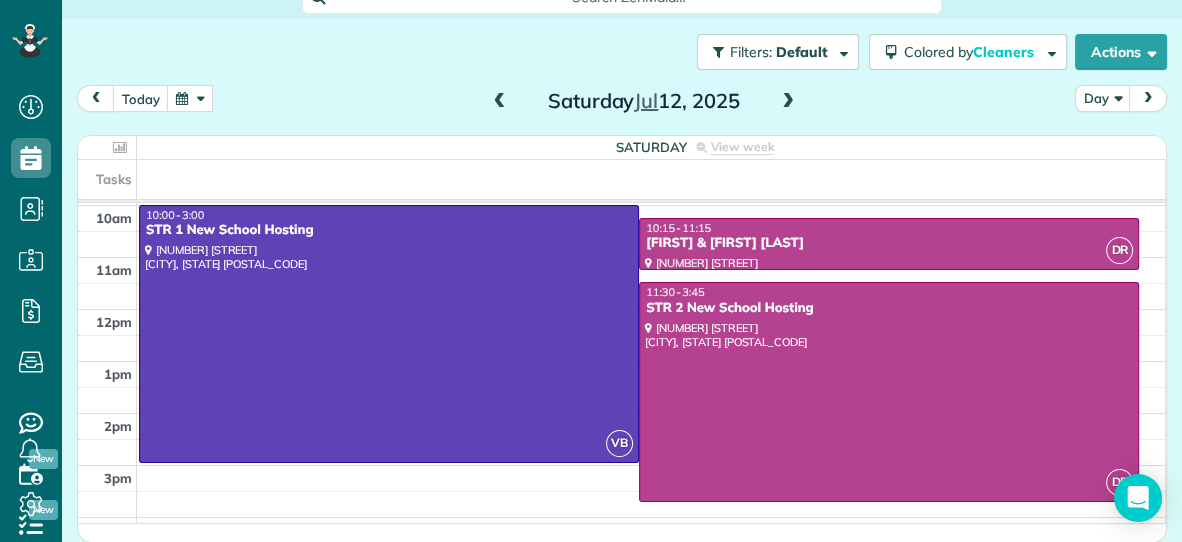 scroll, scrollTop: 113, scrollLeft: 0, axis: vertical 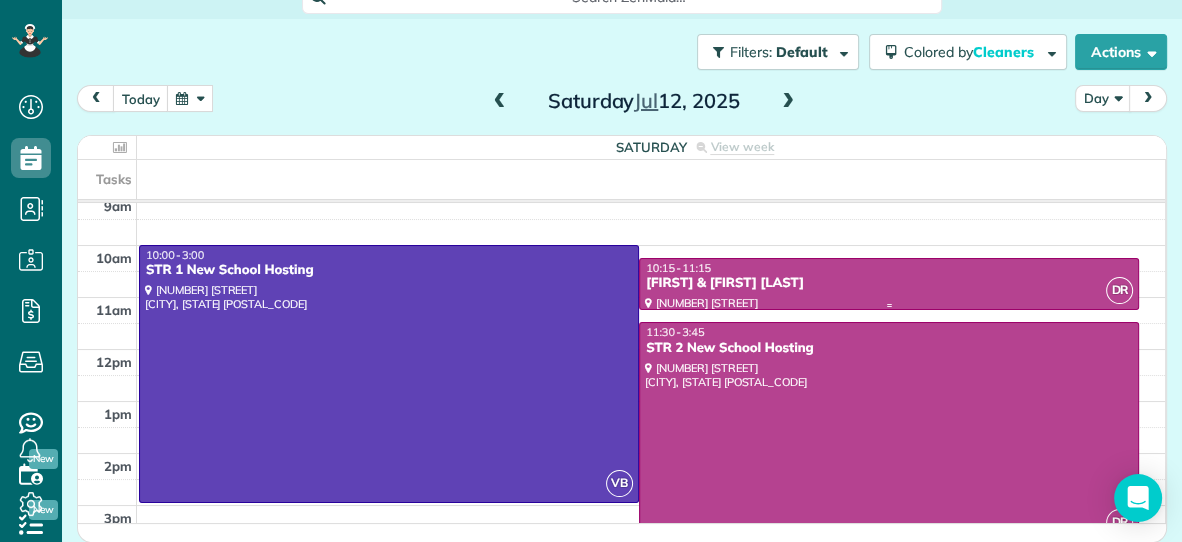 click at bounding box center (889, 284) 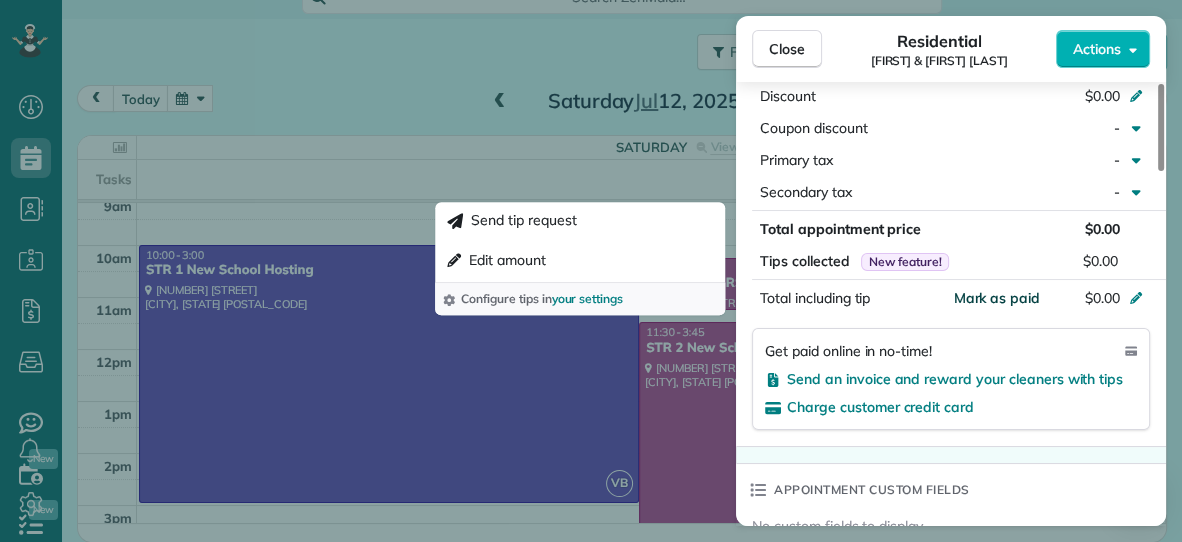 scroll, scrollTop: 1102, scrollLeft: 0, axis: vertical 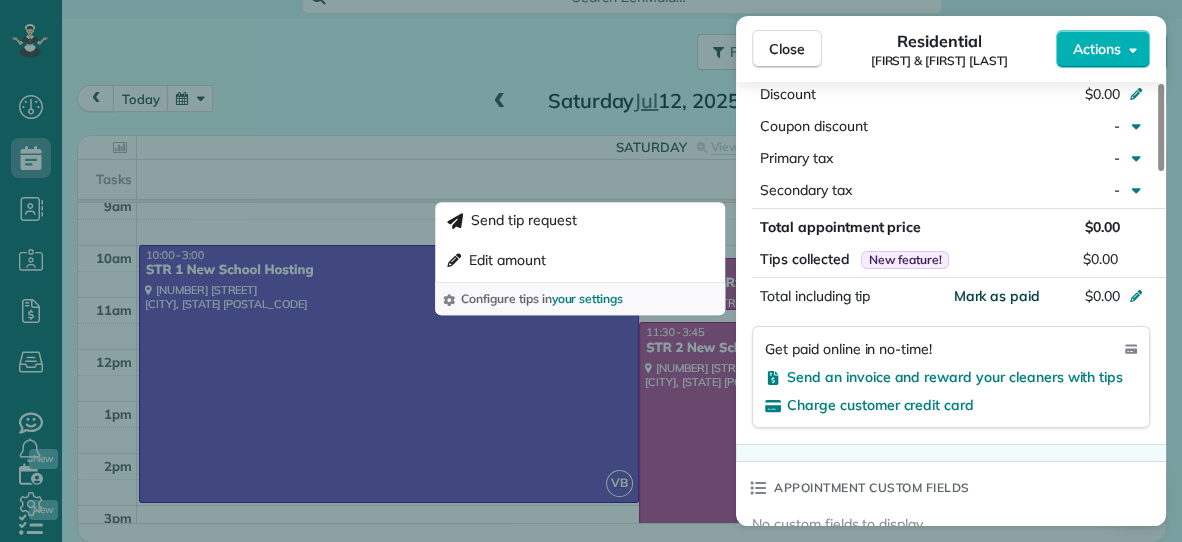 click on "Mark as paid" at bounding box center [996, 296] 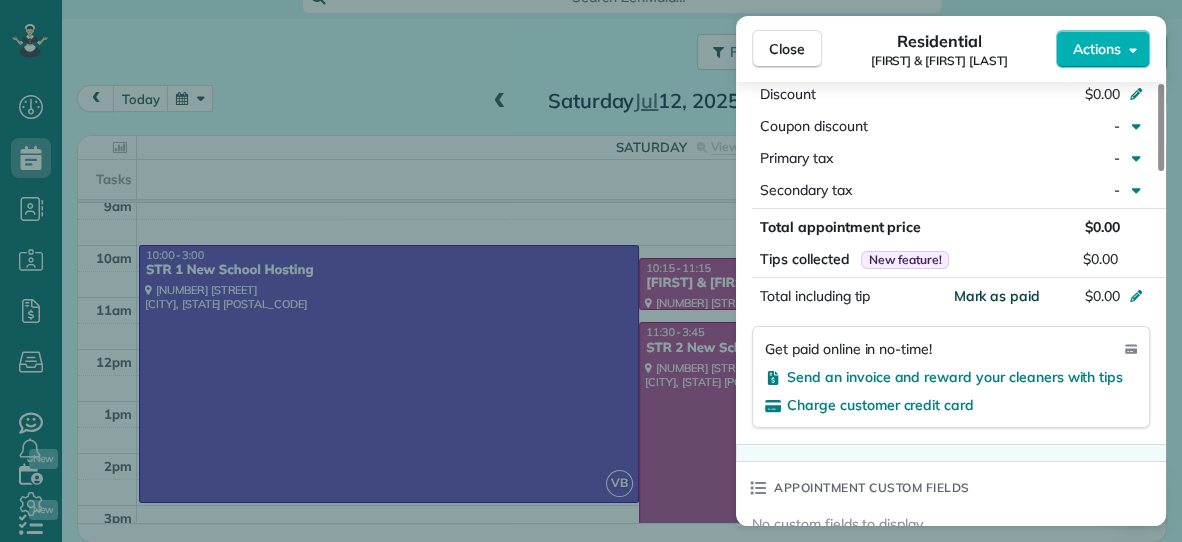click on "Mark as paid" at bounding box center [996, 296] 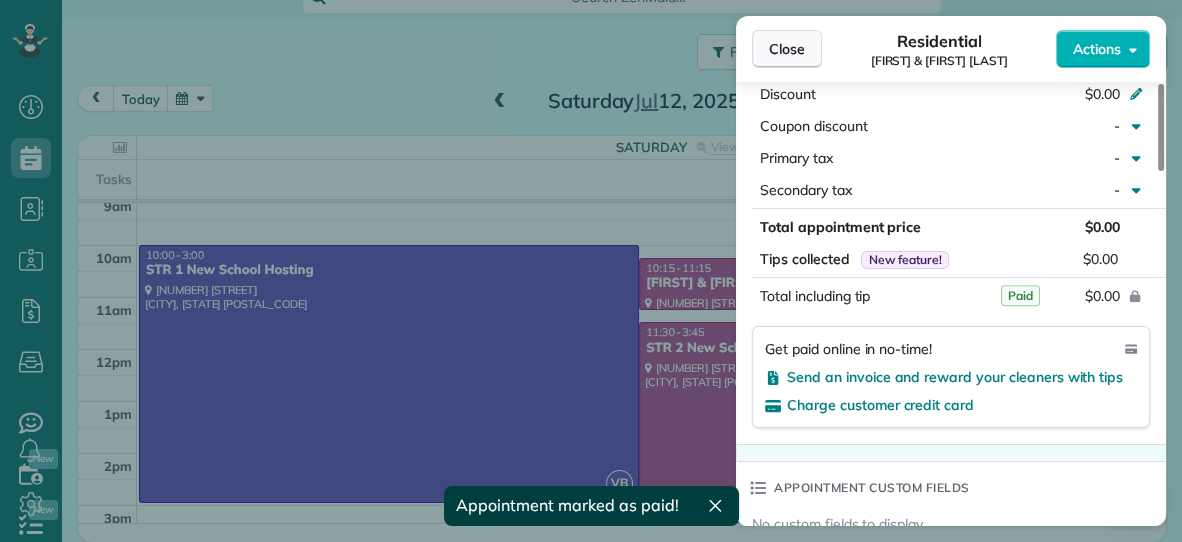 click on "Close" at bounding box center [787, 49] 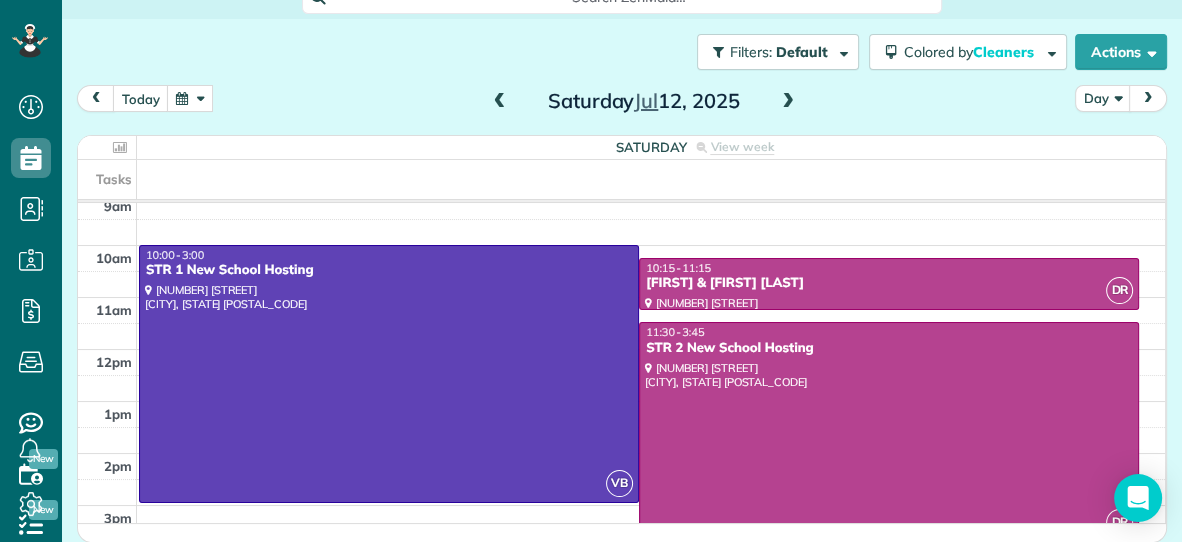 click at bounding box center (788, 102) 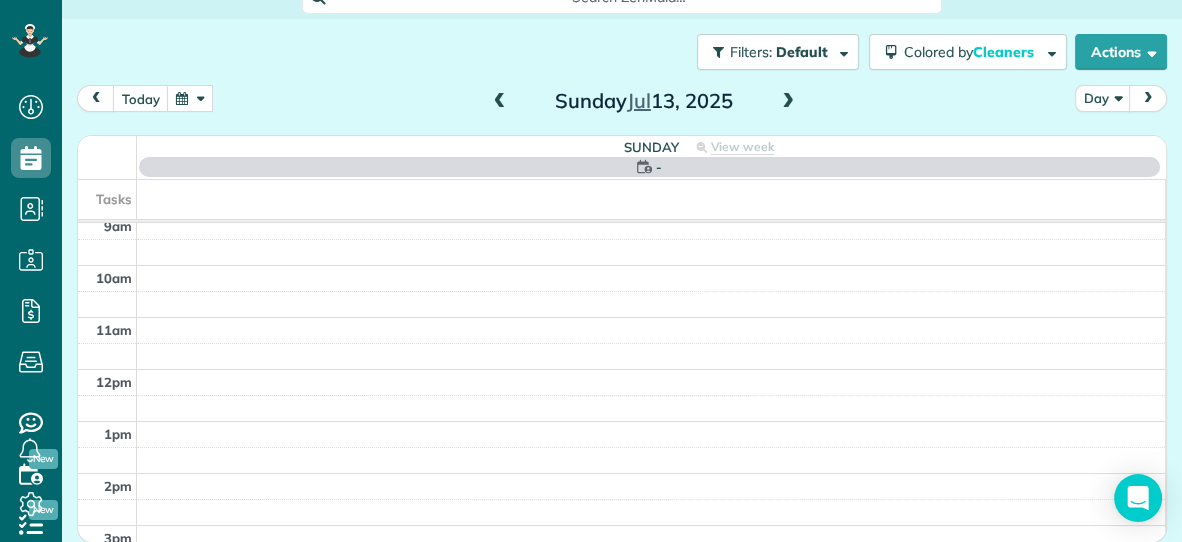 scroll, scrollTop: 0, scrollLeft: 0, axis: both 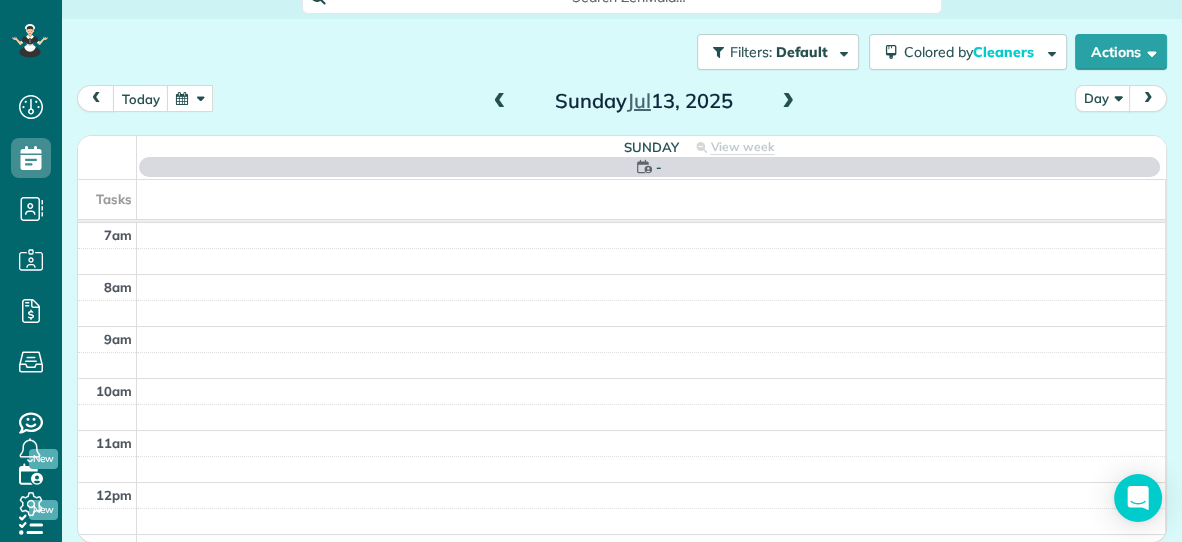 click at bounding box center [788, 102] 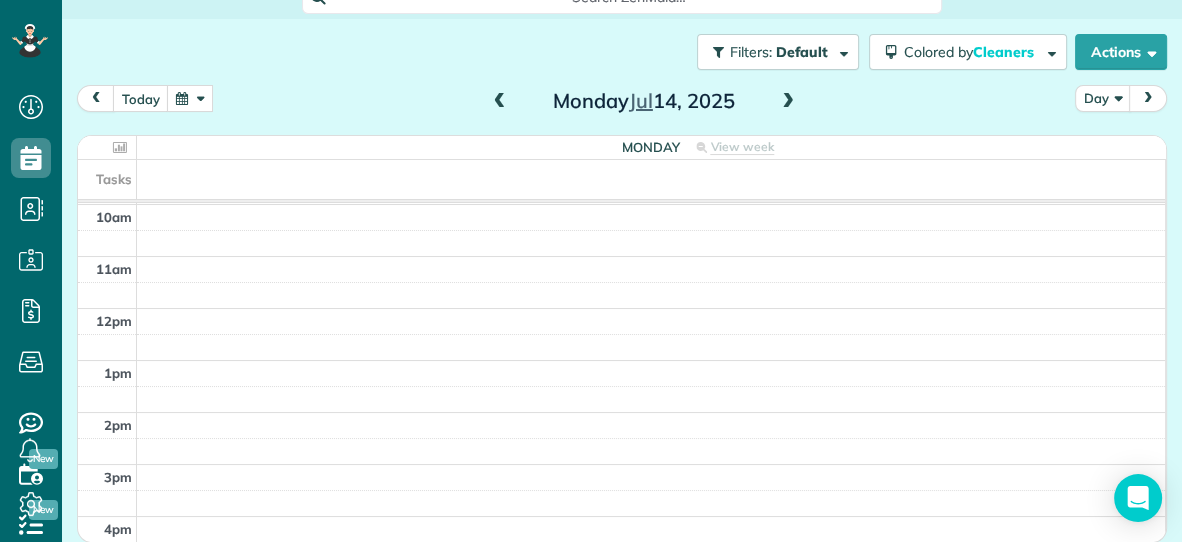 scroll, scrollTop: 0, scrollLeft: 0, axis: both 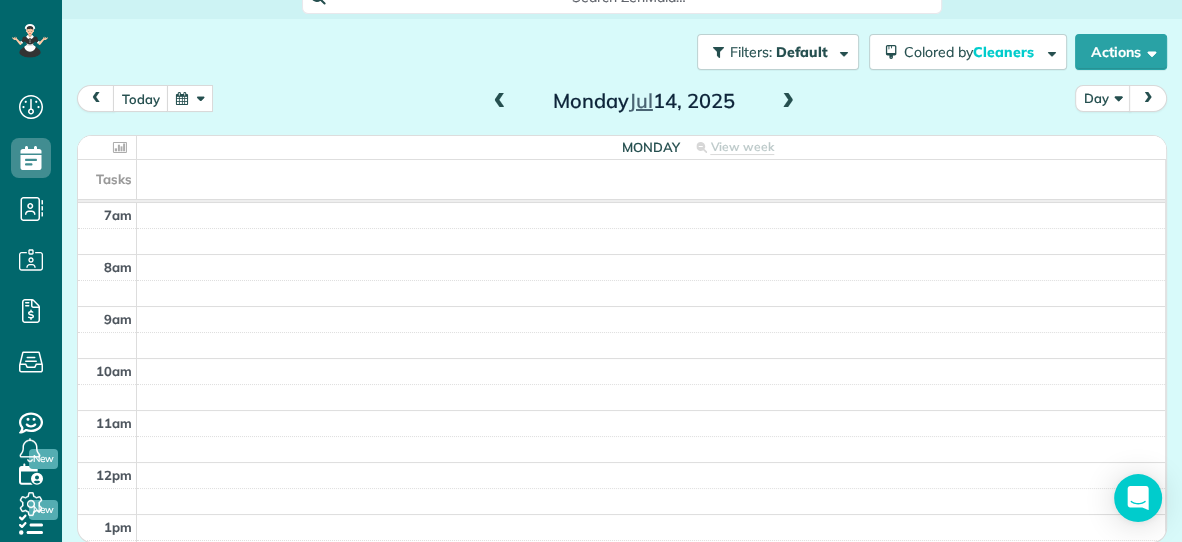 click at bounding box center [500, 102] 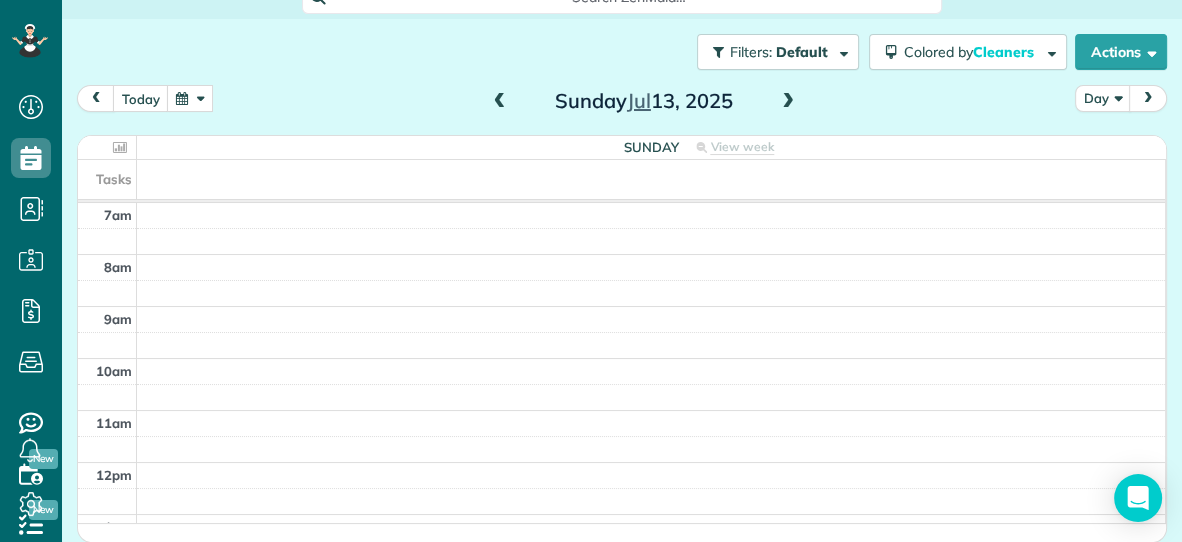 click at bounding box center [788, 102] 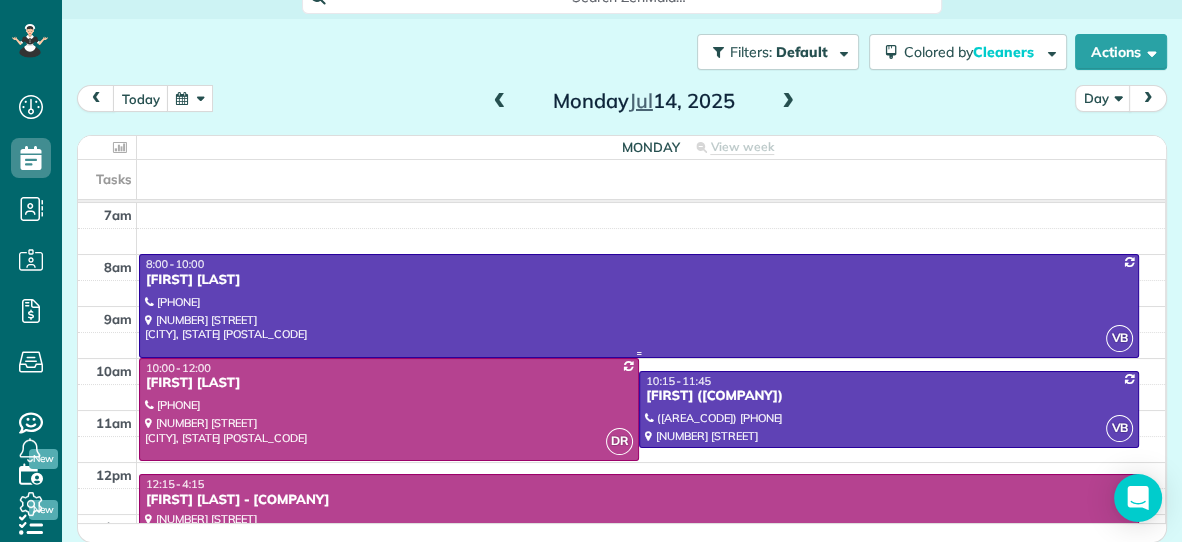 click at bounding box center (639, 305) 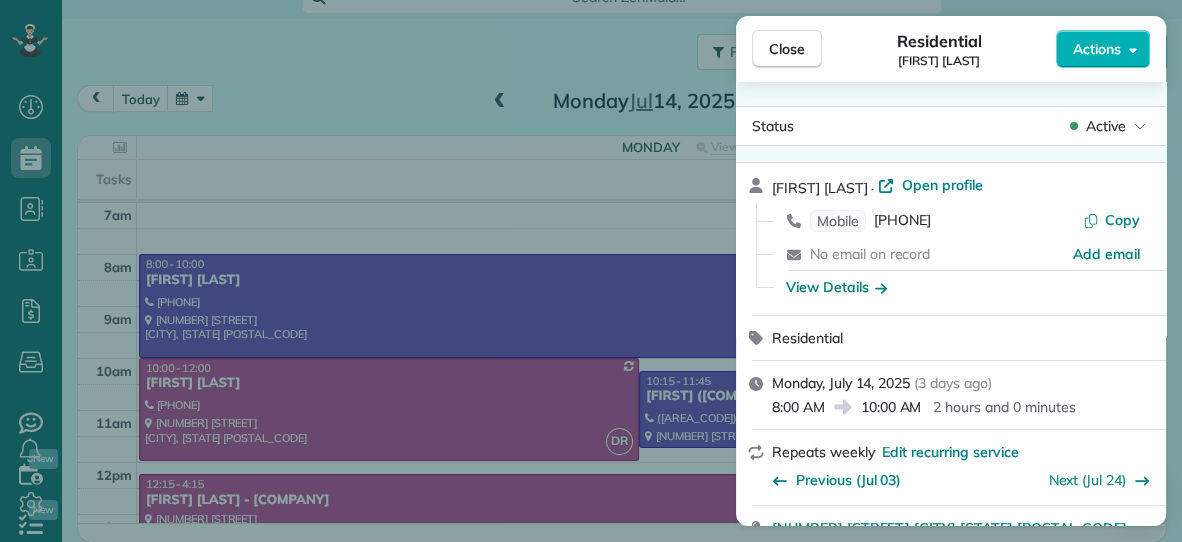scroll, scrollTop: 0, scrollLeft: 0, axis: both 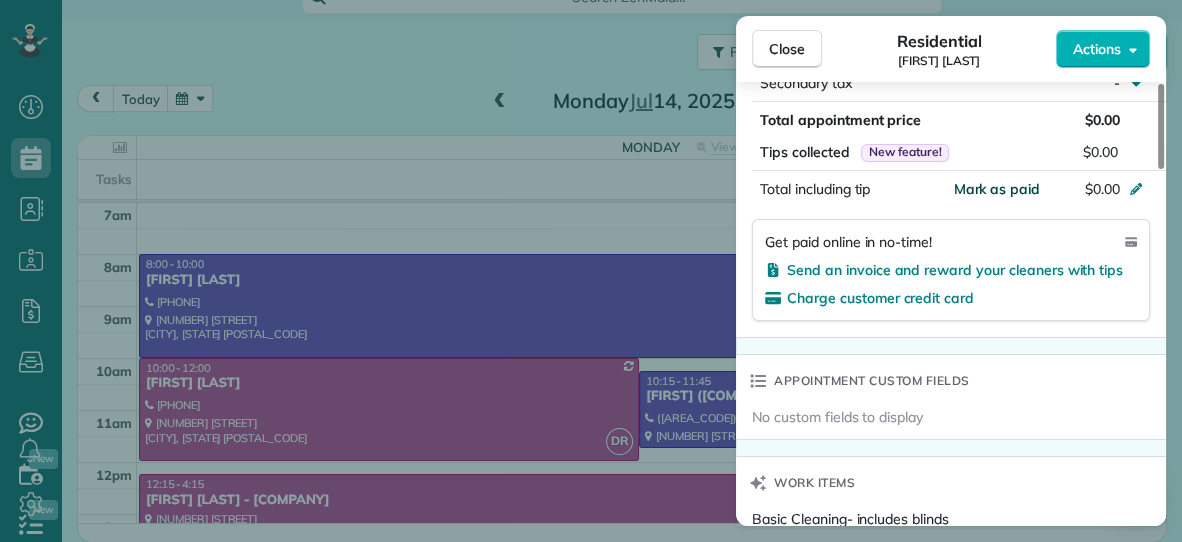 click on "Mark as paid" at bounding box center (996, 189) 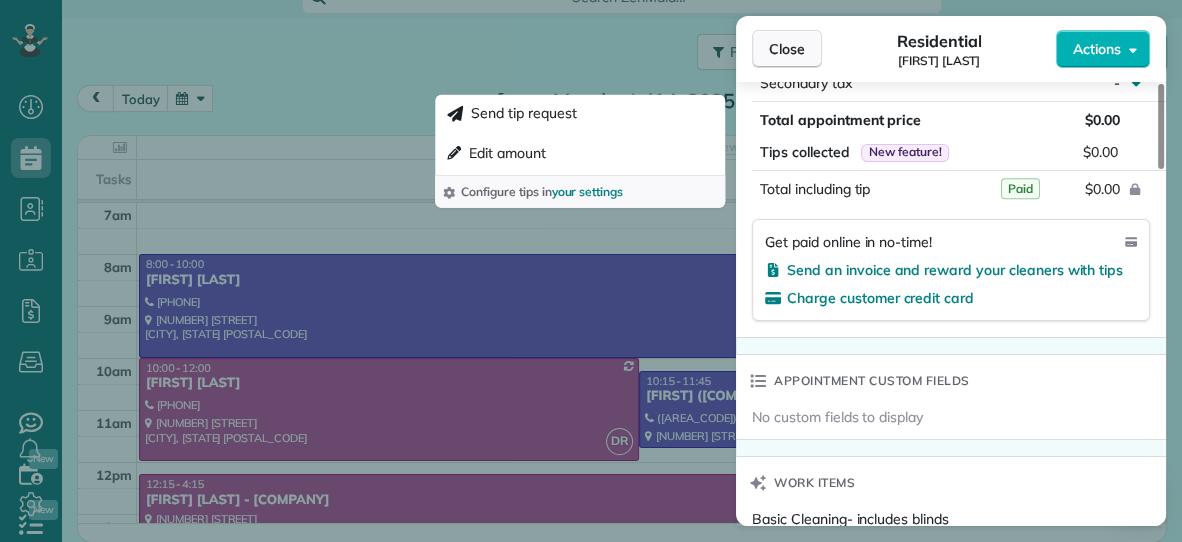 click on "Close" at bounding box center (787, 49) 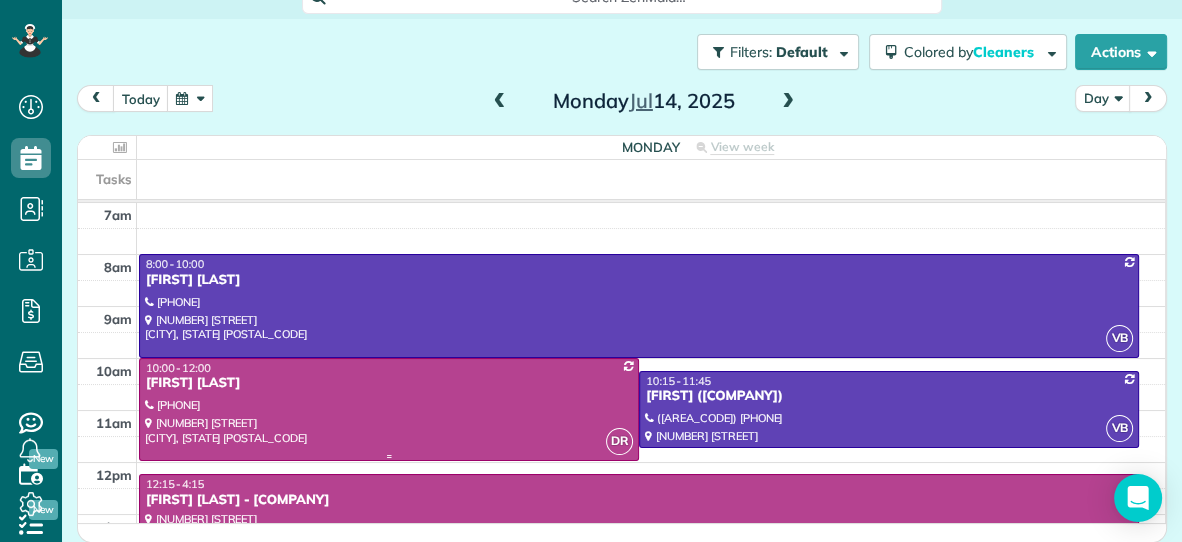 click at bounding box center [389, 409] 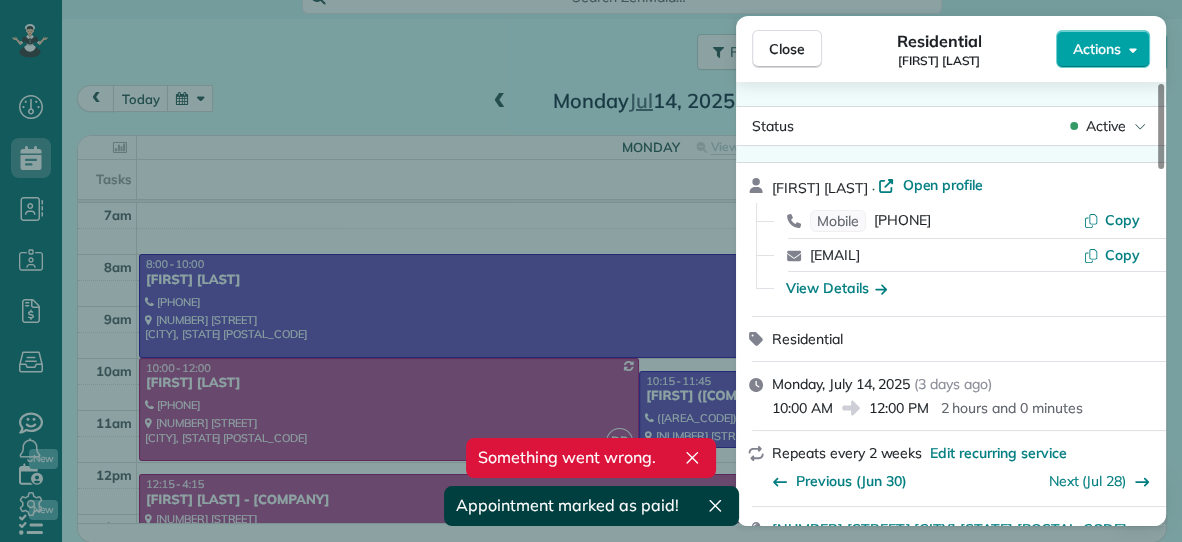 click on "Actions" at bounding box center (1097, 49) 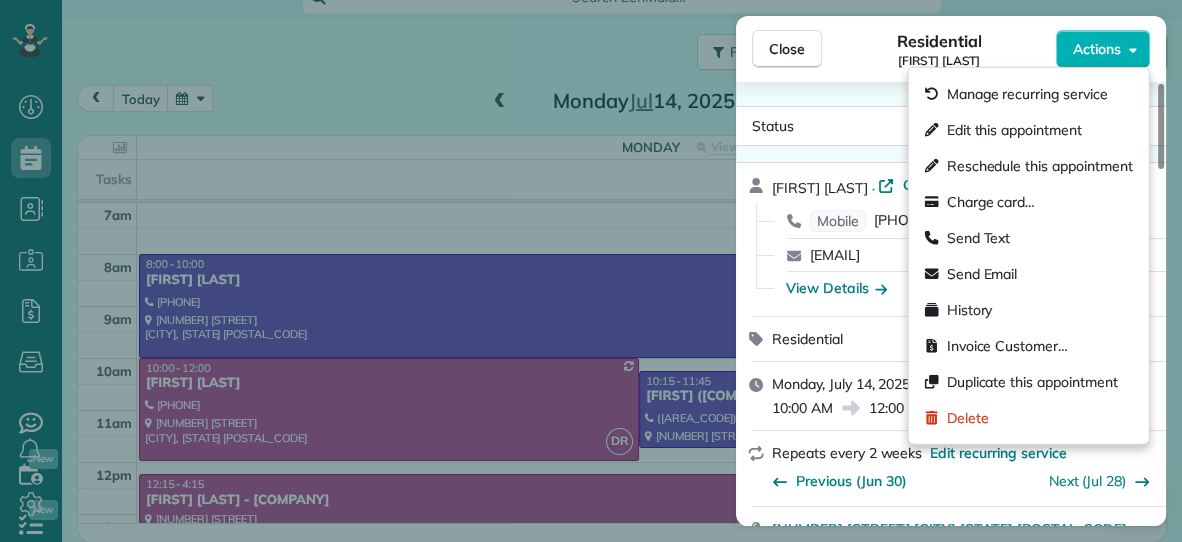 click on "Residential Brenda Claffy" at bounding box center (939, 49) 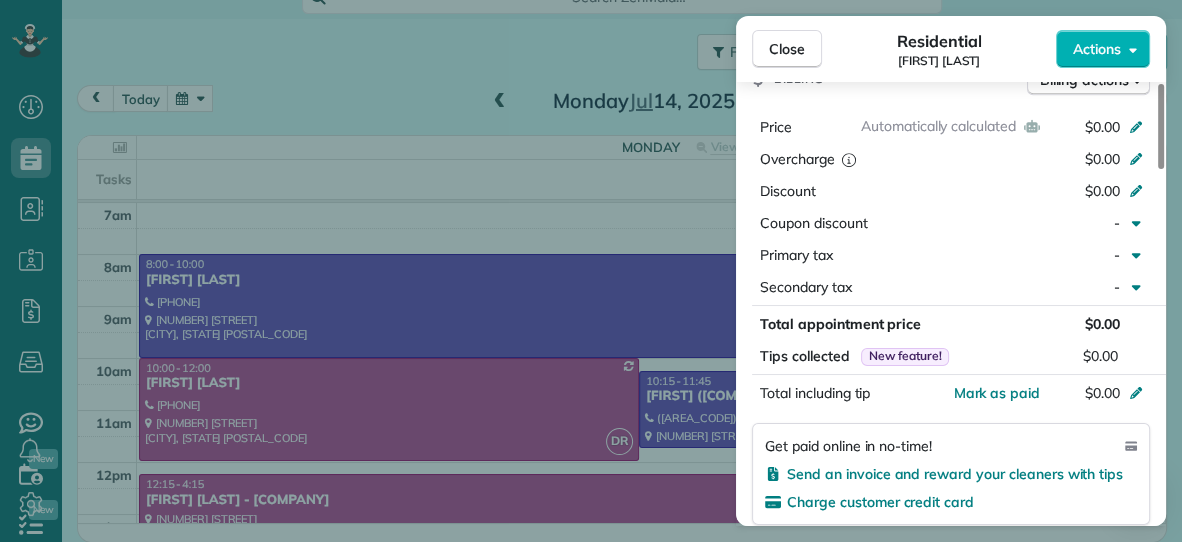 scroll, scrollTop: 911, scrollLeft: 0, axis: vertical 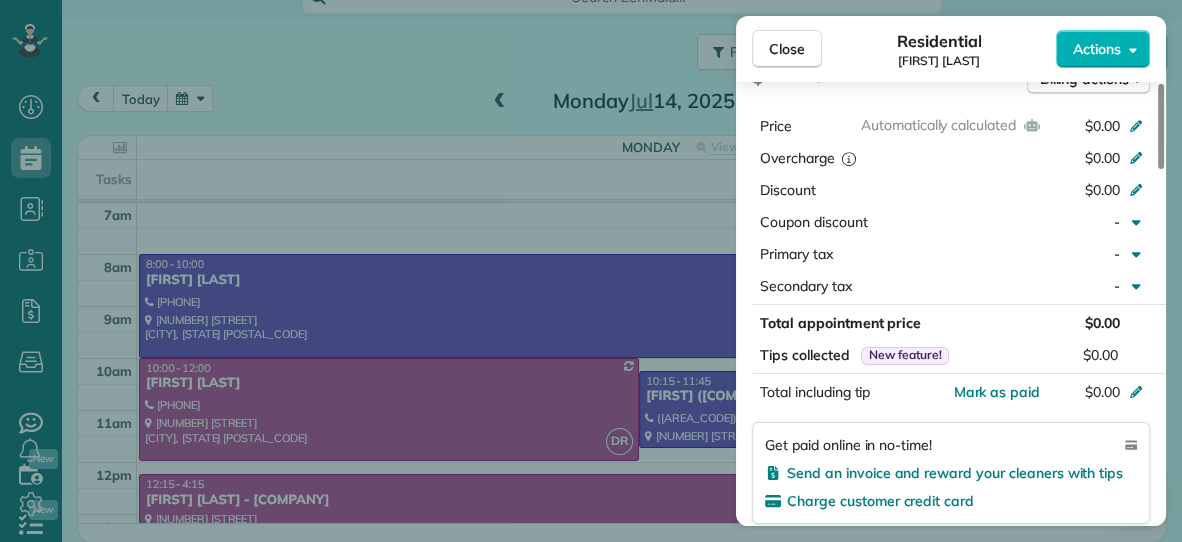 click on "Mark as paid" at bounding box center (996, 392) 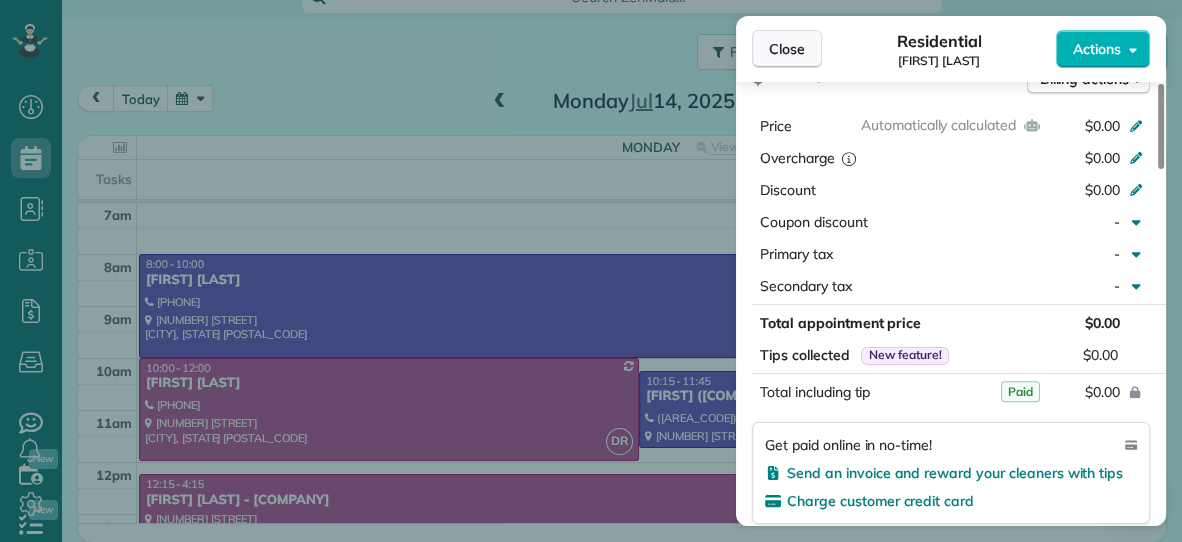 click on "Close" at bounding box center [787, 49] 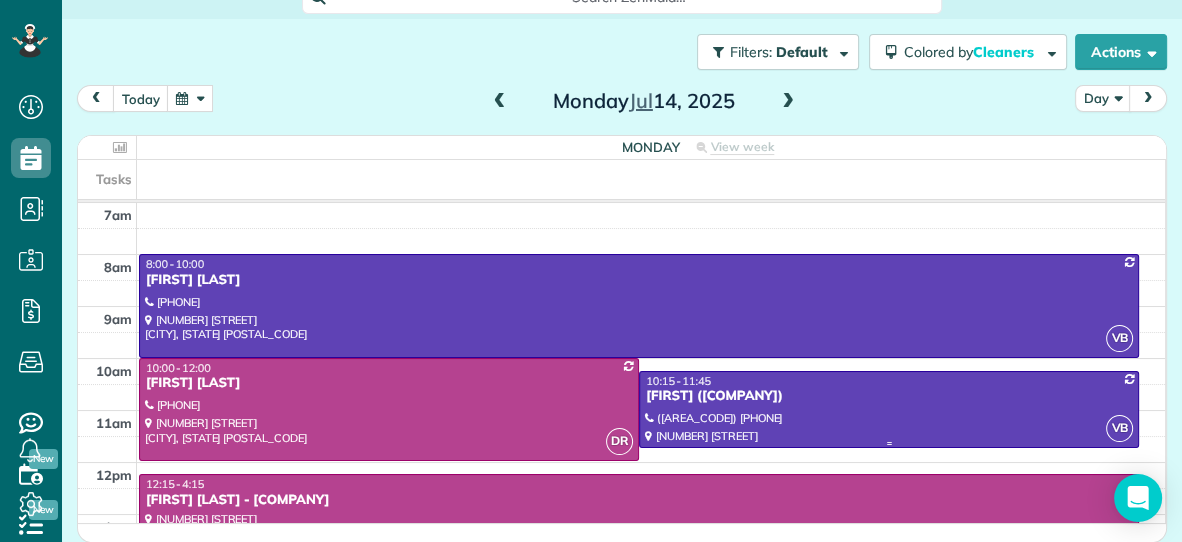 click on "10:15 - 11:45" at bounding box center [889, 381] 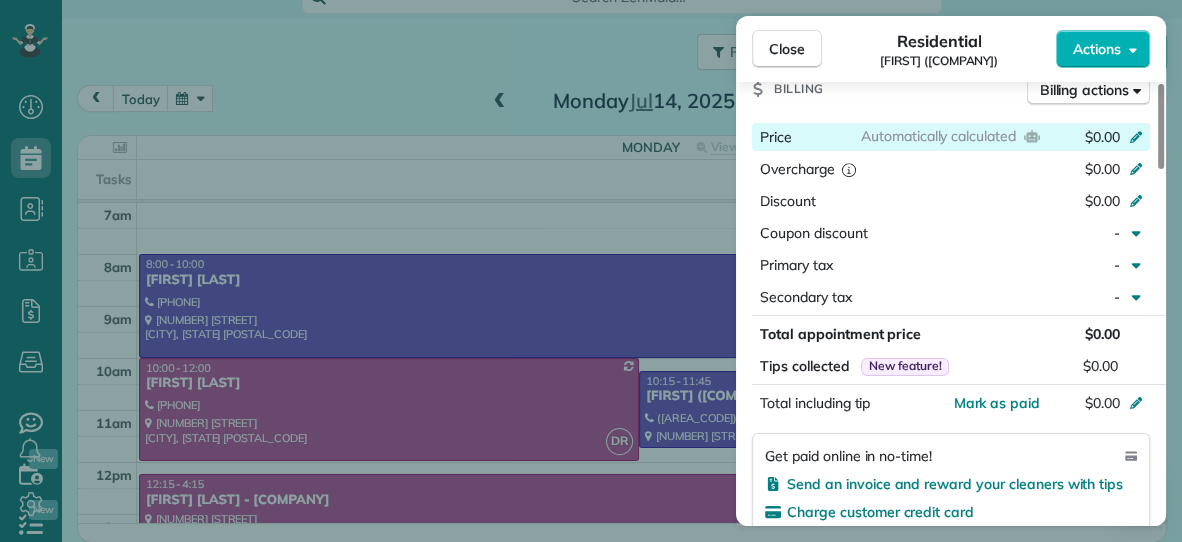scroll, scrollTop: 911, scrollLeft: 0, axis: vertical 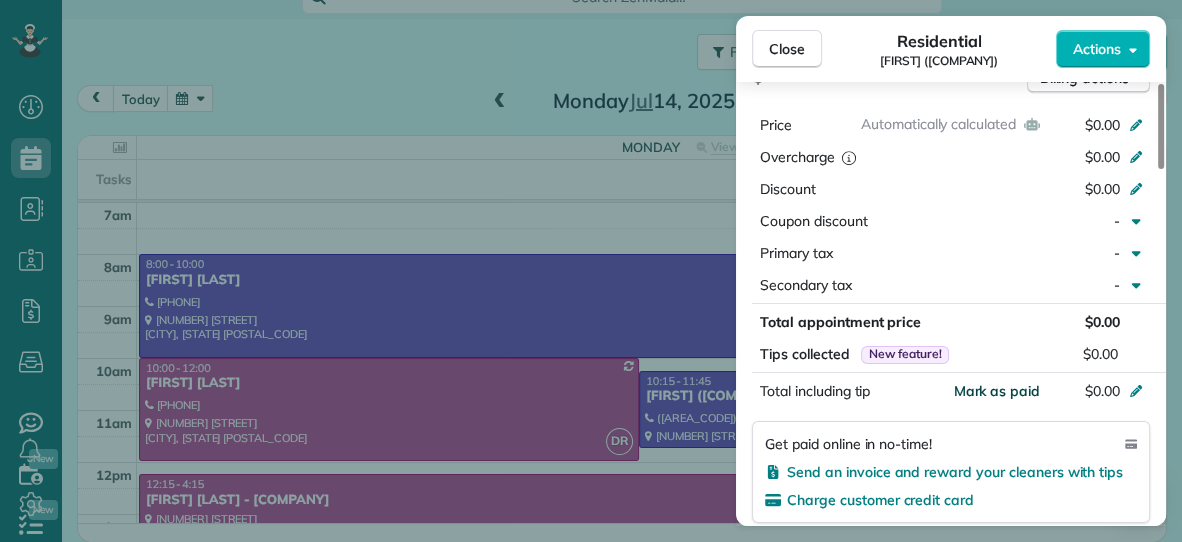 click on "Mark as paid" at bounding box center (996, 391) 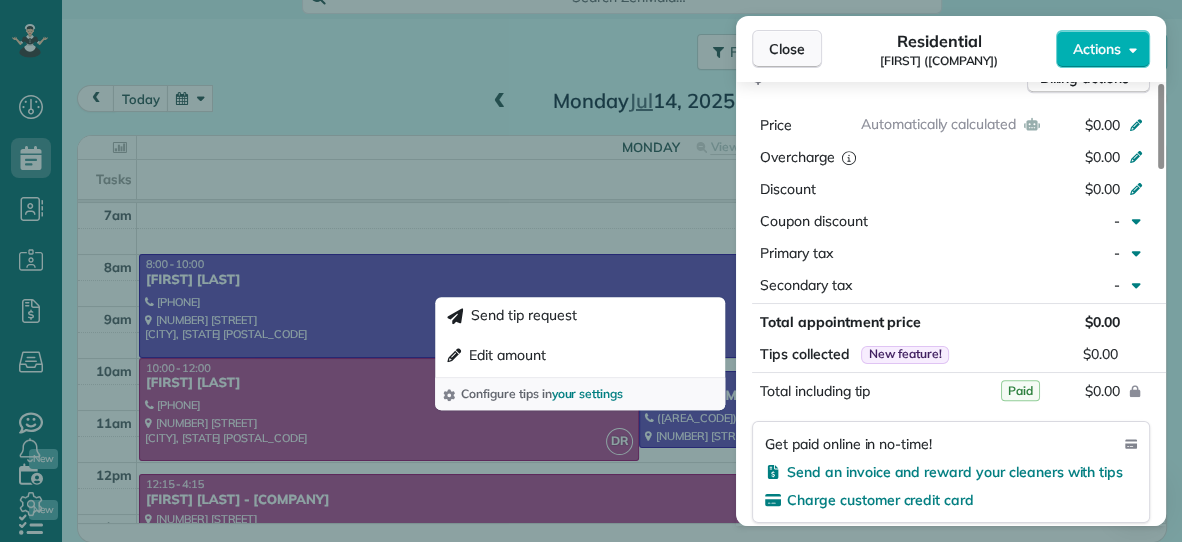 click on "Close" at bounding box center (787, 49) 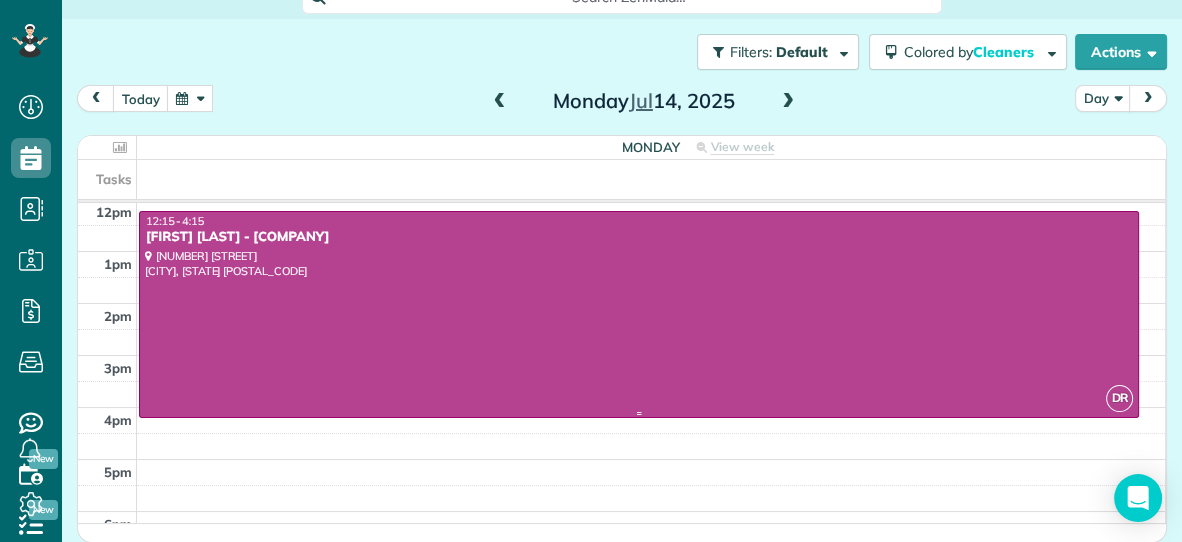scroll, scrollTop: 227, scrollLeft: 0, axis: vertical 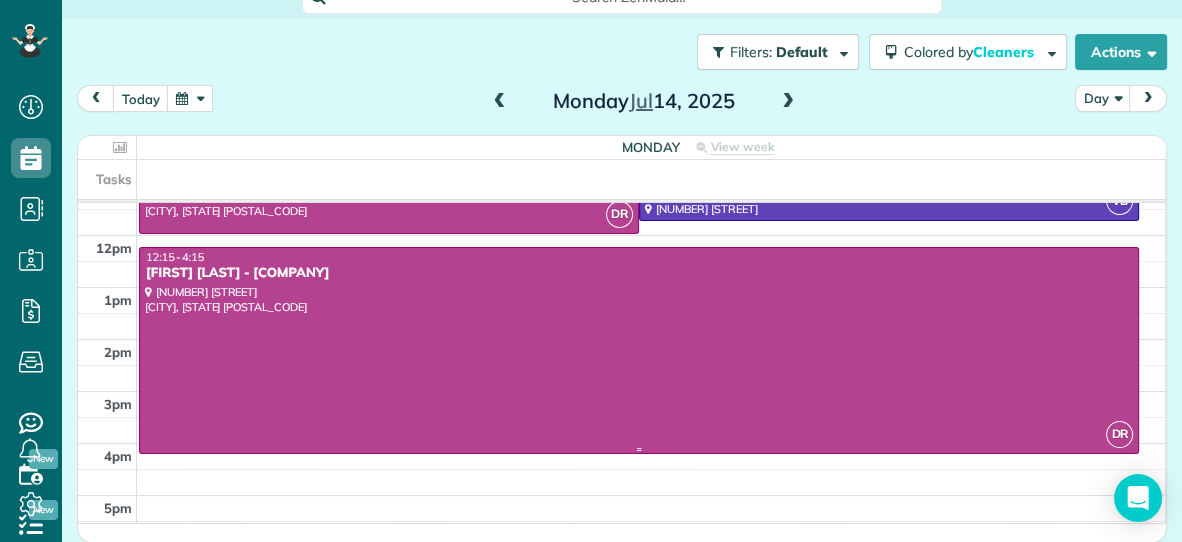 click at bounding box center [639, 350] 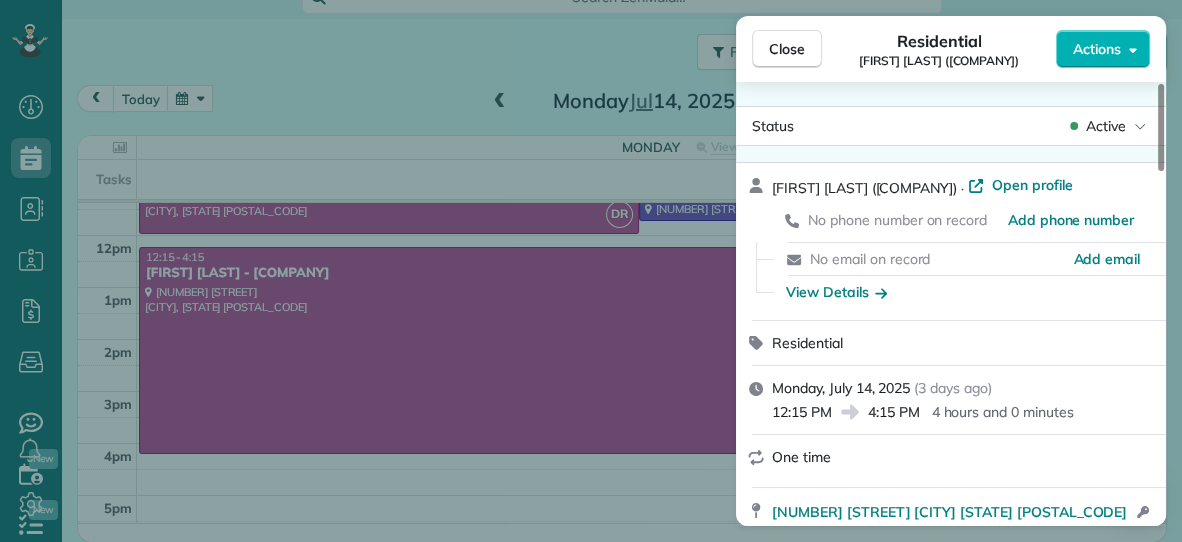click on "Actions" at bounding box center (1103, 49) 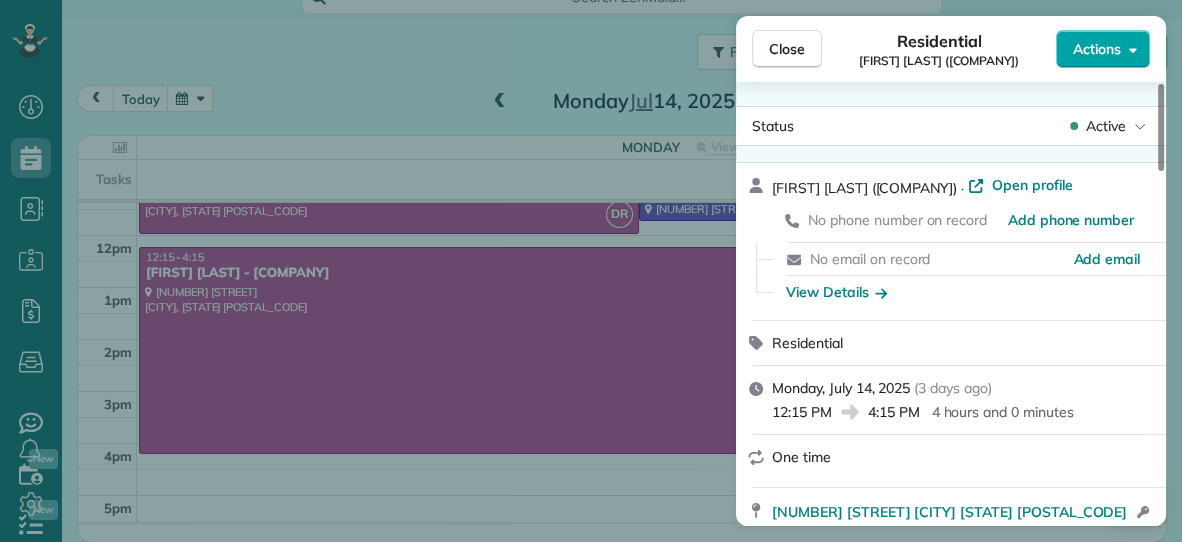 click on "Actions" at bounding box center [1097, 49] 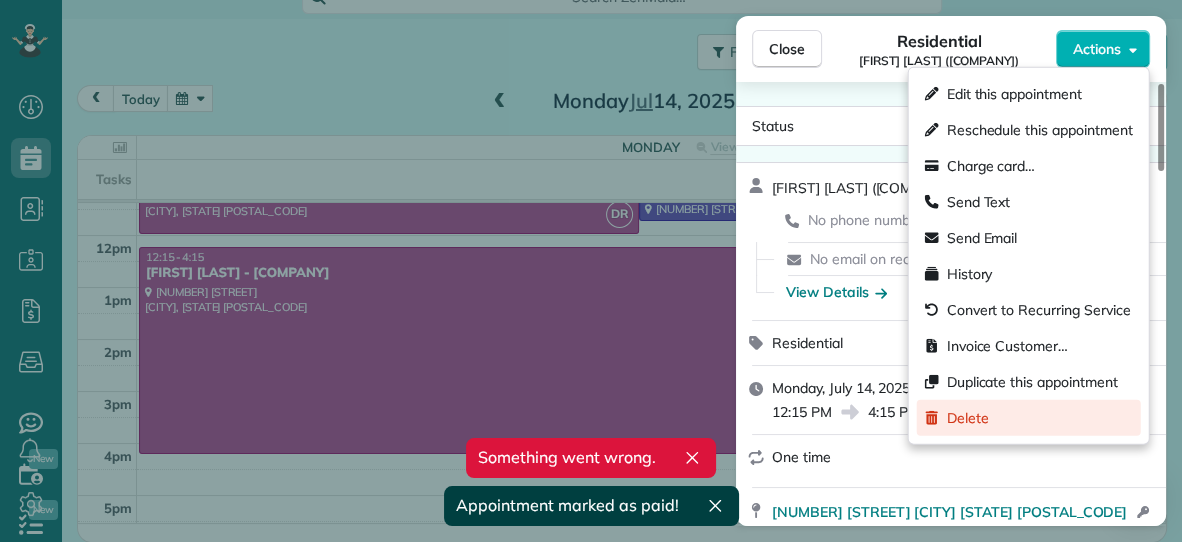 click on "Delete" at bounding box center [968, 418] 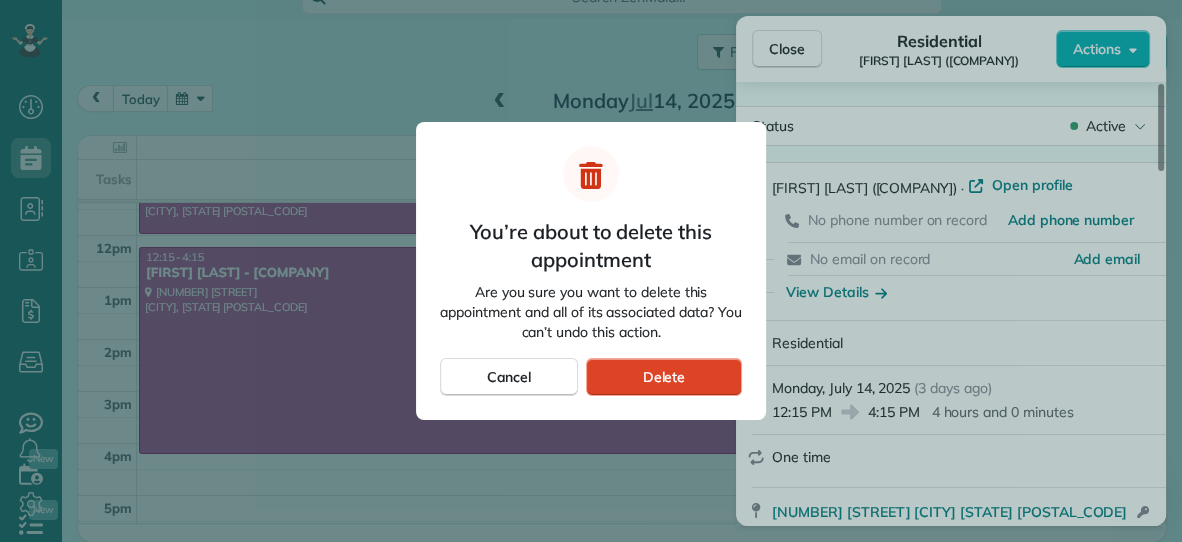 click on "Delete" at bounding box center [663, 377] 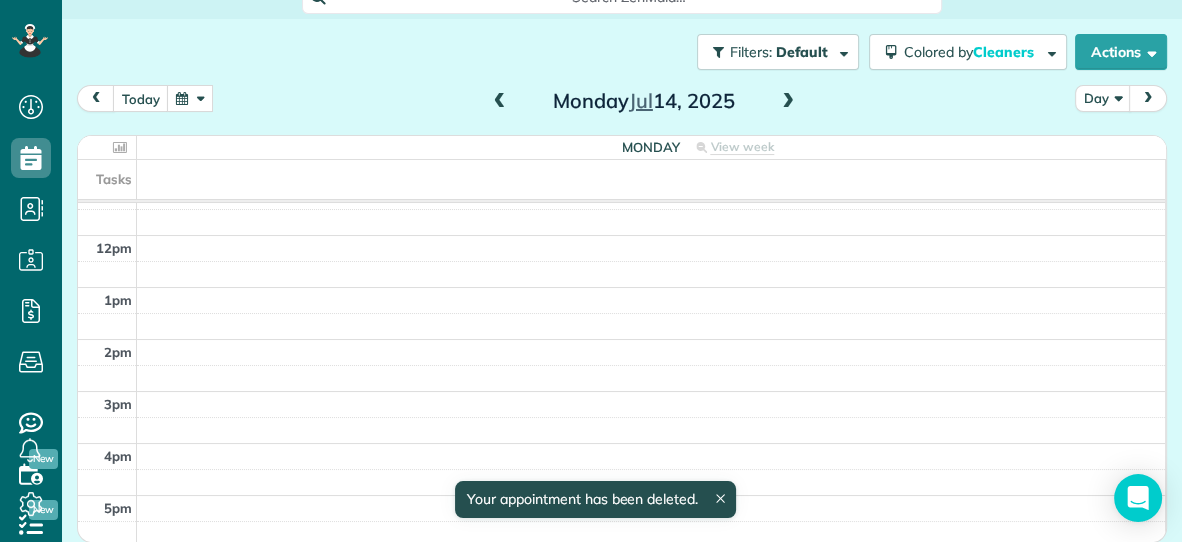 scroll, scrollTop: 96, scrollLeft: 0, axis: vertical 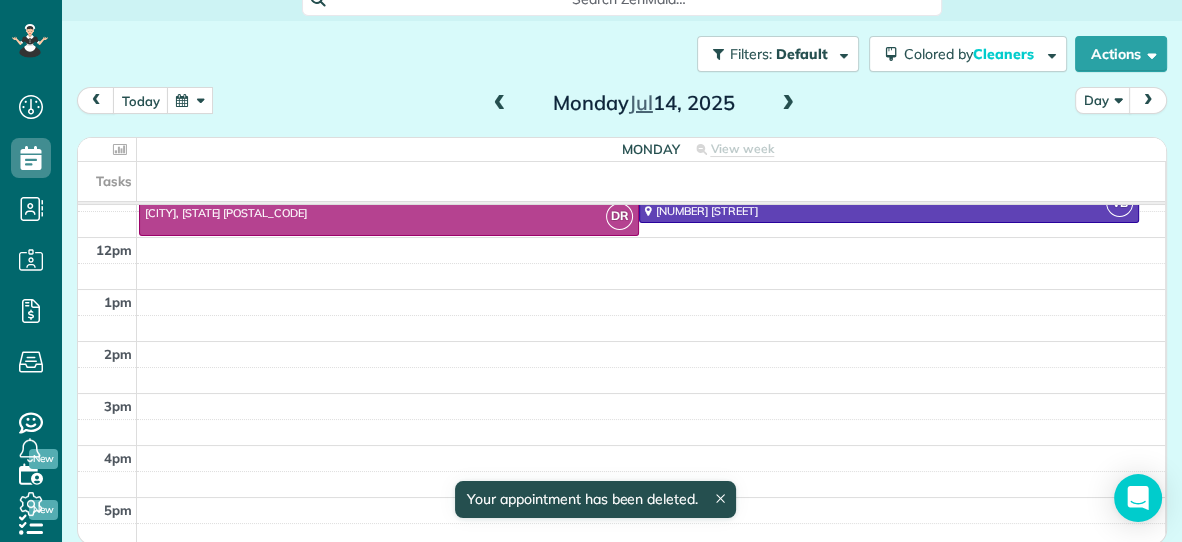 click at bounding box center [788, 104] 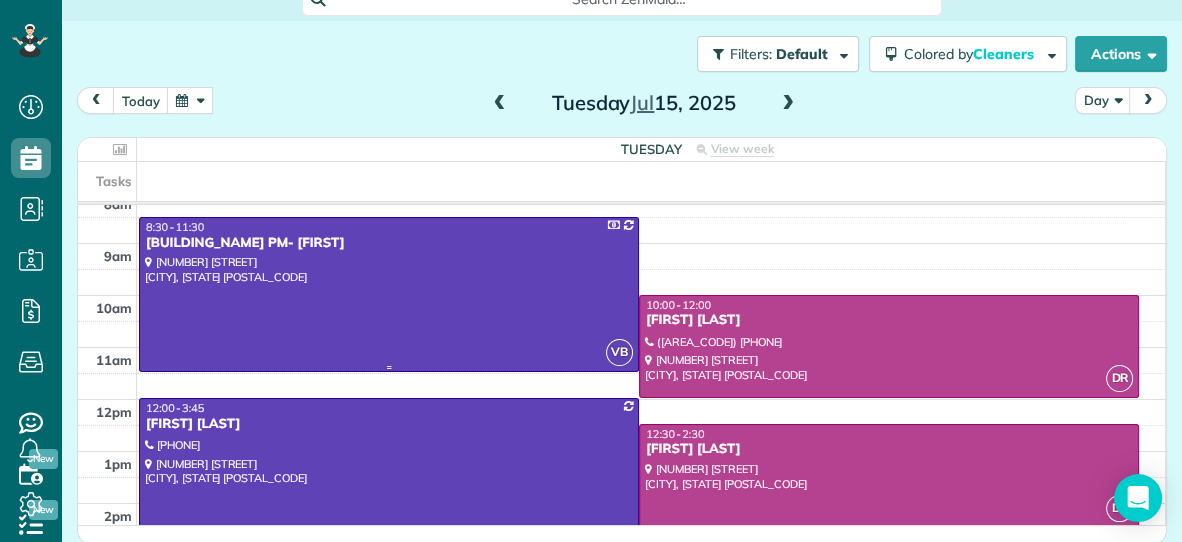 scroll, scrollTop: 71, scrollLeft: 0, axis: vertical 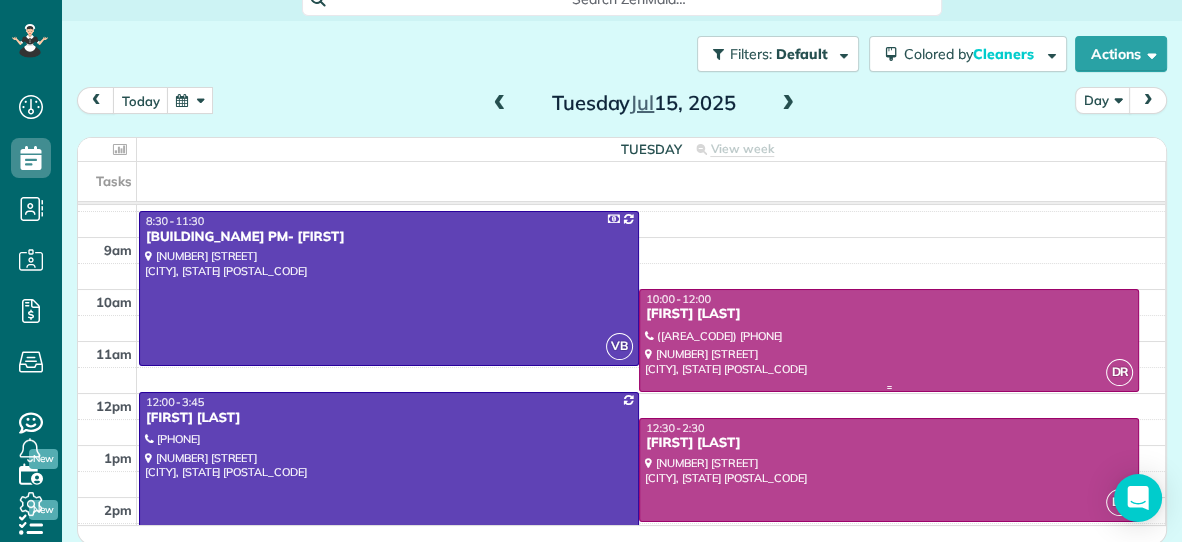 click at bounding box center [889, 340] 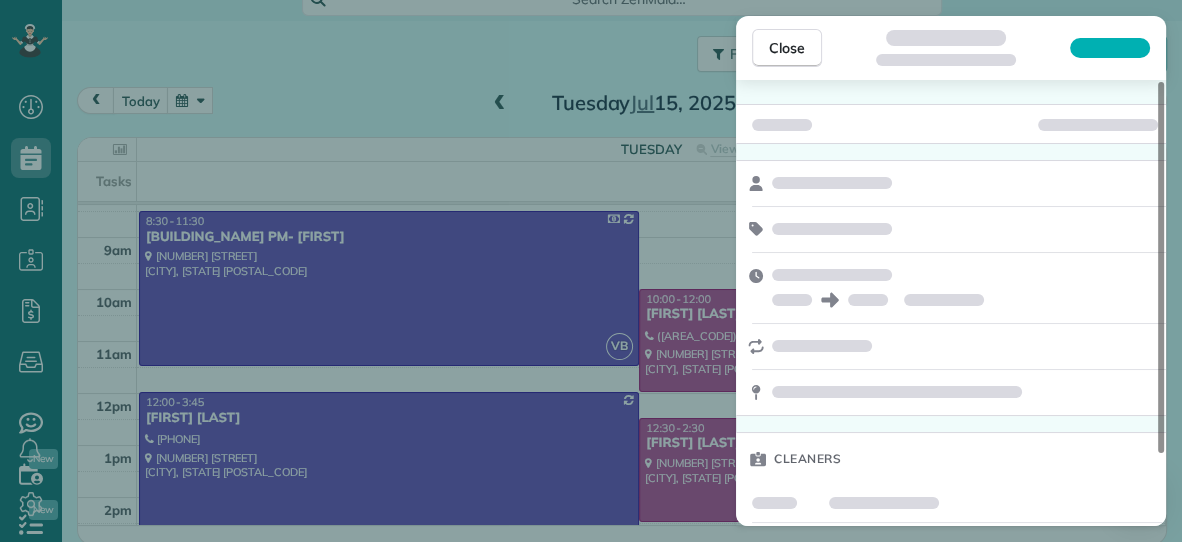 scroll, scrollTop: 85, scrollLeft: 0, axis: vertical 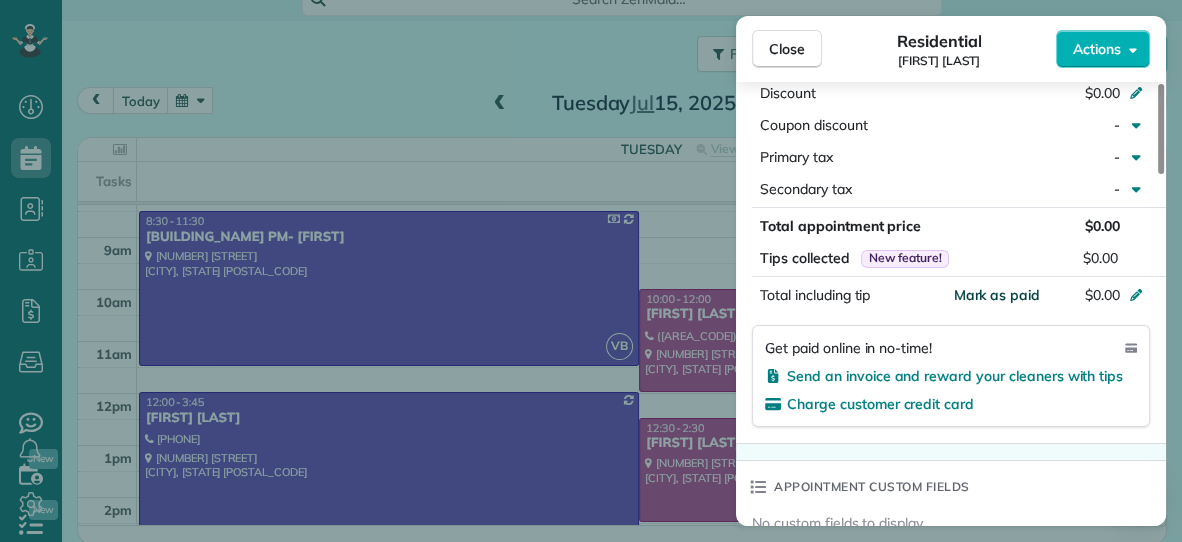 click on "Mark as paid" at bounding box center [996, 295] 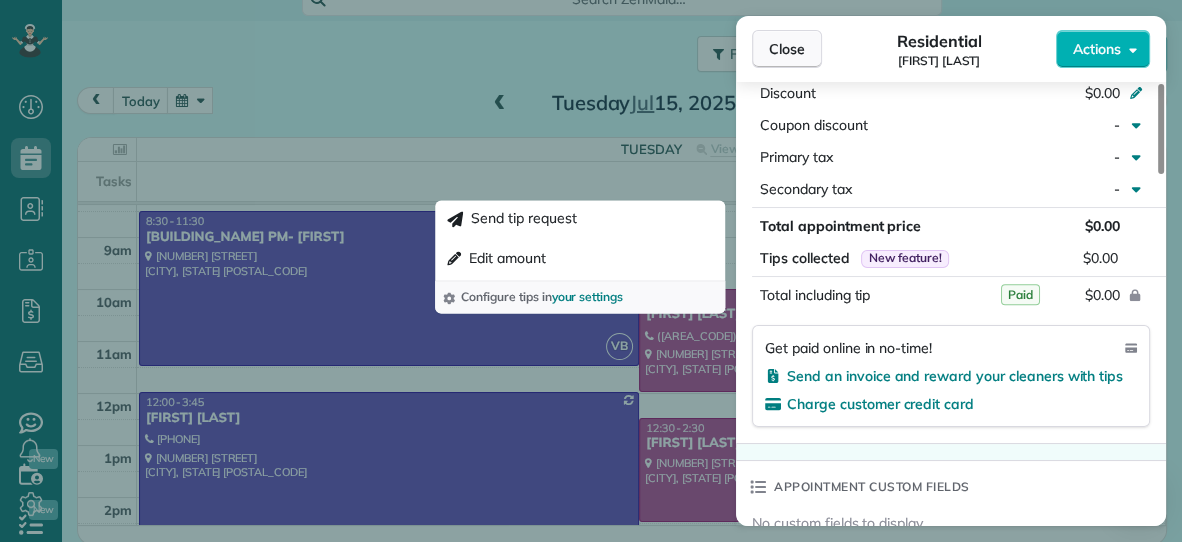 click on "Close" at bounding box center (787, 49) 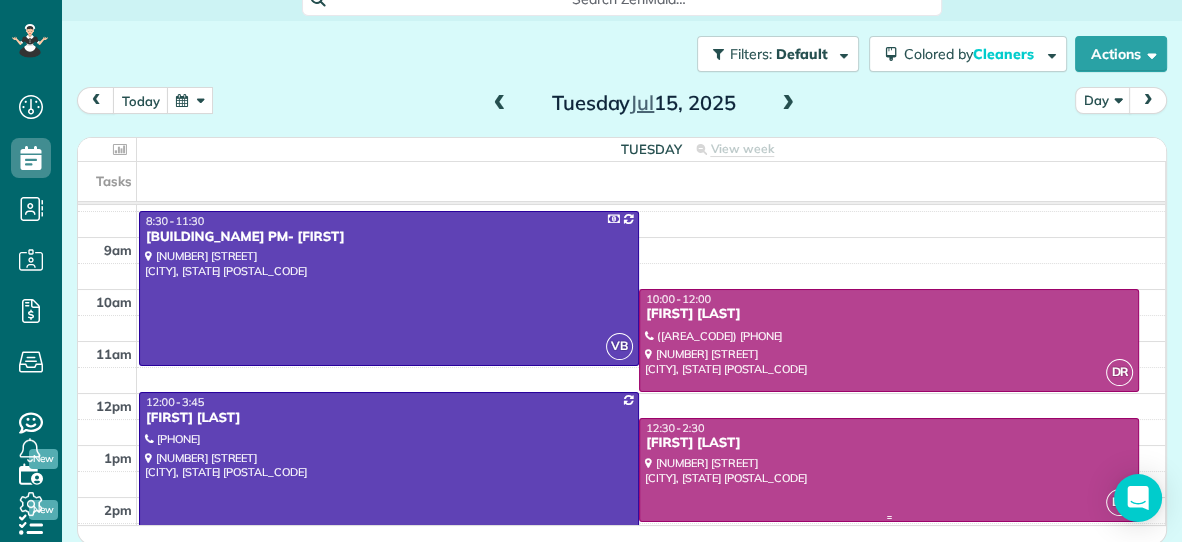 click at bounding box center (889, 469) 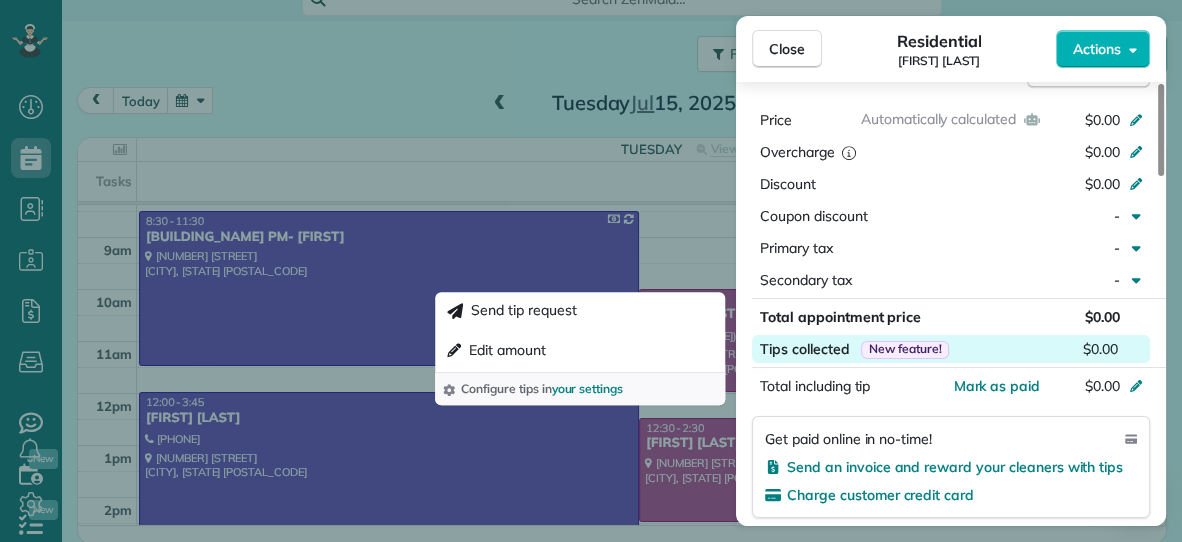 scroll, scrollTop: 898, scrollLeft: 0, axis: vertical 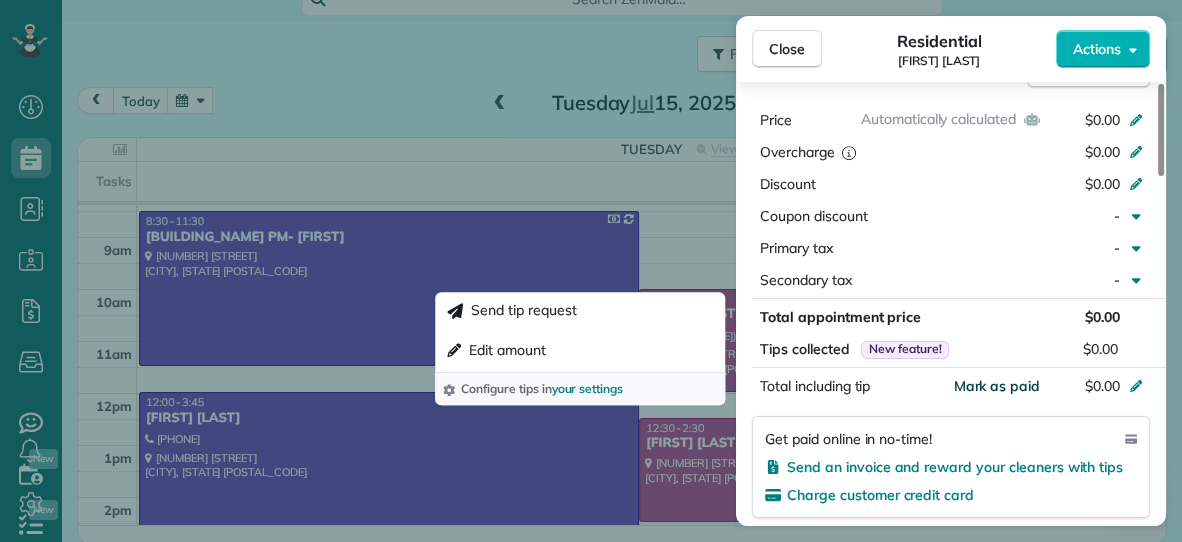 click on "Mark as paid" at bounding box center (996, 386) 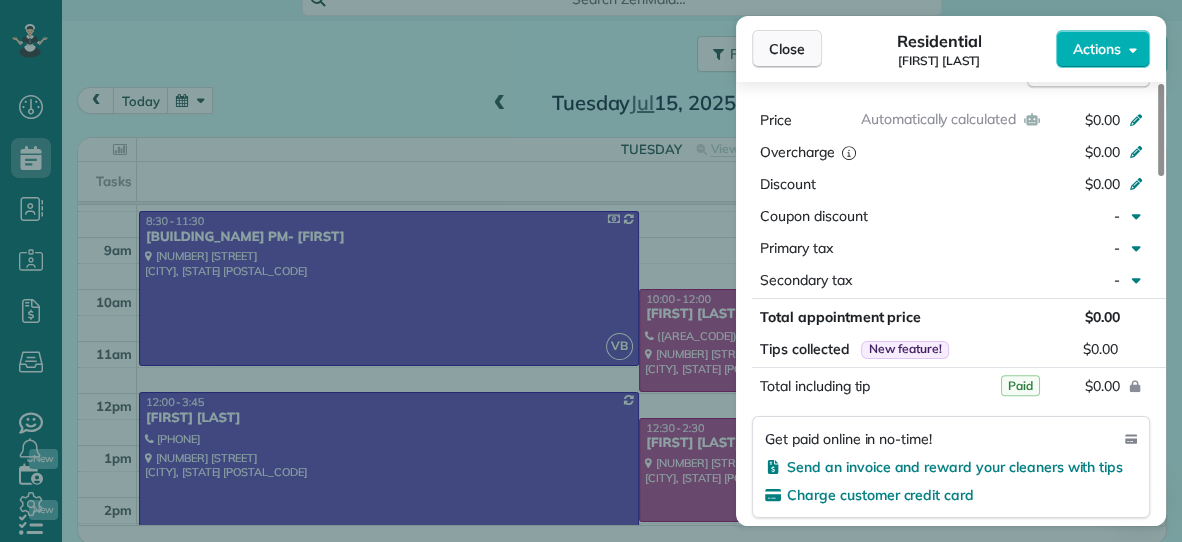 click on "Close" at bounding box center [787, 49] 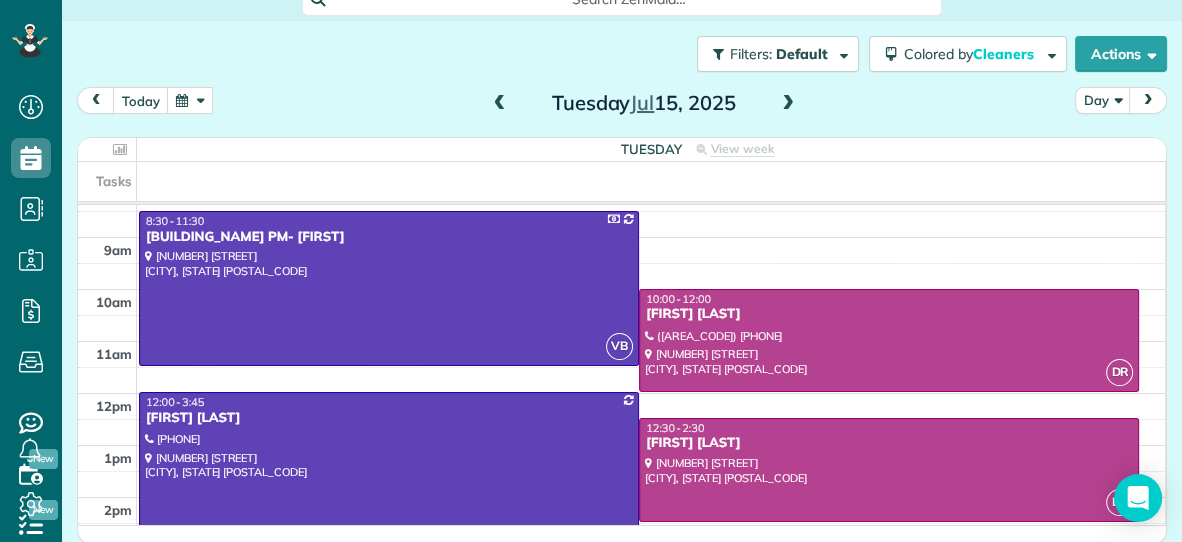 scroll, scrollTop: 98, scrollLeft: 0, axis: vertical 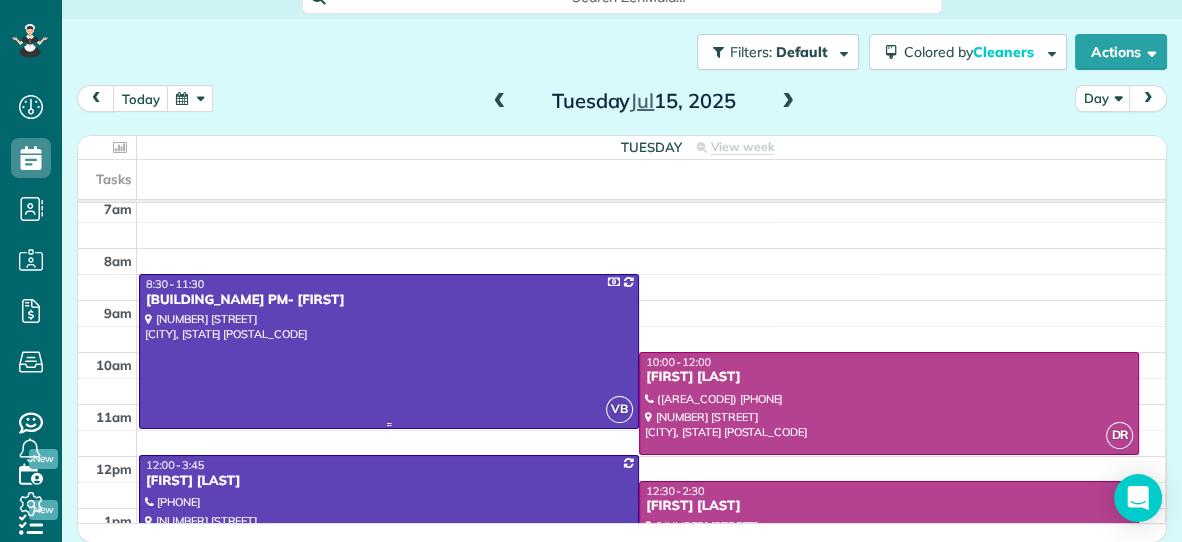 click on "Seagate Colony Condos PM- Sara" at bounding box center (389, 300) 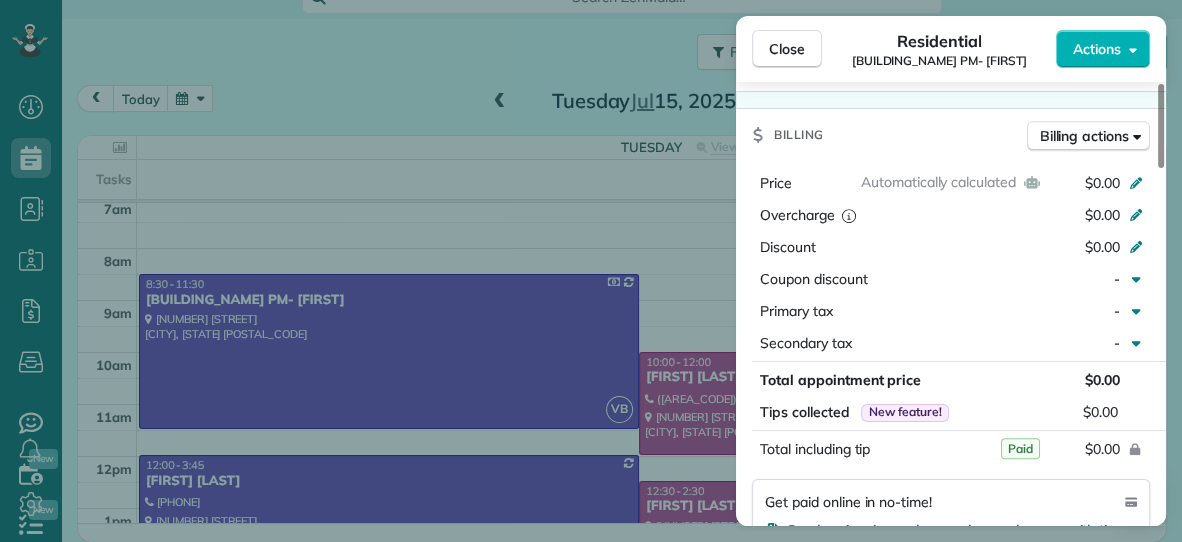 scroll, scrollTop: 896, scrollLeft: 0, axis: vertical 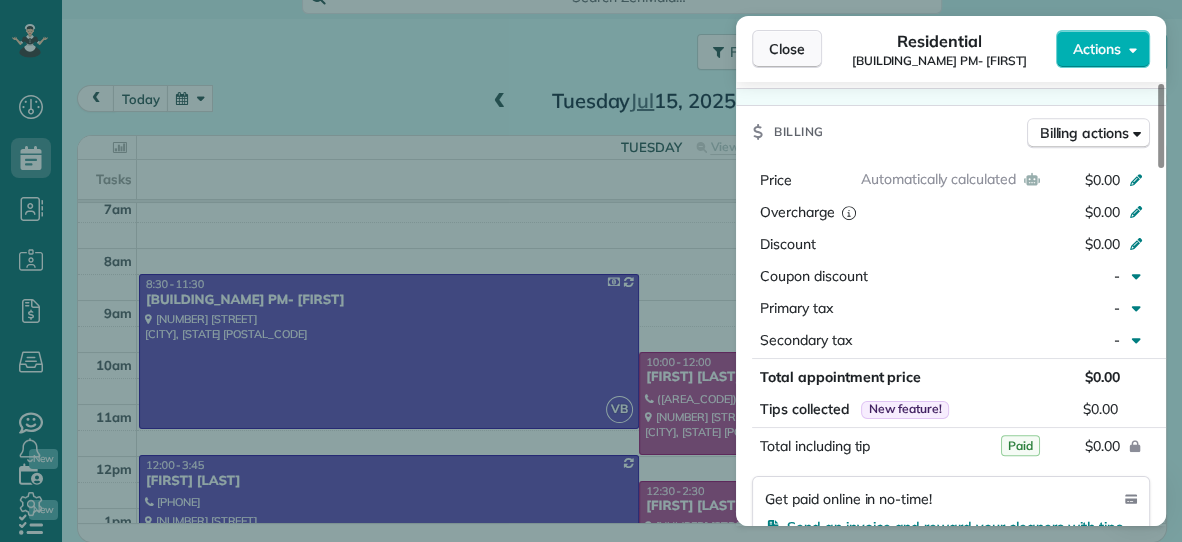 click on "Close" at bounding box center [787, 49] 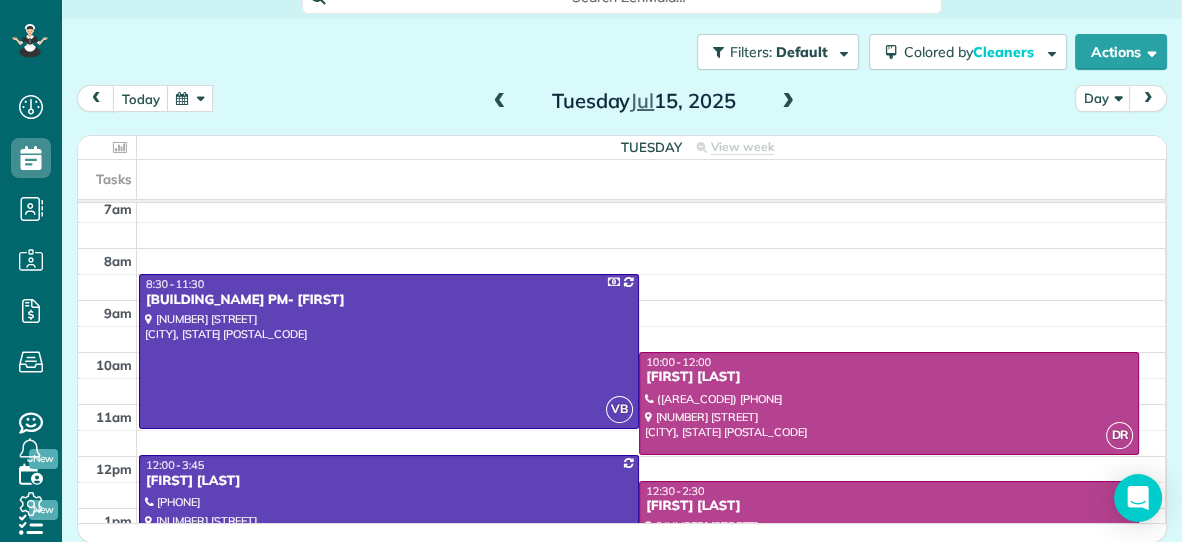 click at bounding box center (788, 102) 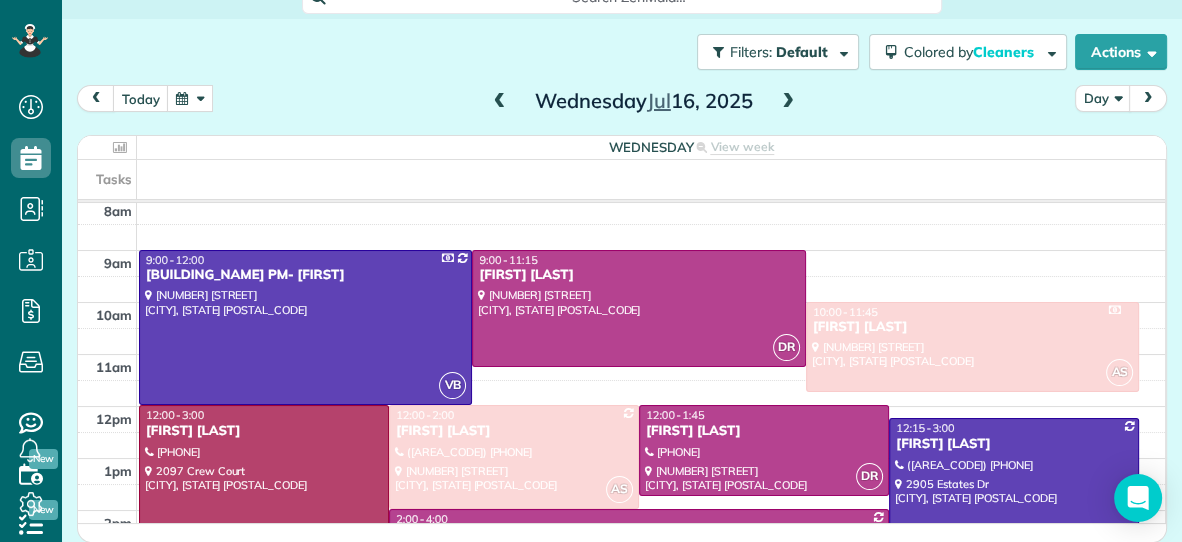 scroll, scrollTop: 68, scrollLeft: 0, axis: vertical 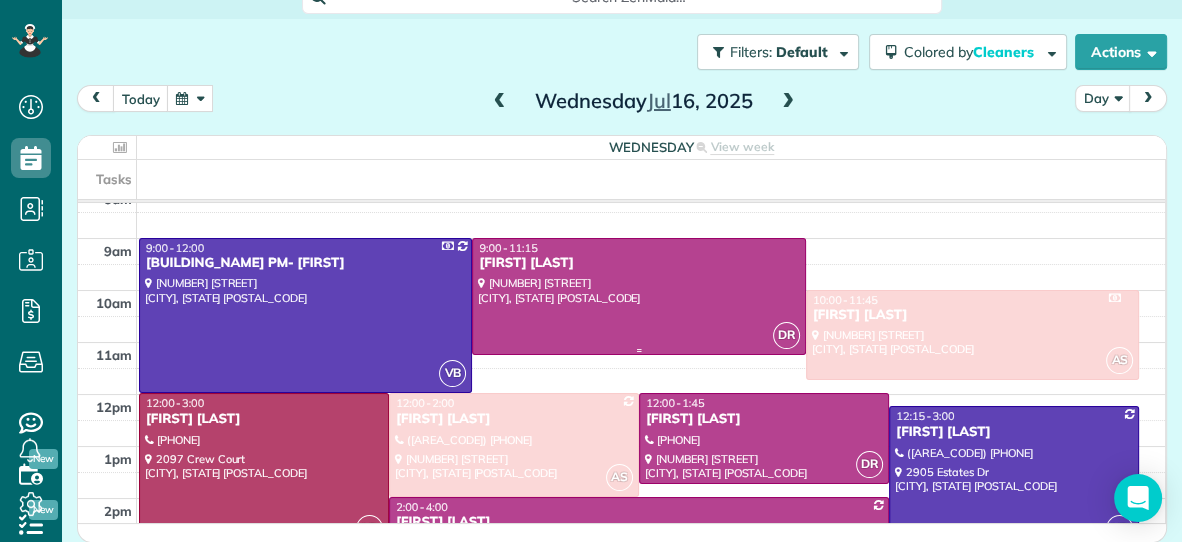 click at bounding box center [638, 296] 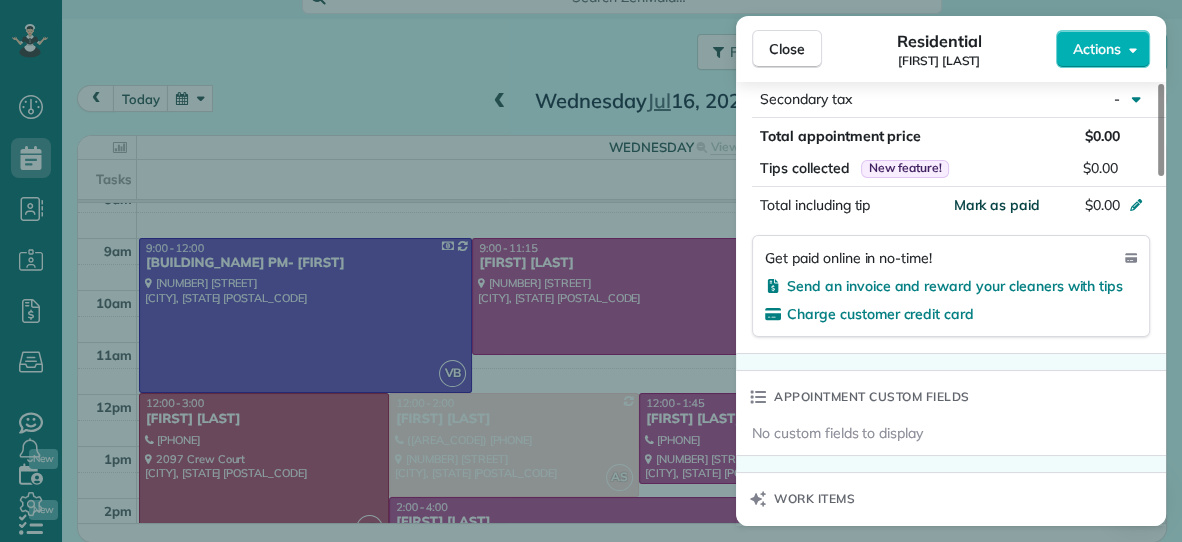 scroll, scrollTop: 1082, scrollLeft: 0, axis: vertical 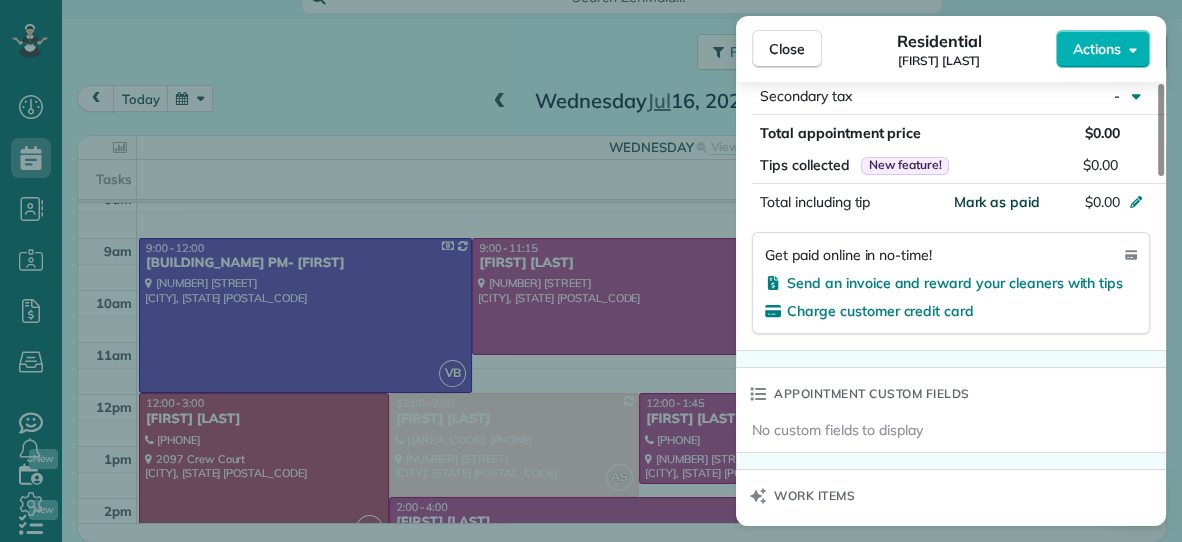 click on "Mark as paid" at bounding box center [996, 202] 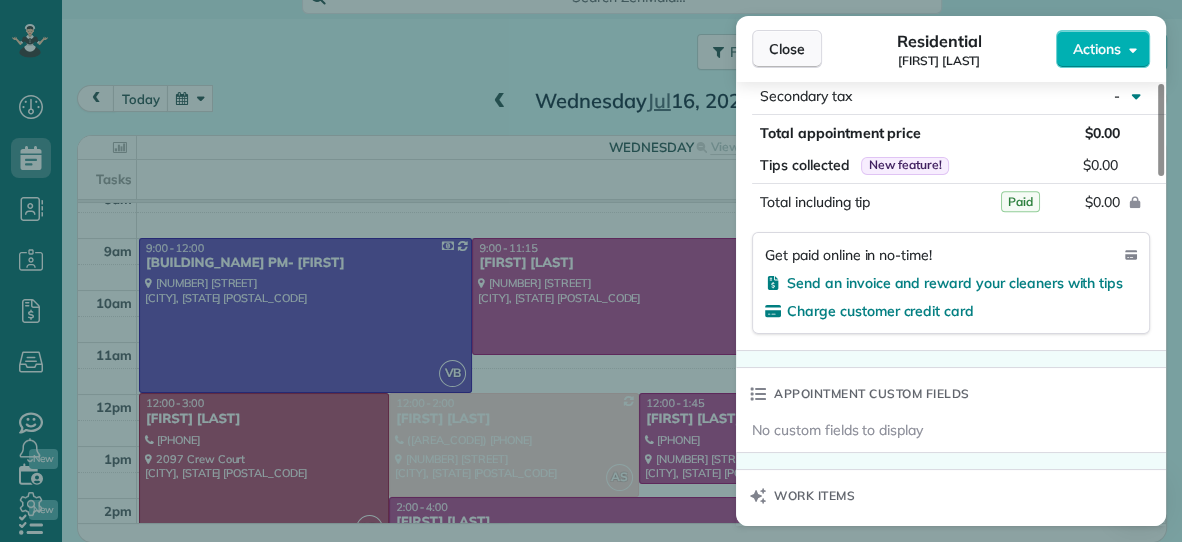 click on "Close" at bounding box center (787, 49) 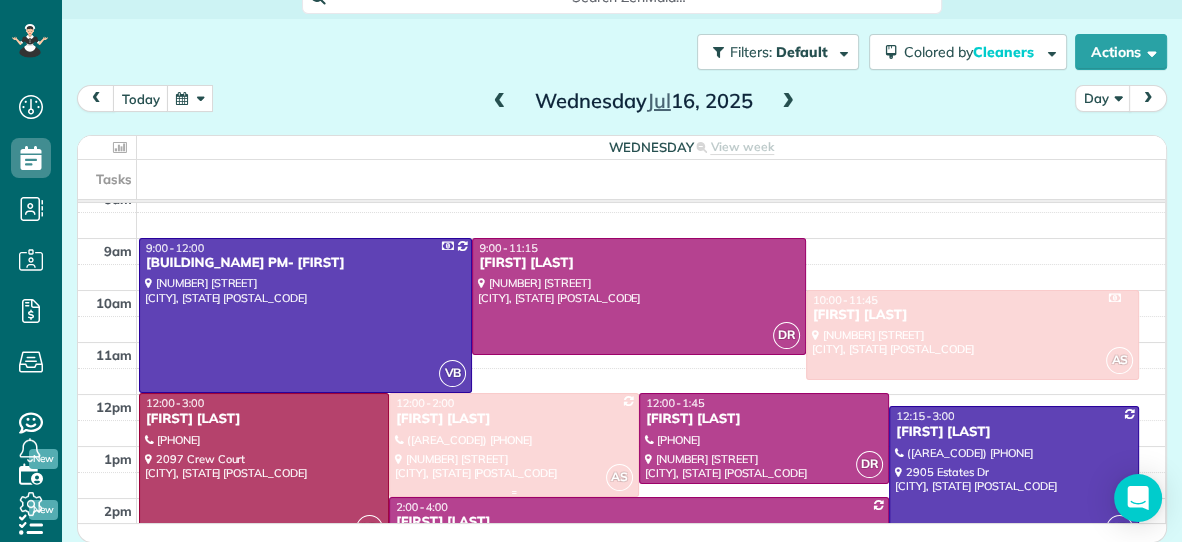click at bounding box center (514, 444) 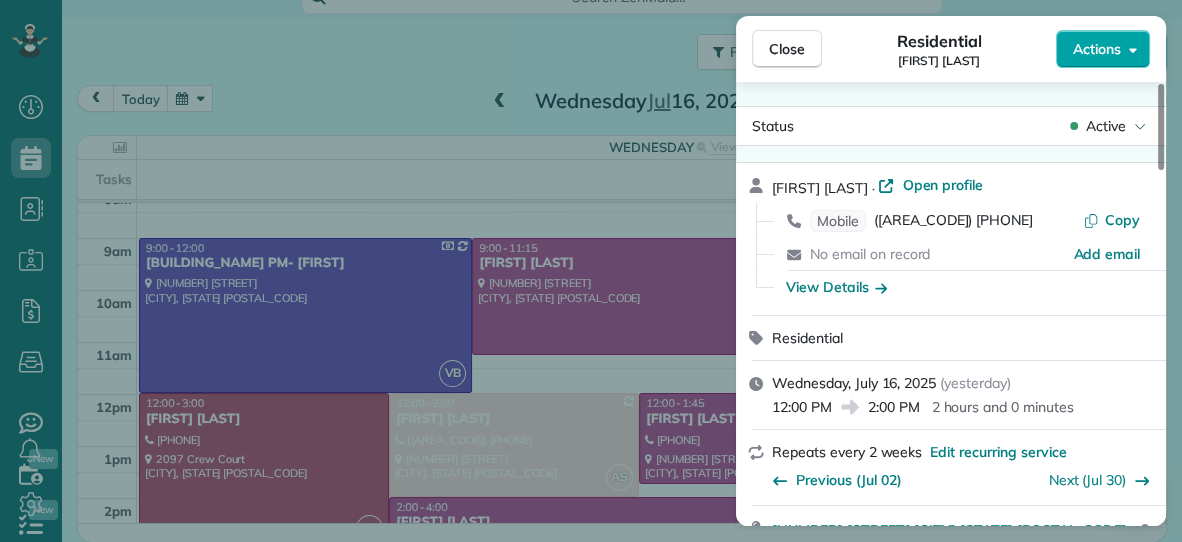 click on "Actions" at bounding box center (1097, 49) 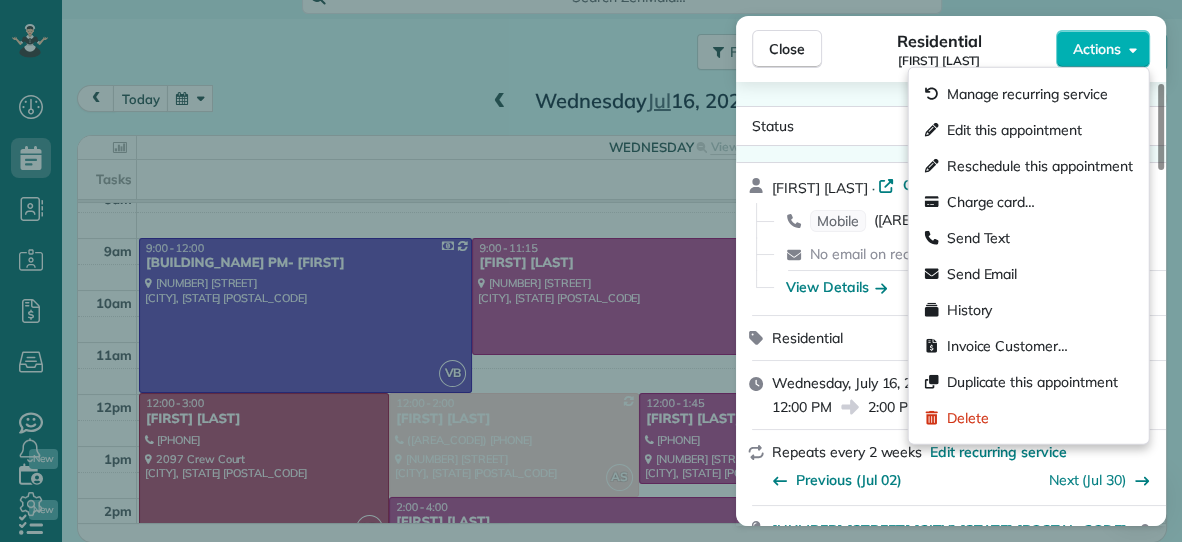 click on "Residential Lesleyanne Mulkey" at bounding box center (939, 49) 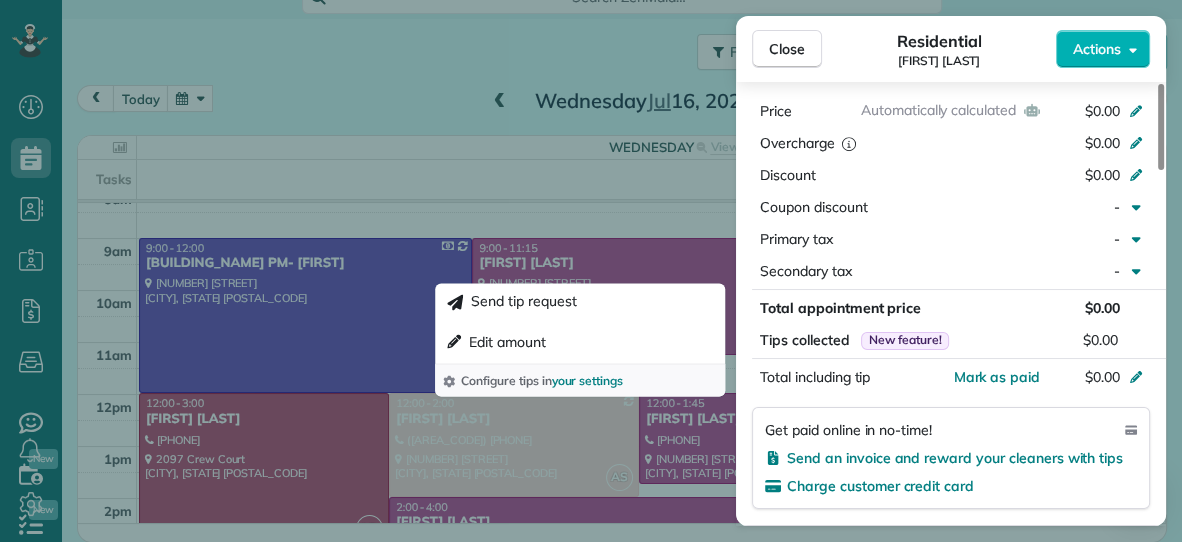 scroll, scrollTop: 933, scrollLeft: 0, axis: vertical 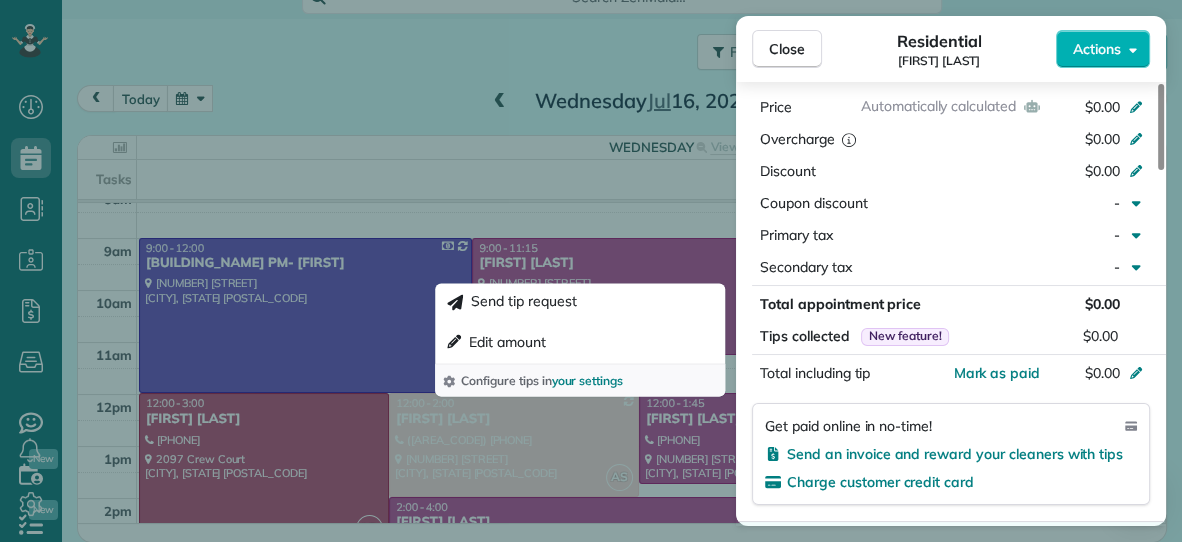 click on "Automatically calculated Price $0.00 Overcharge $0.00 Discount $0.00 Coupon discount - Primary tax - Secondary tax - Total appointment price $0.00 Tips collected New feature! $0.00 Mark as paid Total including tip $0.00 Get paid online in no-time! Send an invoice and reward your cleaners with tips Charge customer credit card" at bounding box center (951, 303) 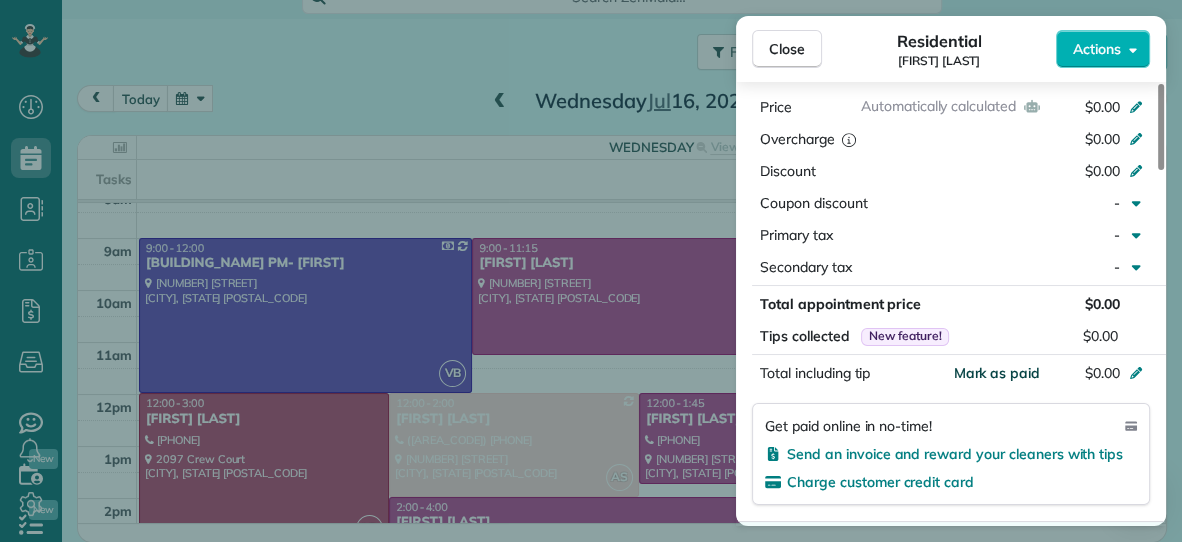 click on "Mark as paid" at bounding box center (996, 373) 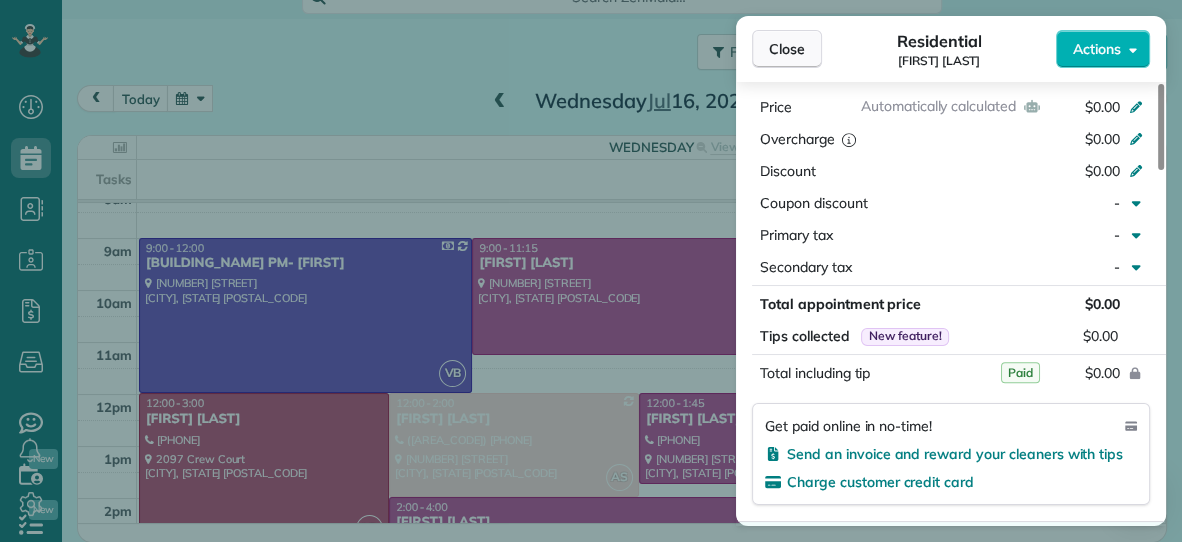 click on "Close" at bounding box center [787, 49] 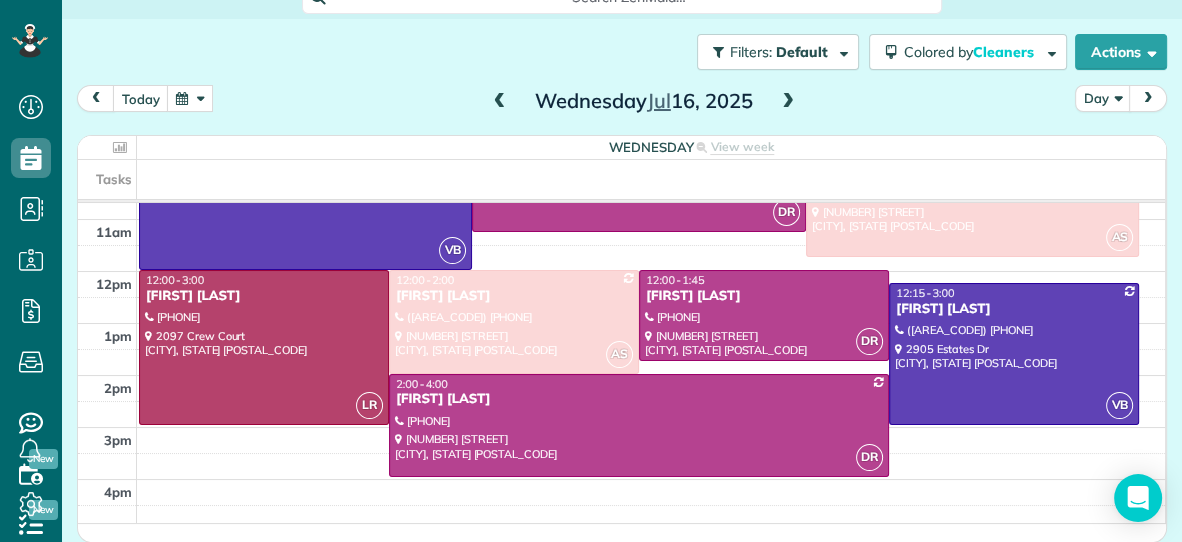 scroll, scrollTop: 190, scrollLeft: 0, axis: vertical 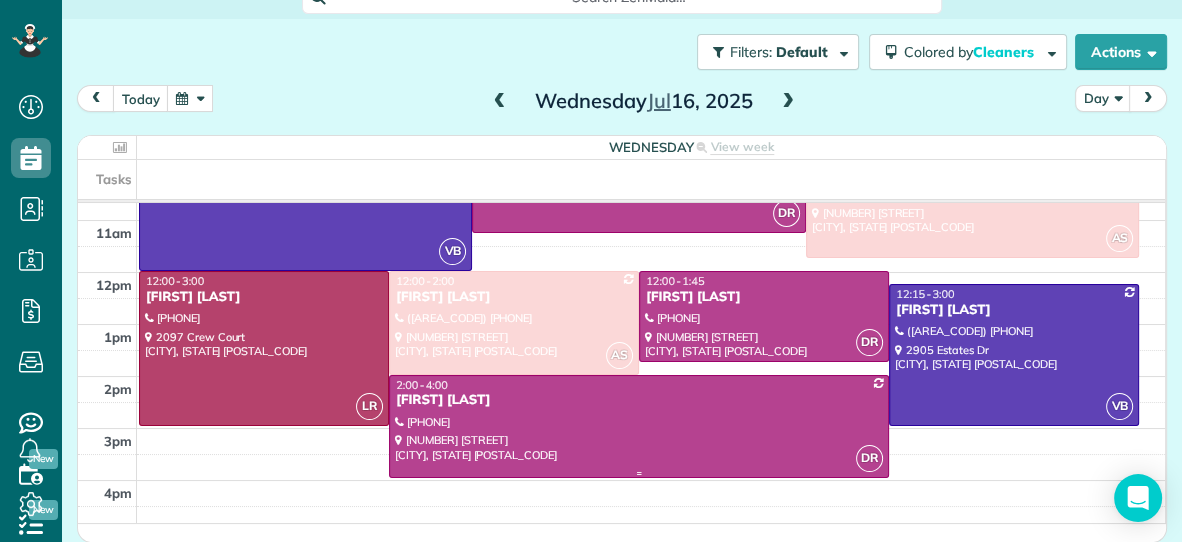 click at bounding box center [639, 426] 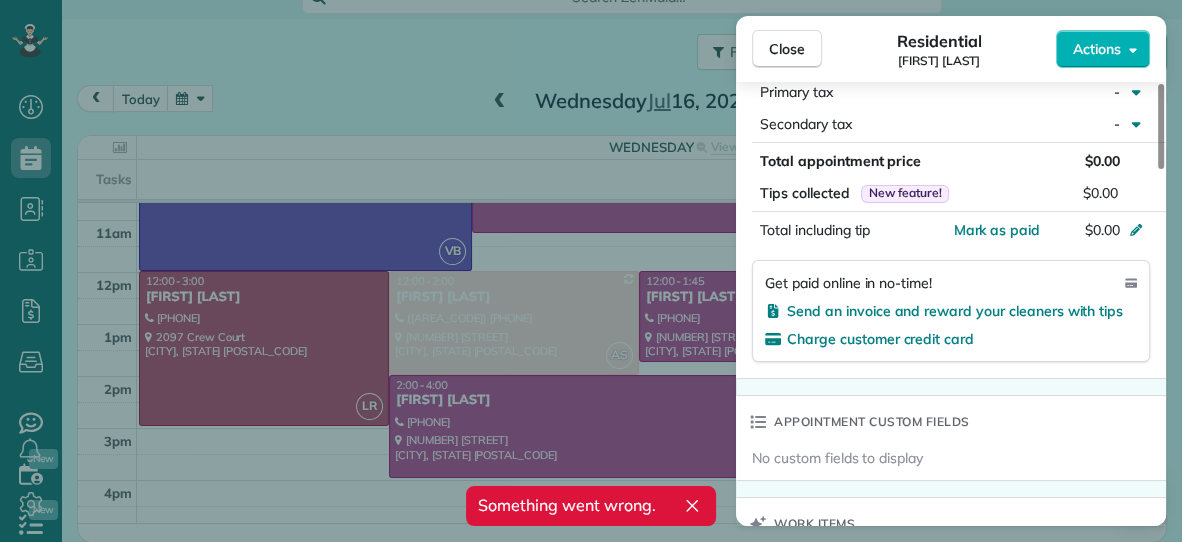 scroll, scrollTop: 1077, scrollLeft: 0, axis: vertical 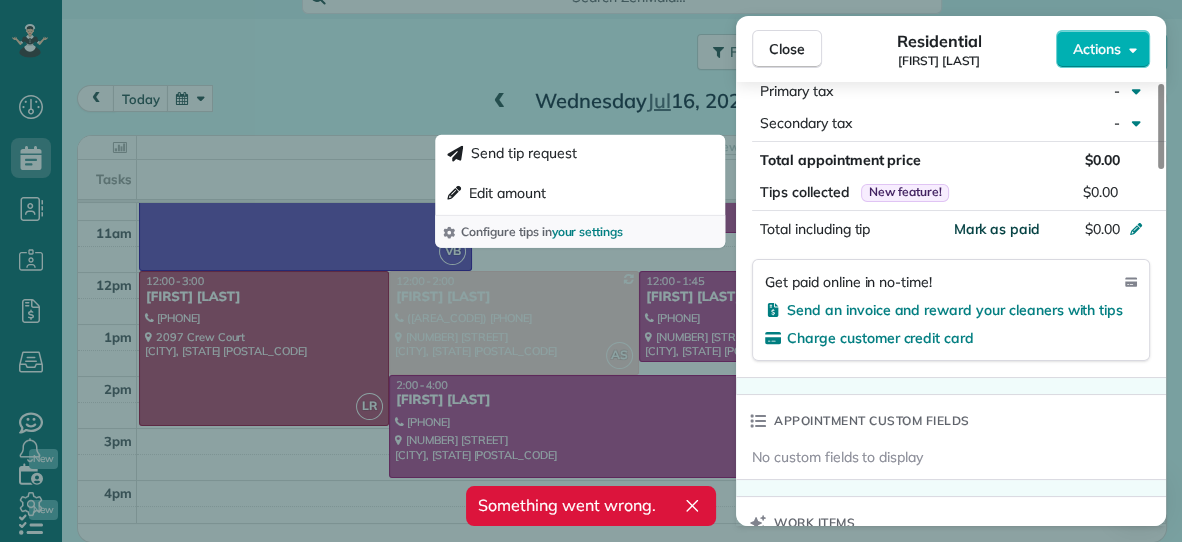 click on "Mark as paid" at bounding box center [996, 229] 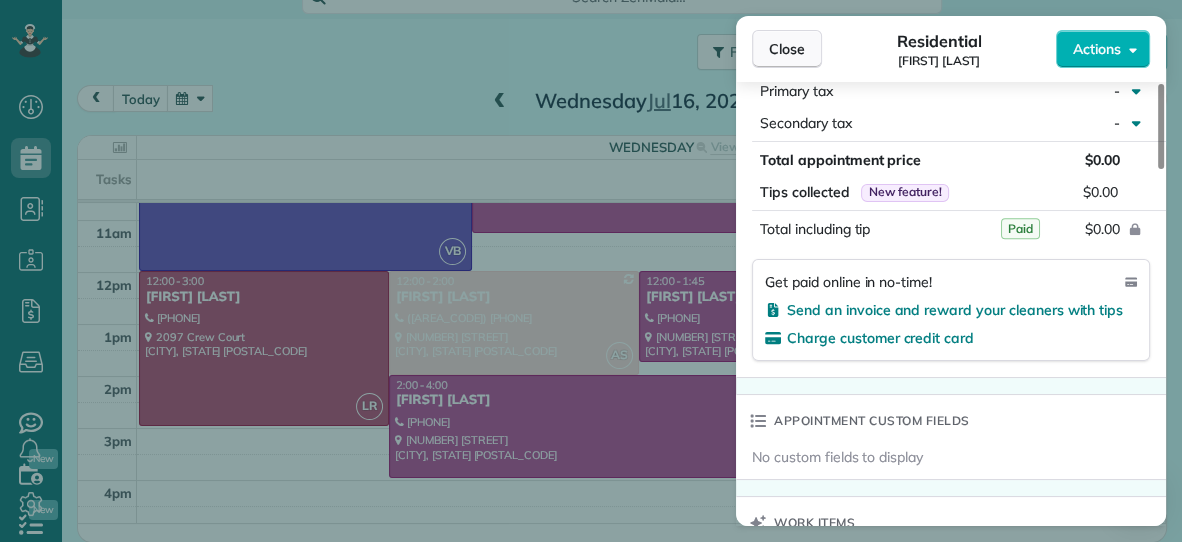 click on "Close" at bounding box center [787, 49] 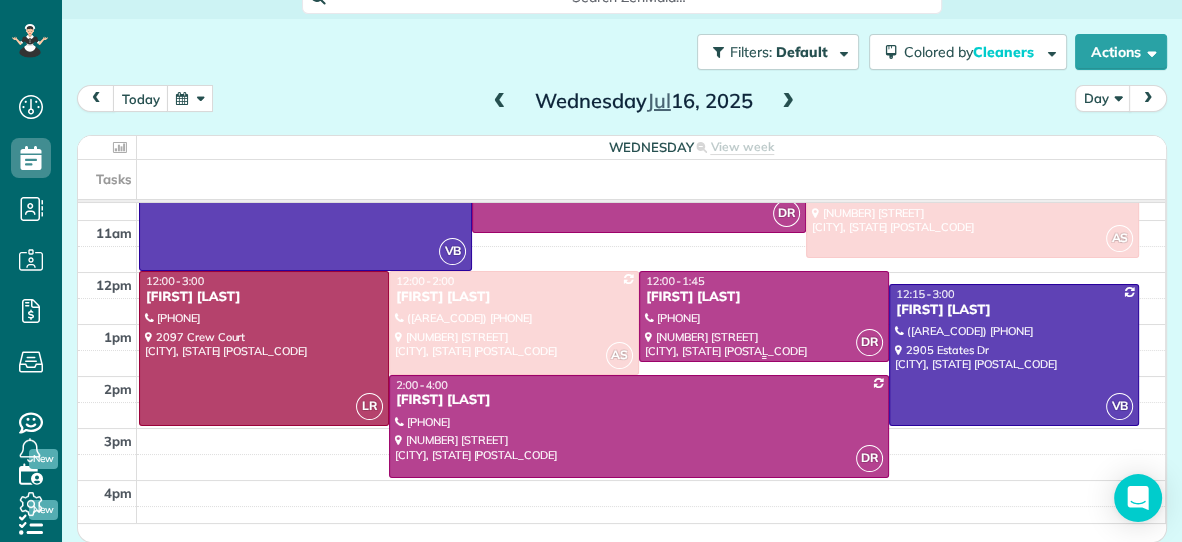click on "Andy Webster" at bounding box center [764, 297] 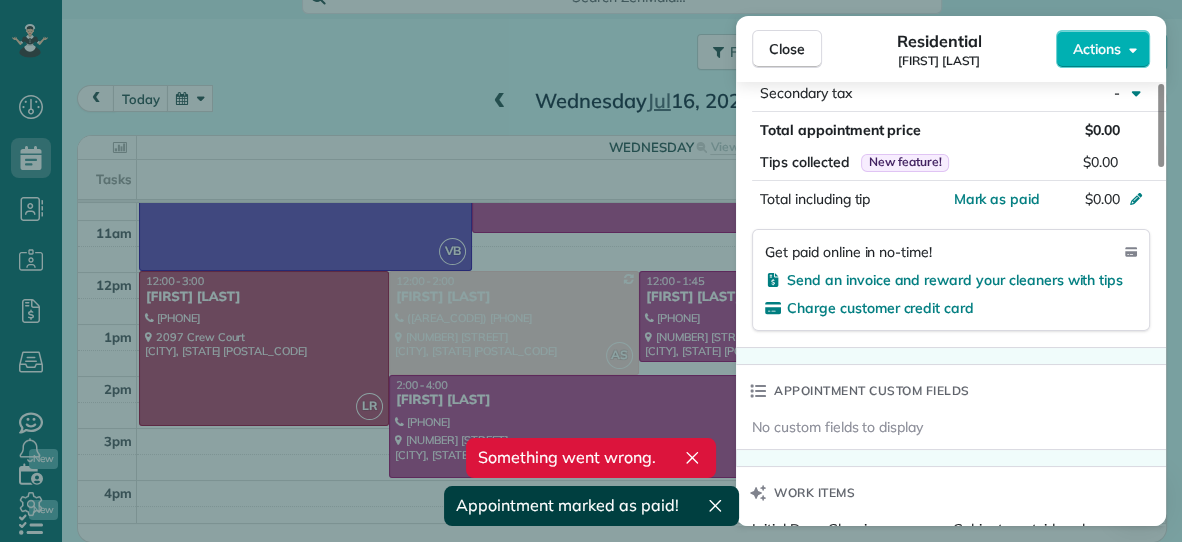 scroll, scrollTop: 1068, scrollLeft: 0, axis: vertical 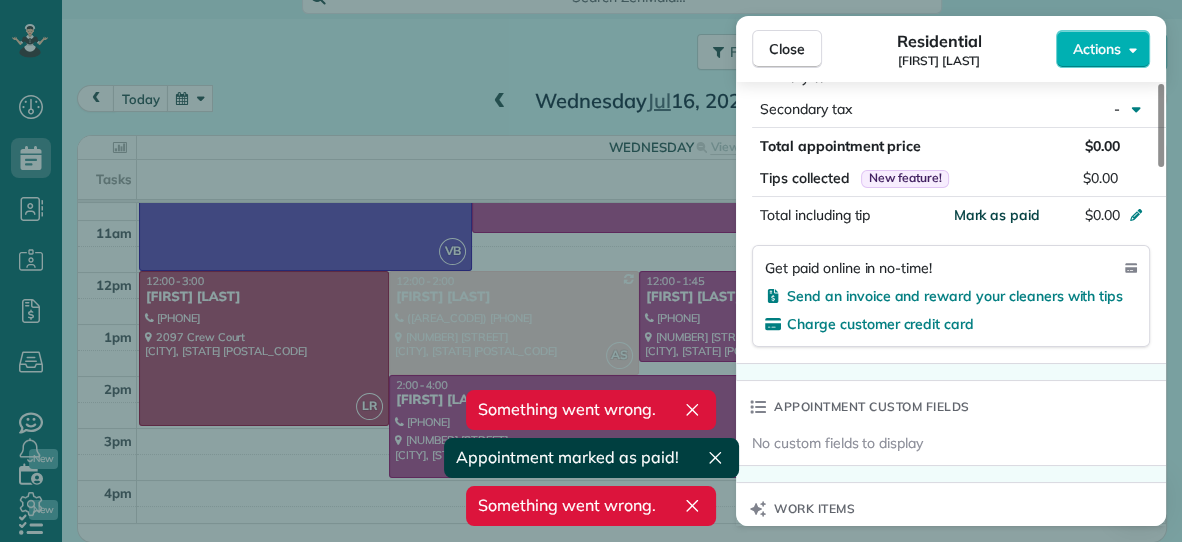 click on "Mark as paid" at bounding box center [996, 215] 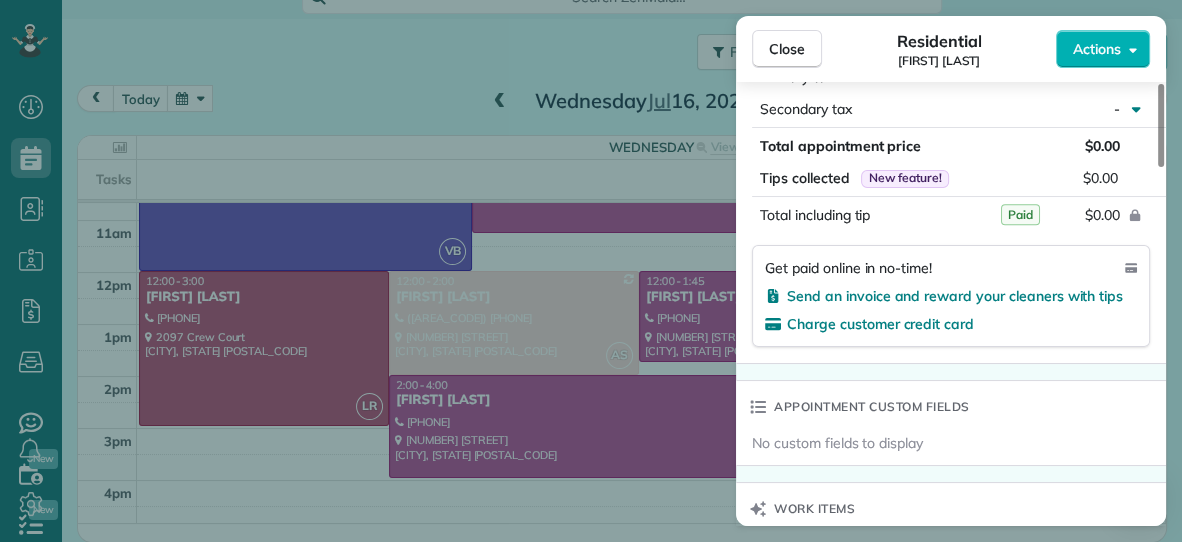scroll, scrollTop: 1046, scrollLeft: 0, axis: vertical 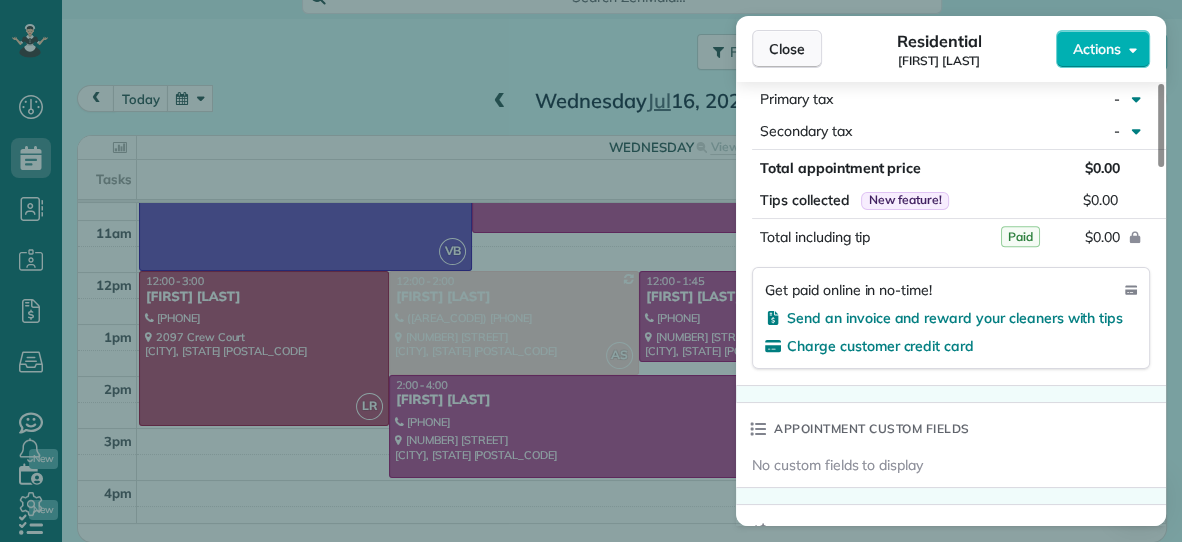 click on "Close" at bounding box center [787, 49] 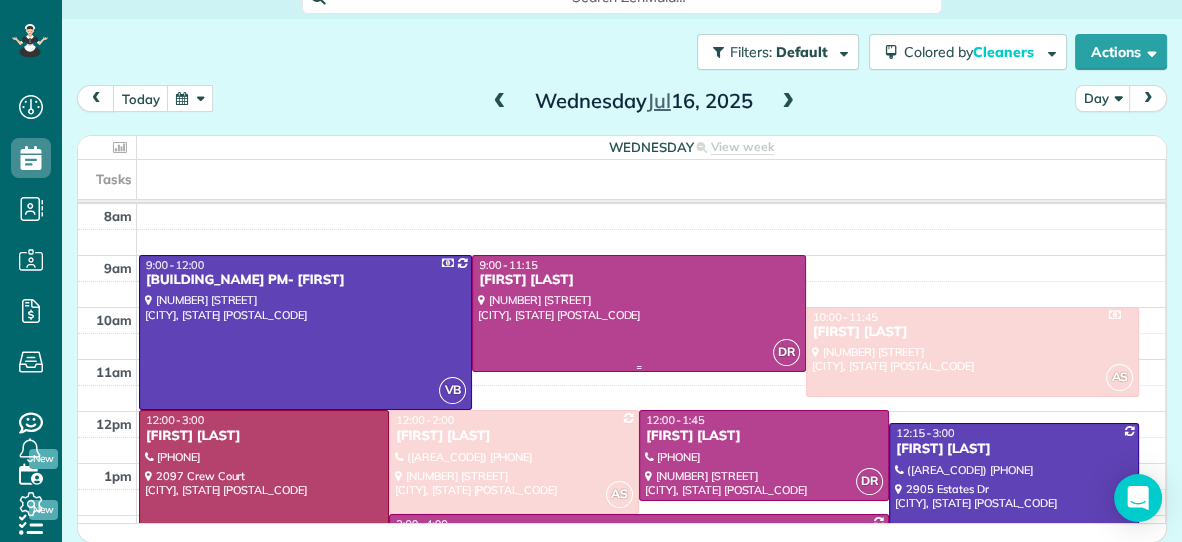 scroll, scrollTop: 51, scrollLeft: 0, axis: vertical 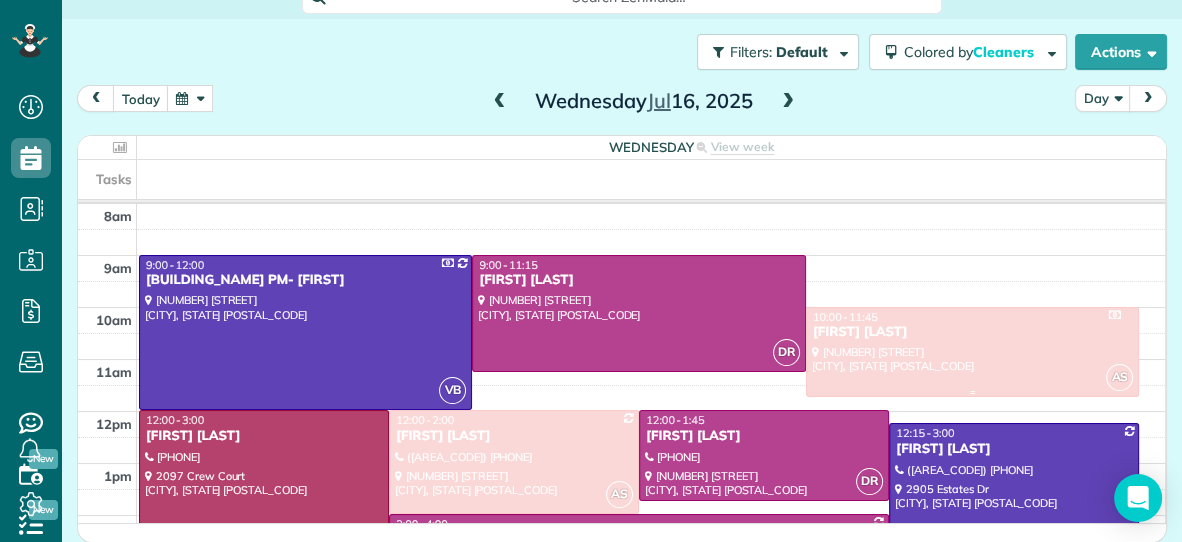 click on "Sharon Reyes" at bounding box center [972, 332] 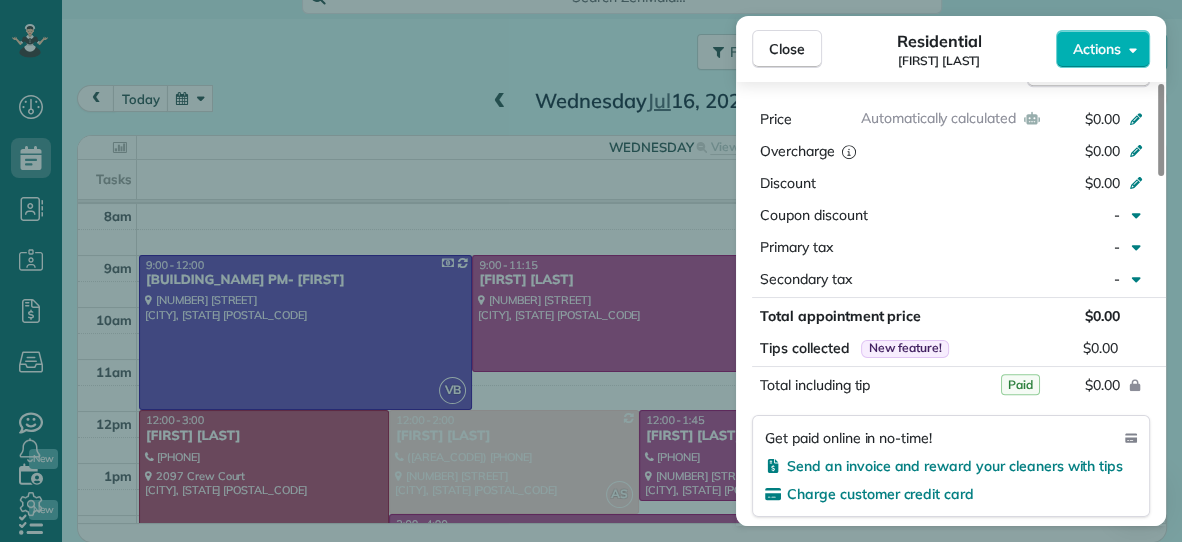 scroll, scrollTop: 907, scrollLeft: 0, axis: vertical 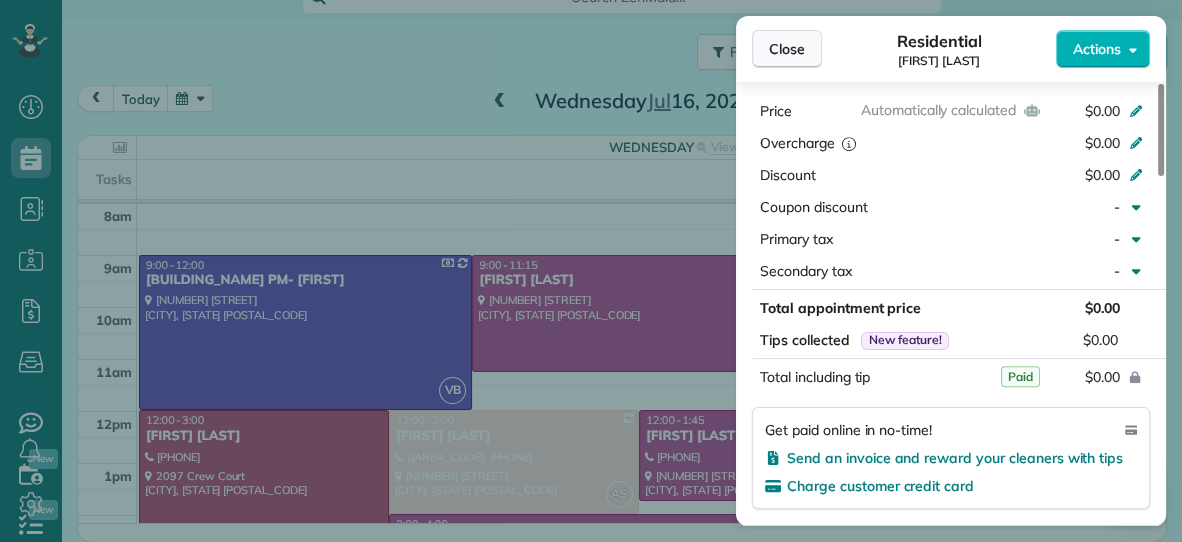 click on "Close" at bounding box center (787, 49) 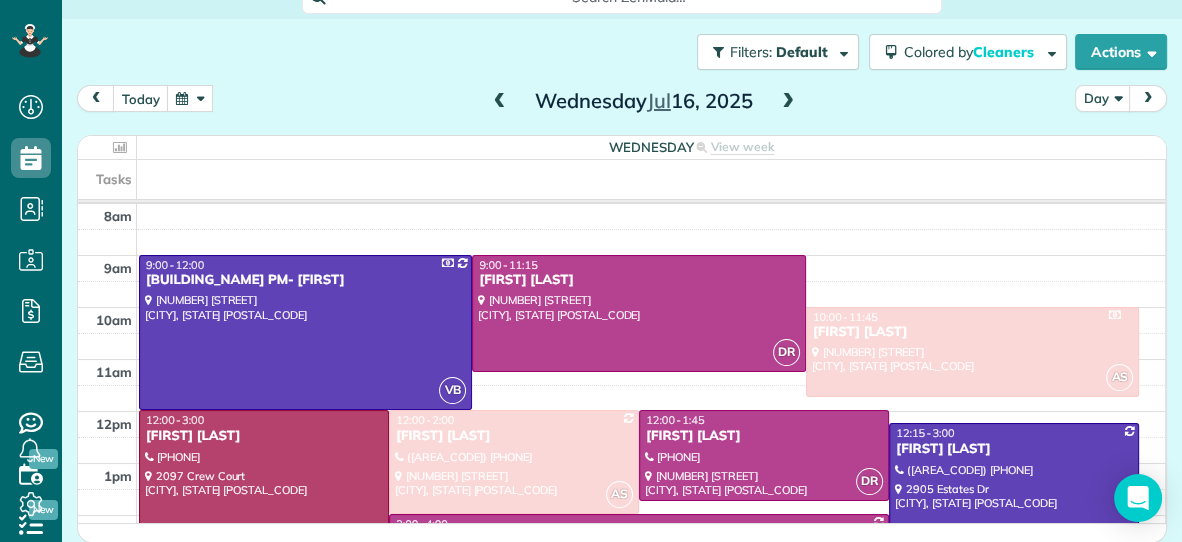 click at bounding box center [788, 102] 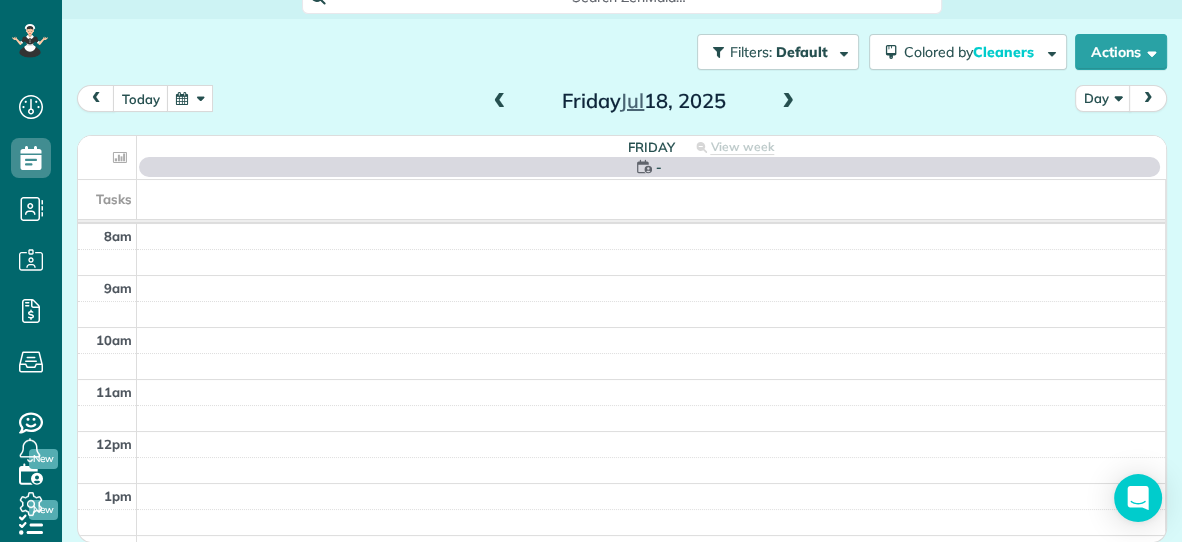 scroll, scrollTop: 0, scrollLeft: 0, axis: both 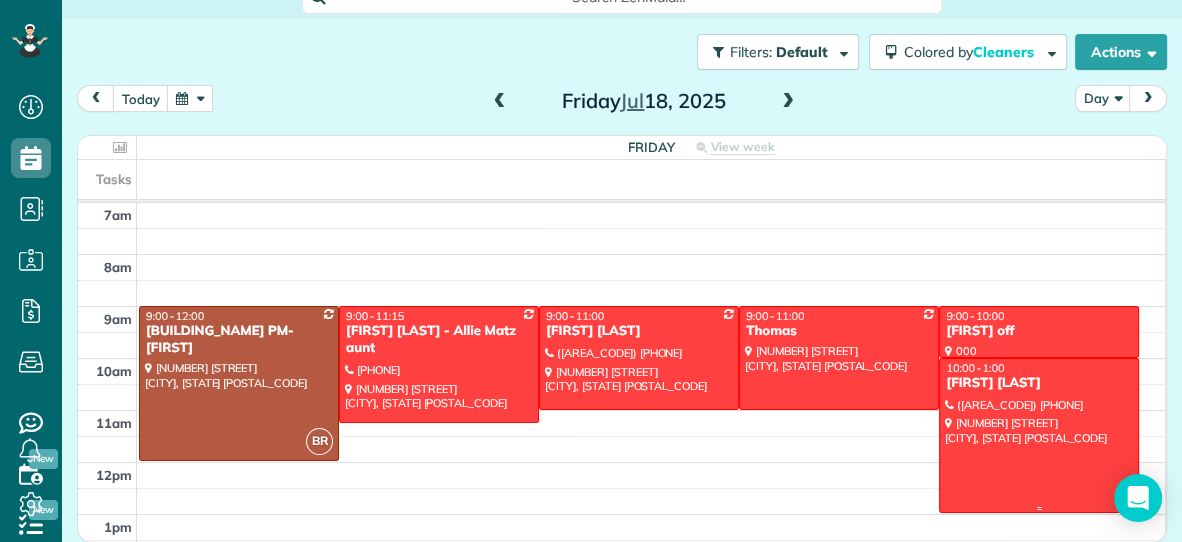 click at bounding box center [1039, 435] 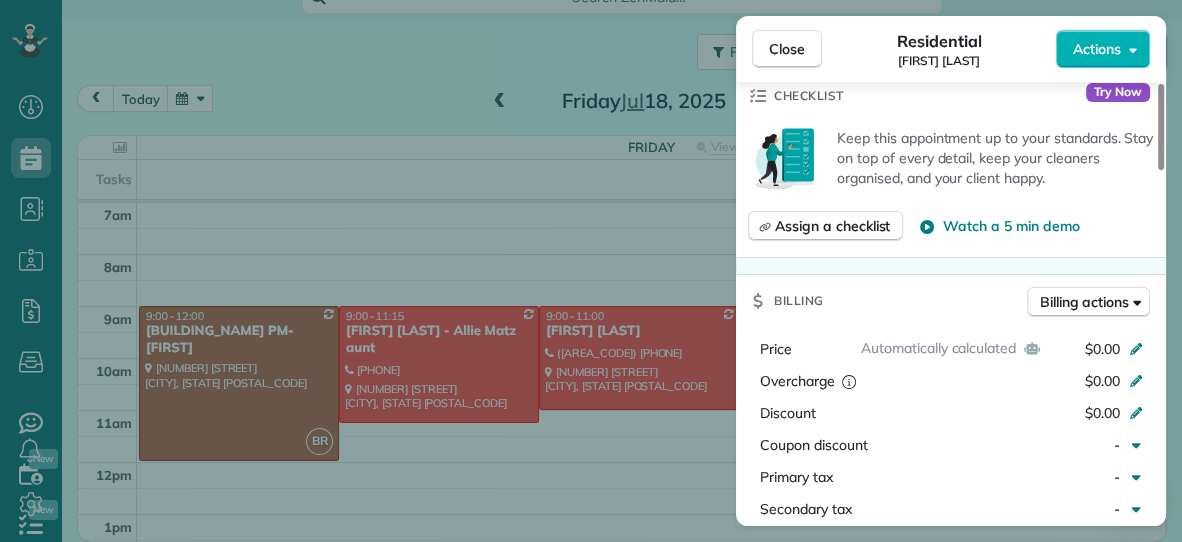 scroll, scrollTop: 182, scrollLeft: 0, axis: vertical 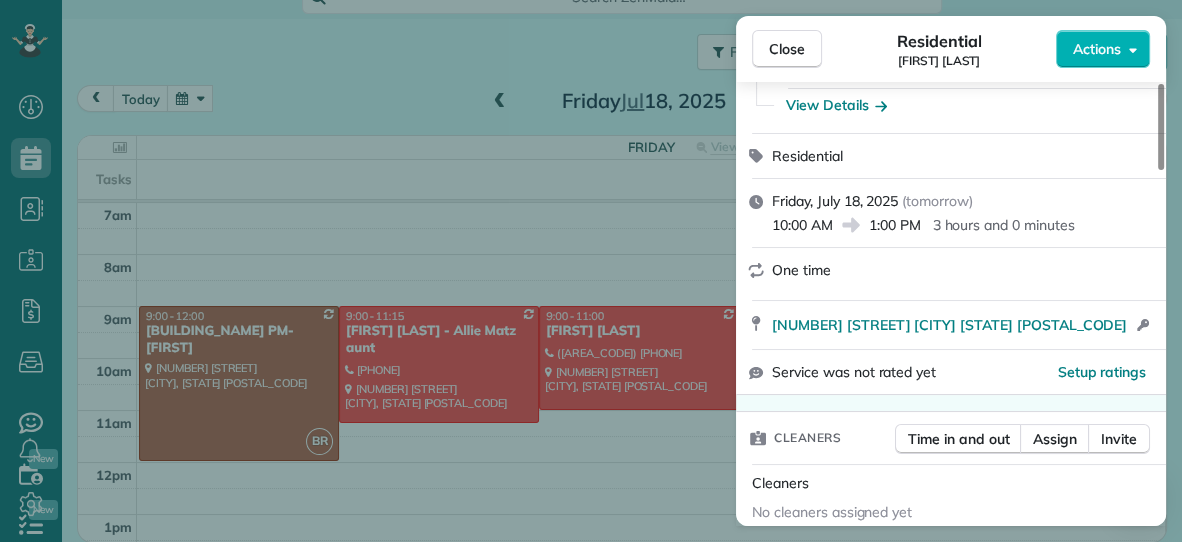 click on "Close Residential Holly Welch Actions" at bounding box center (951, 49) 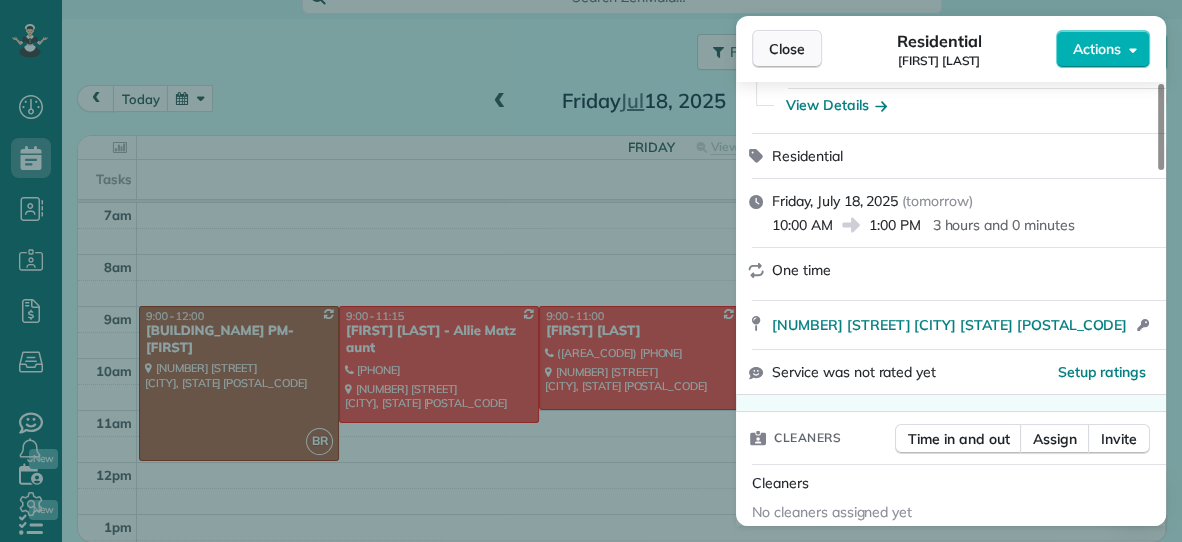 click on "Close" at bounding box center [787, 49] 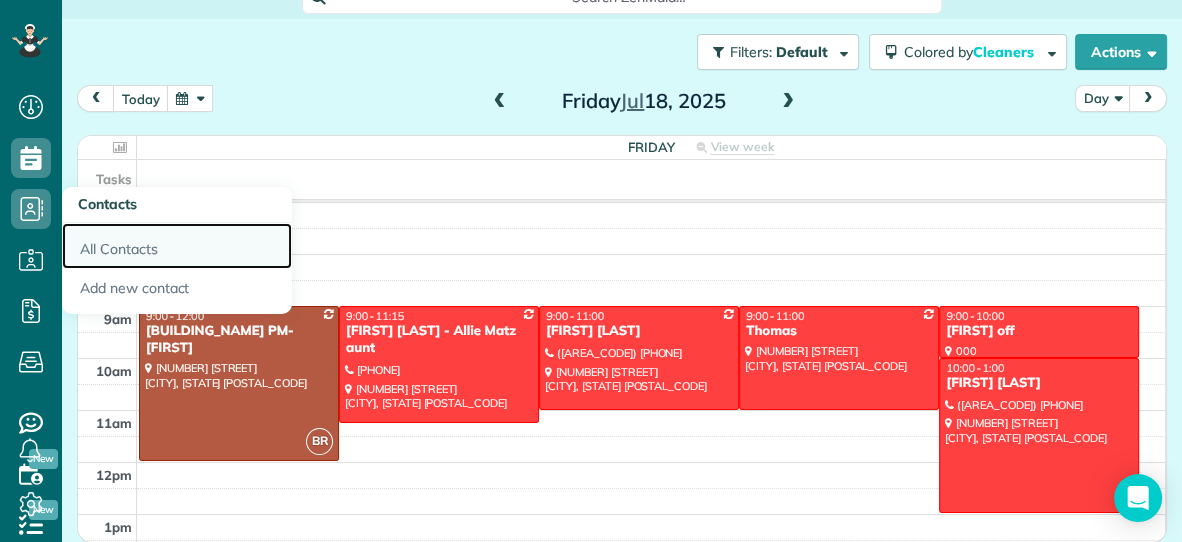 click on "All Contacts" at bounding box center [177, 246] 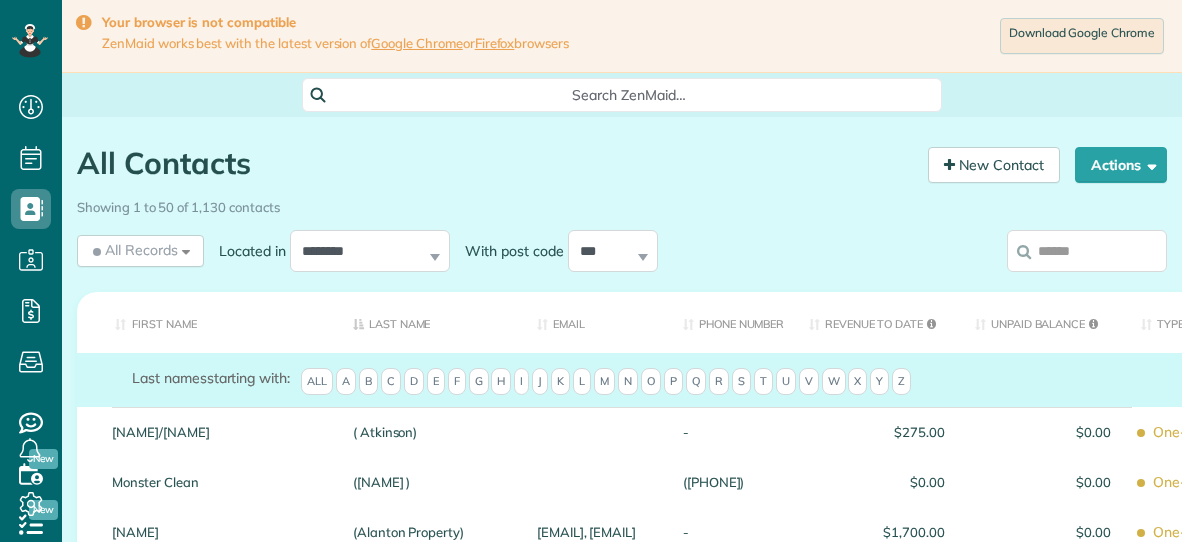 scroll, scrollTop: 0, scrollLeft: 0, axis: both 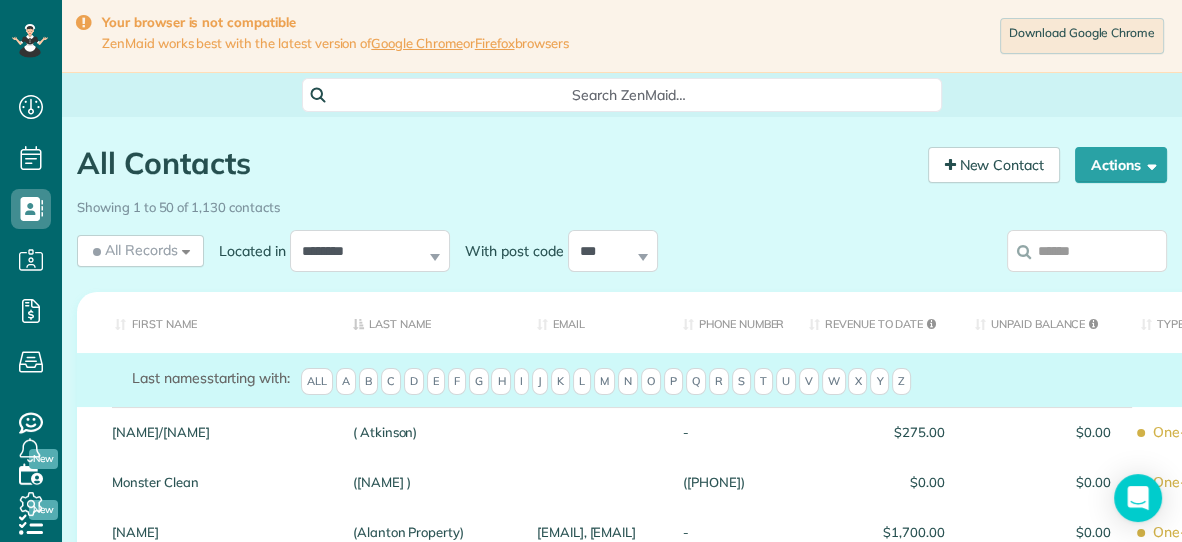 click at bounding box center [1087, 251] 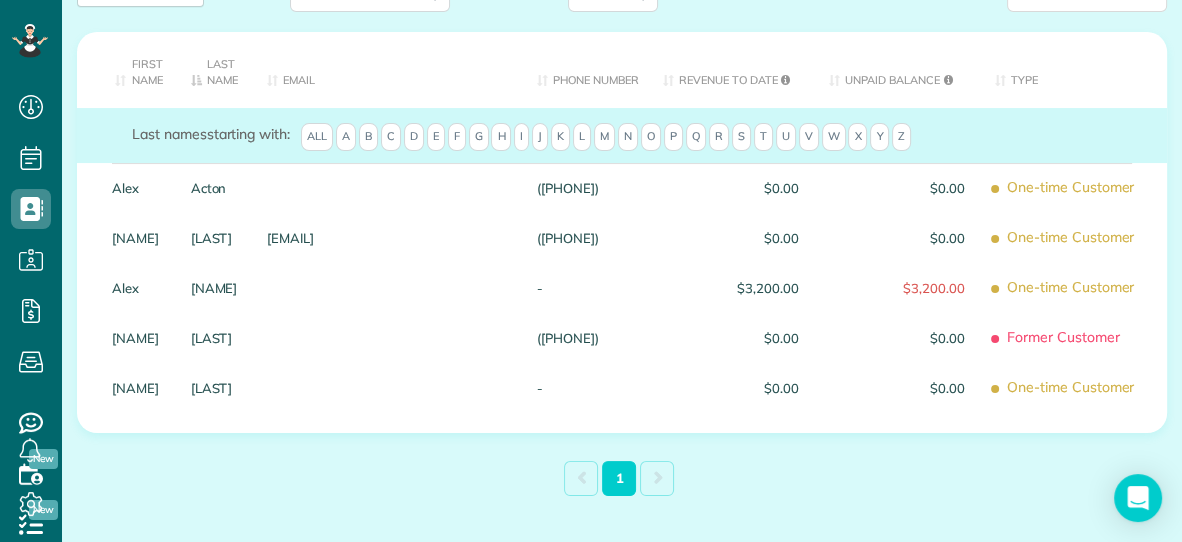 scroll, scrollTop: 262, scrollLeft: 0, axis: vertical 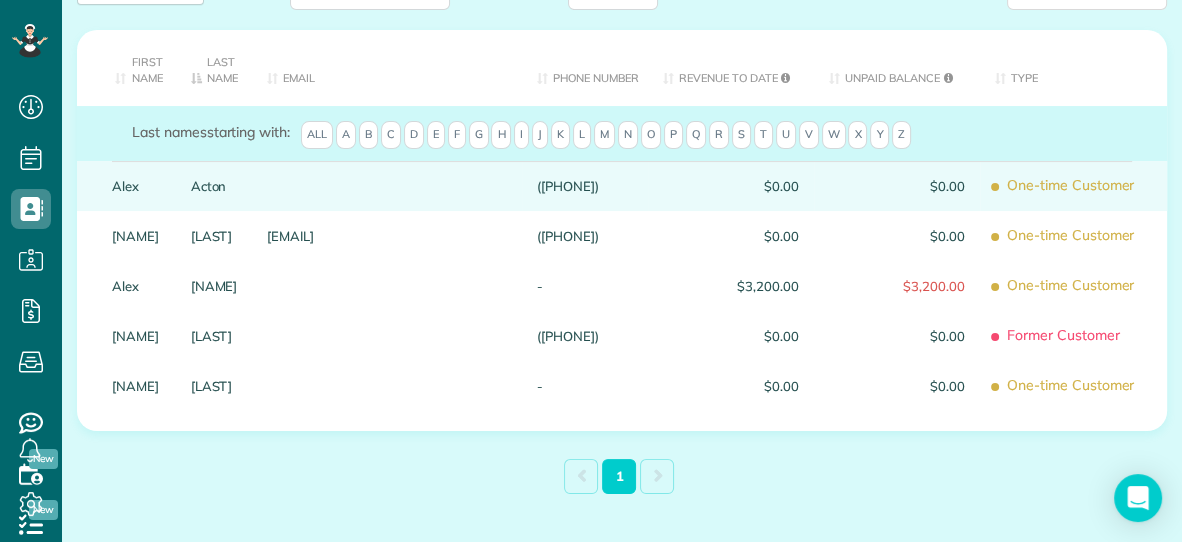 type on "****" 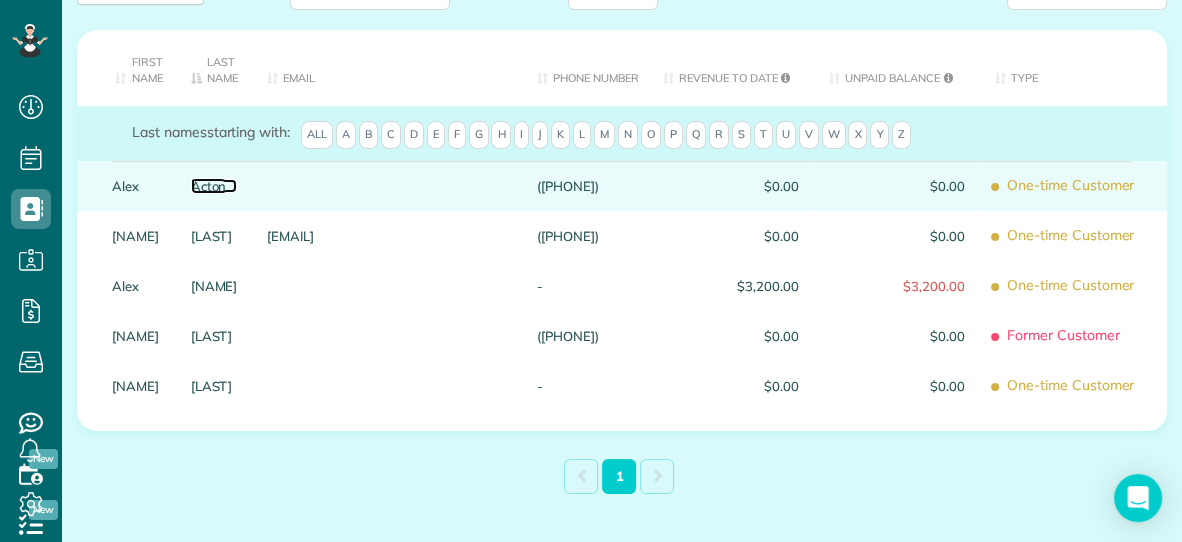 click on "Acton" at bounding box center (214, 186) 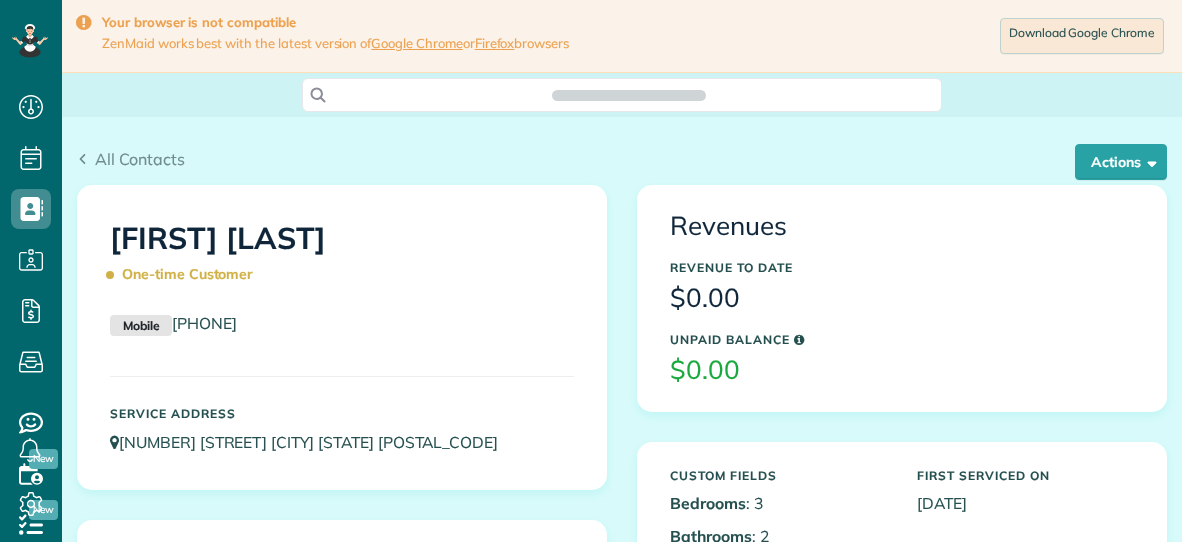 scroll, scrollTop: 0, scrollLeft: 0, axis: both 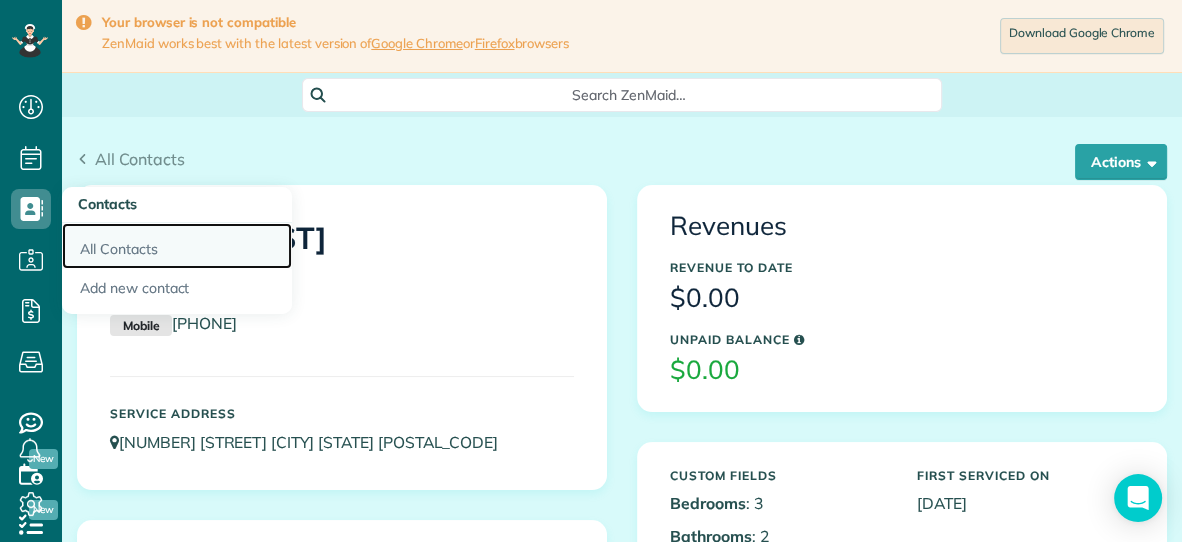 click on "All Contacts" at bounding box center (177, 246) 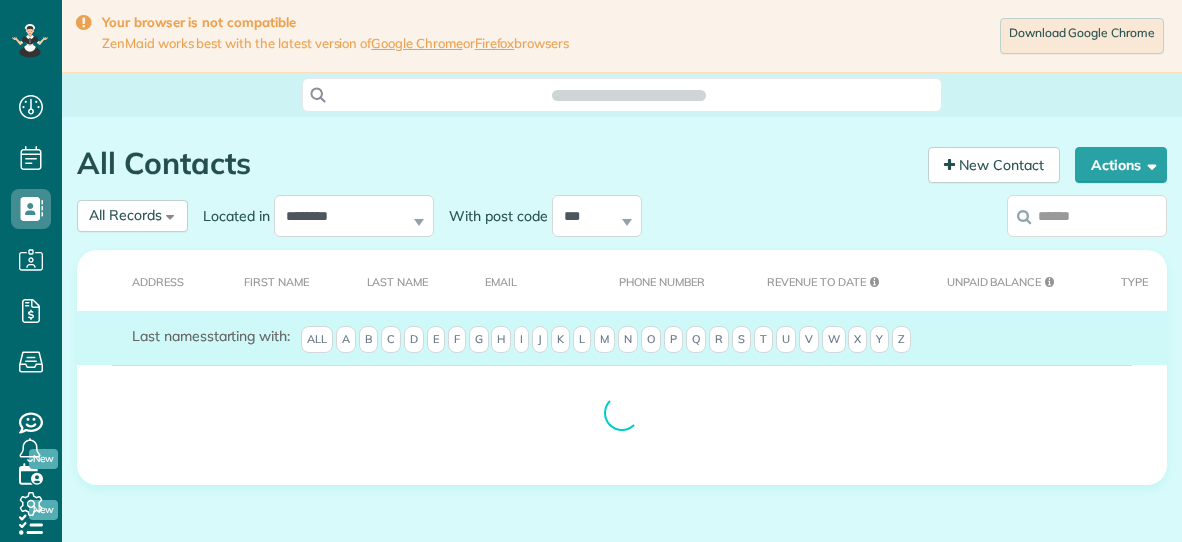 scroll, scrollTop: 0, scrollLeft: 0, axis: both 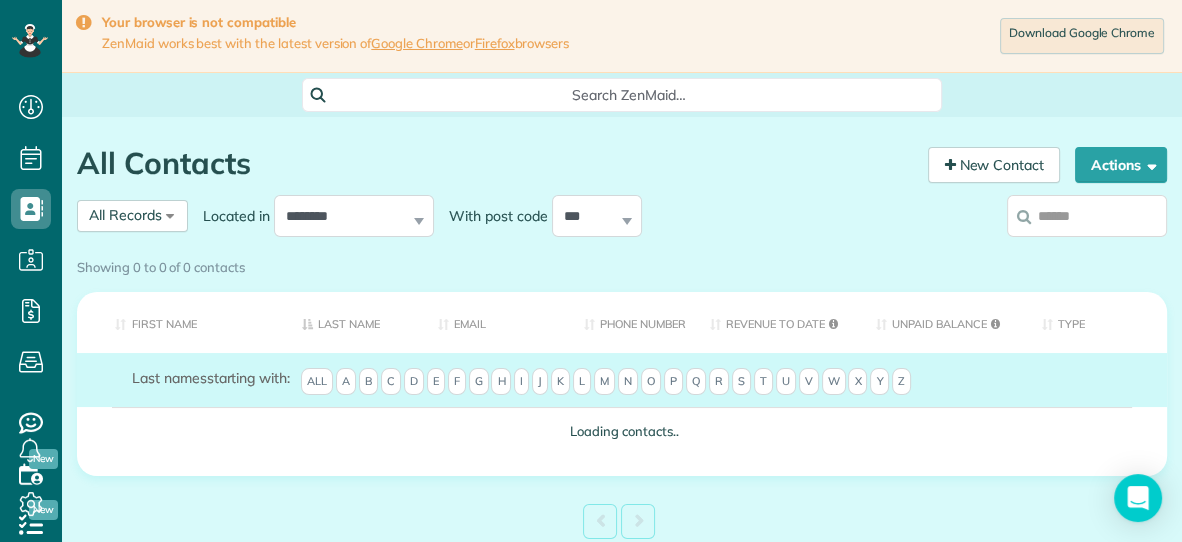 click on "Showing 0 to 0 of 0 contacts" at bounding box center [622, 263] 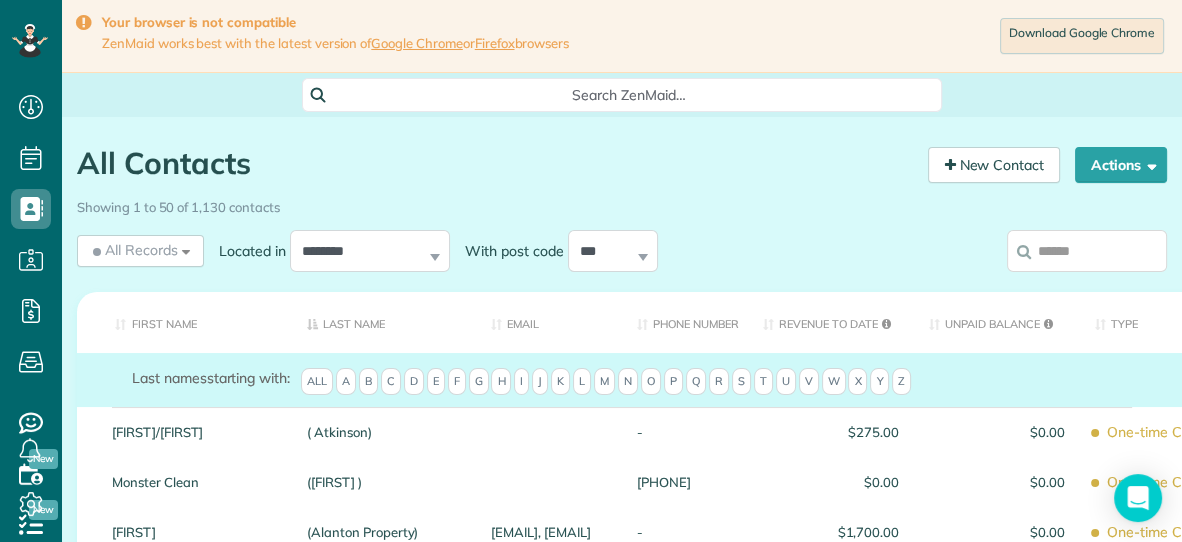 click at bounding box center (1087, 251) 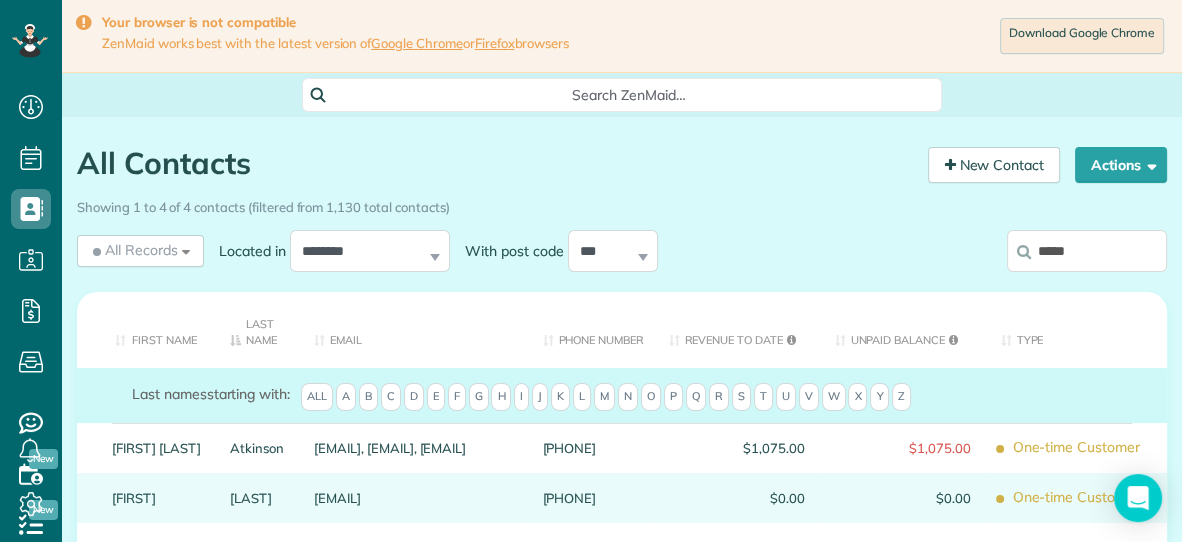 type on "*****" 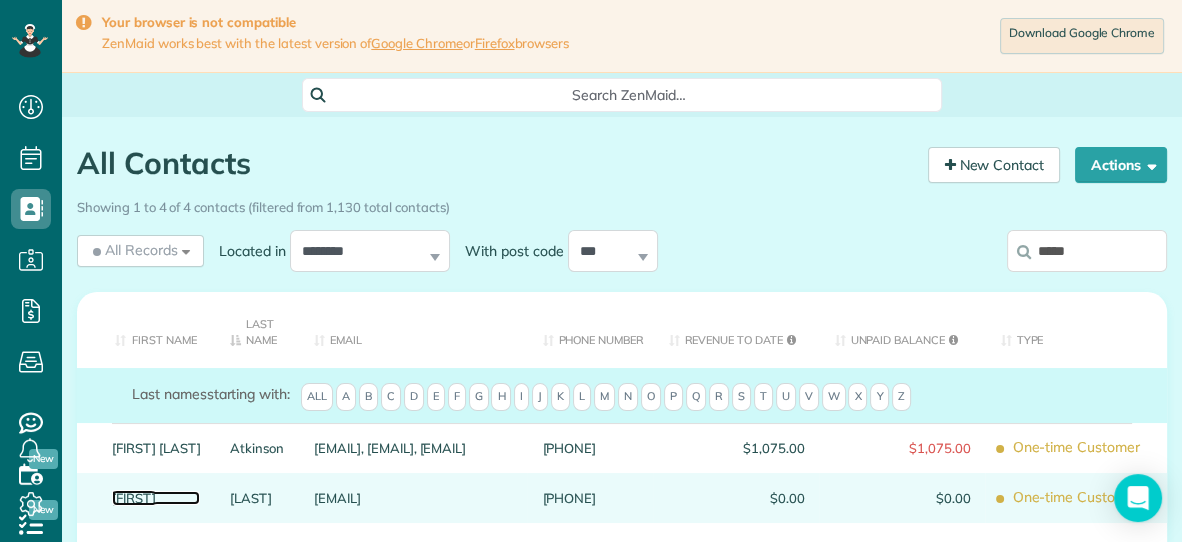click on "[FIRST]" at bounding box center [156, 498] 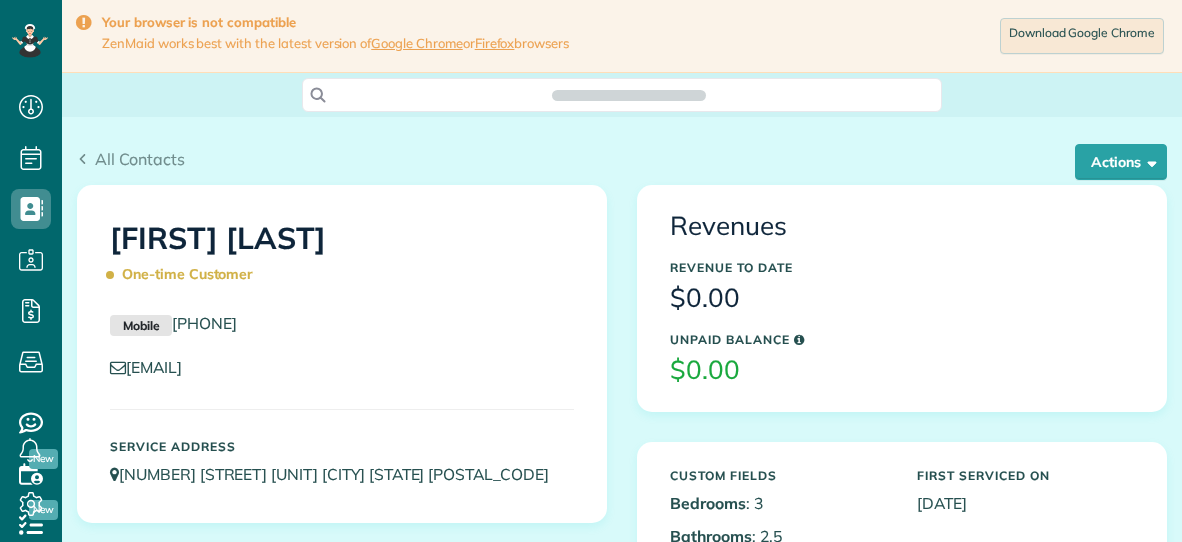 scroll, scrollTop: 0, scrollLeft: 0, axis: both 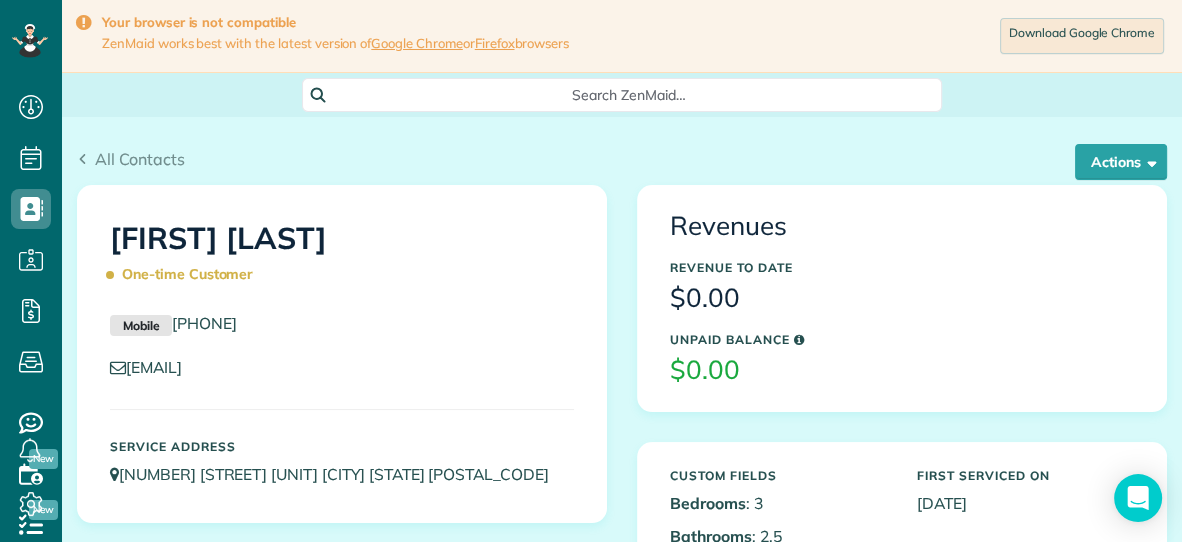 click on "[FIRST] [LAST]
One-time Customer" at bounding box center (342, 257) 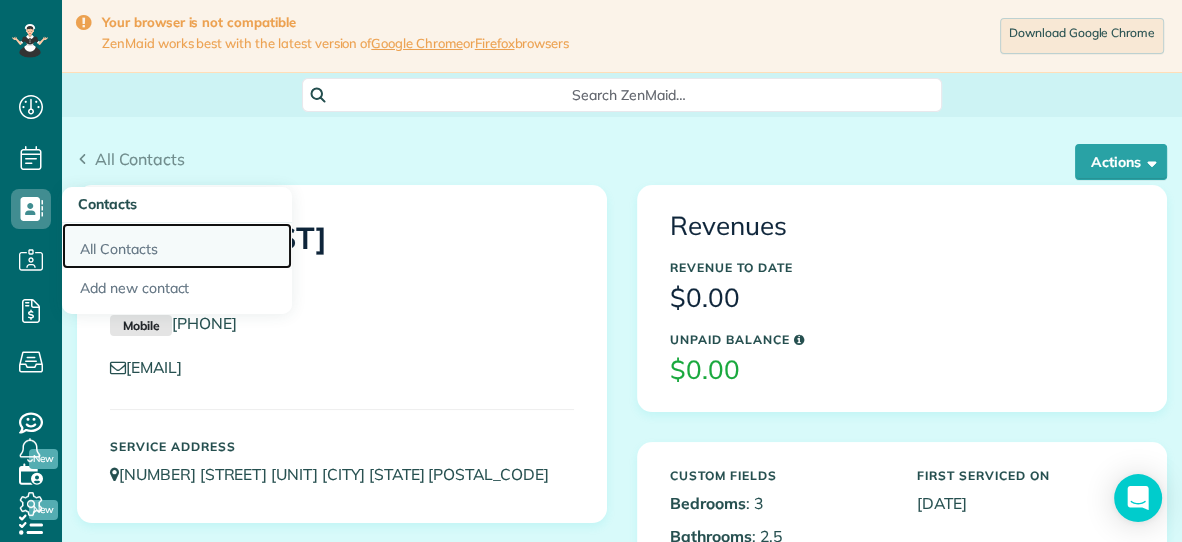 click on "All Contacts" at bounding box center (177, 246) 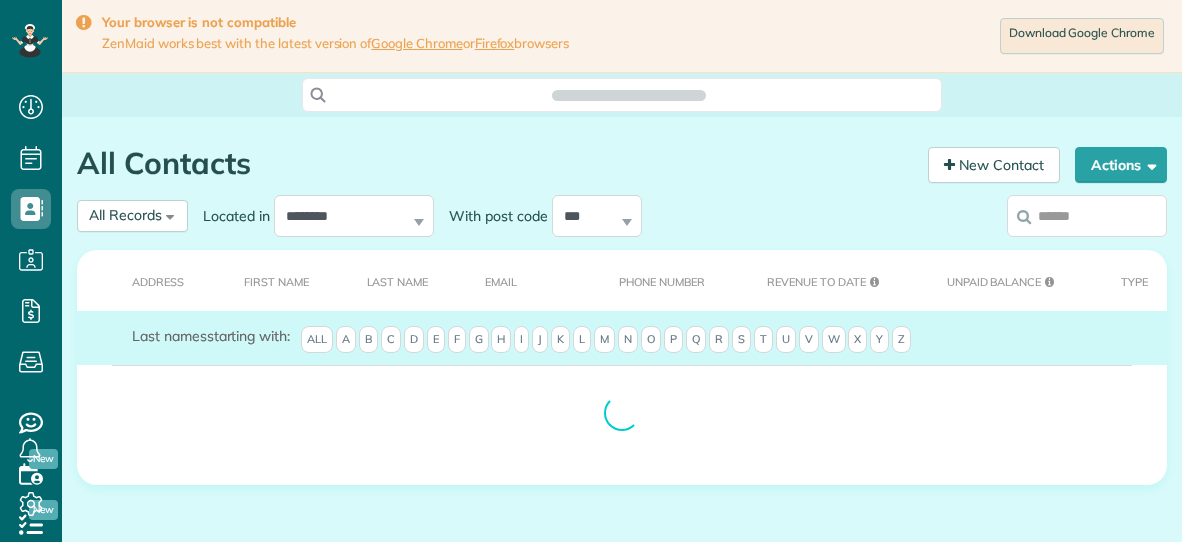 scroll, scrollTop: 0, scrollLeft: 0, axis: both 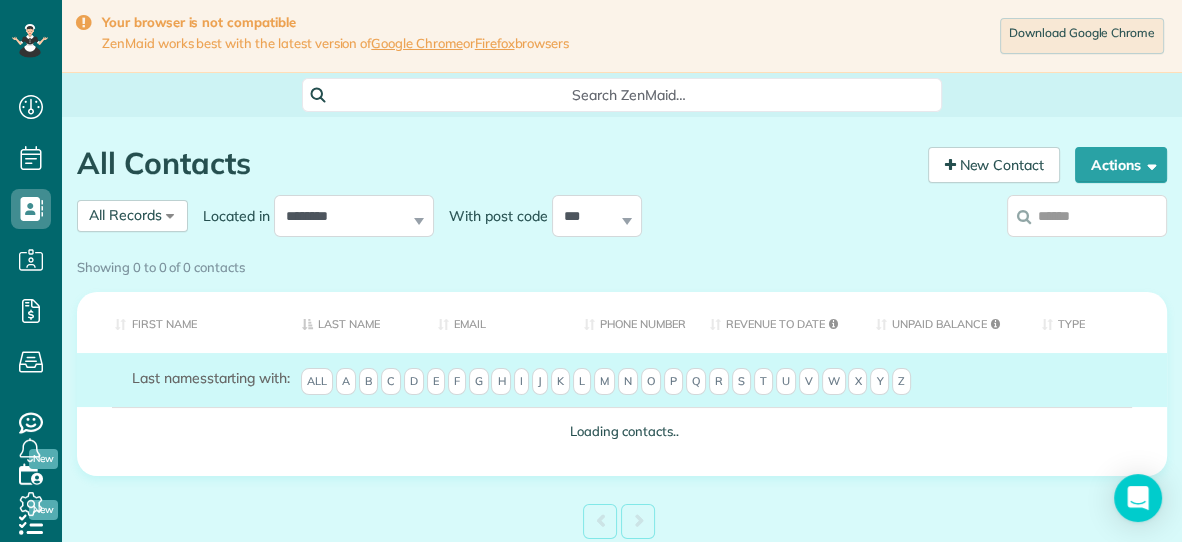 click on "Showing 0 to 0 of 0 contacts" at bounding box center [622, 263] 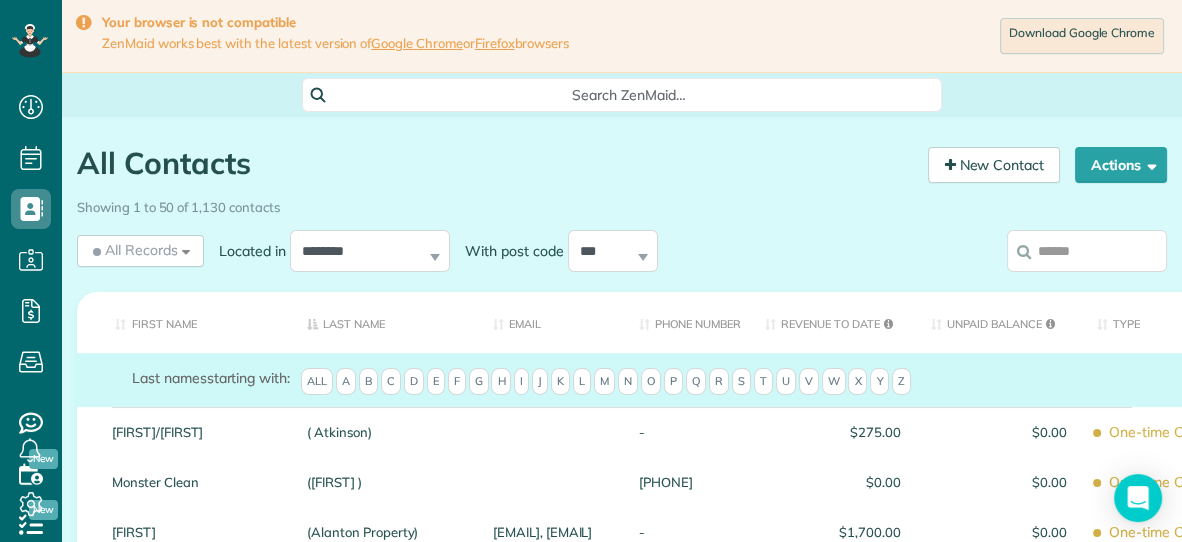 click at bounding box center (1087, 251) 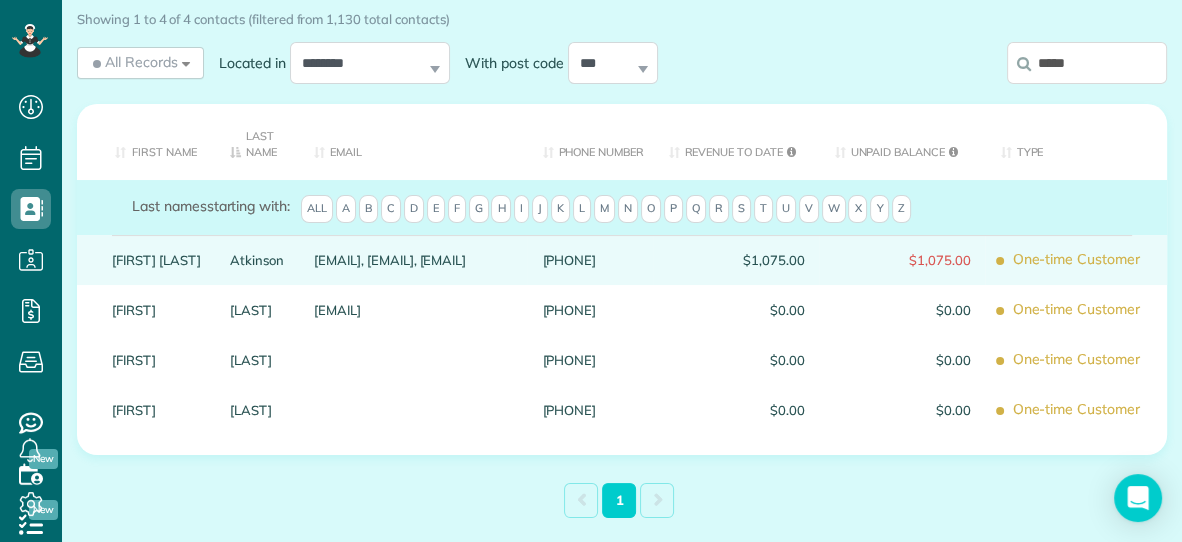 scroll, scrollTop: 189, scrollLeft: 0, axis: vertical 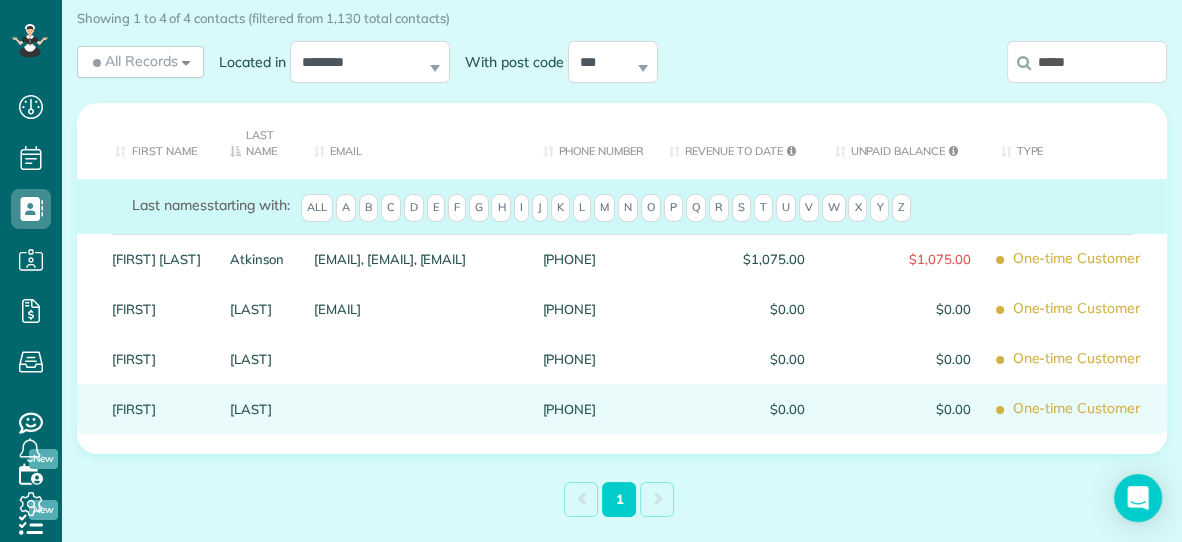 type on "*****" 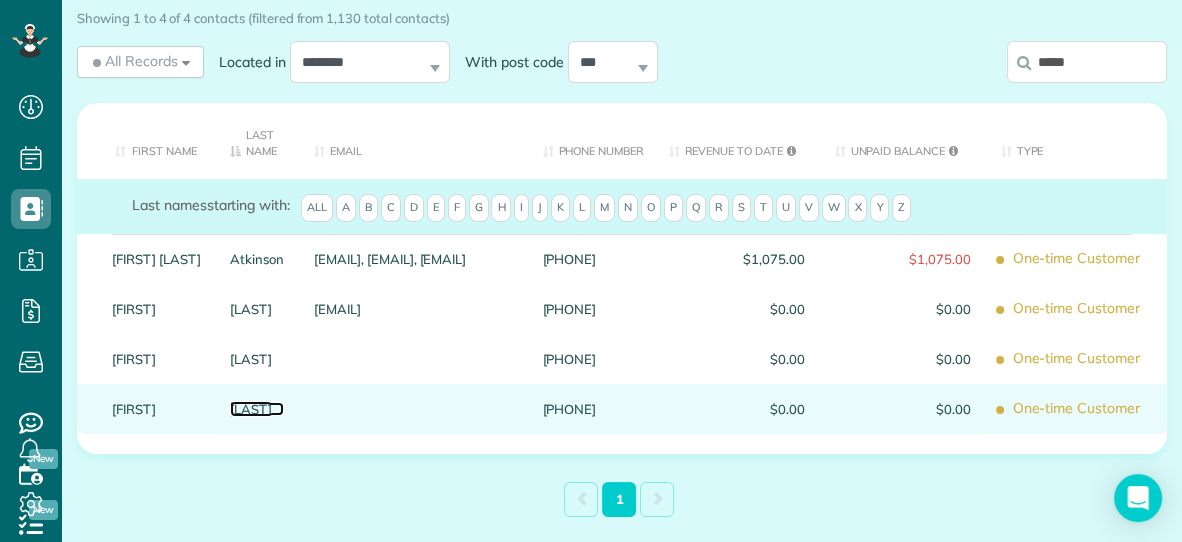 click on "[LAST]" at bounding box center (257, 409) 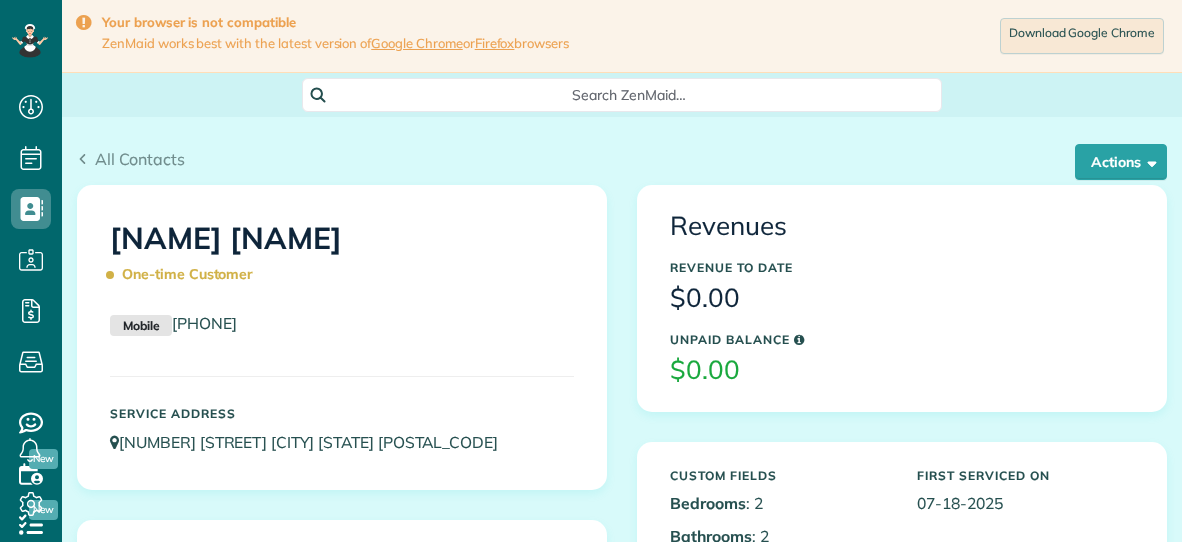scroll, scrollTop: 0, scrollLeft: 0, axis: both 